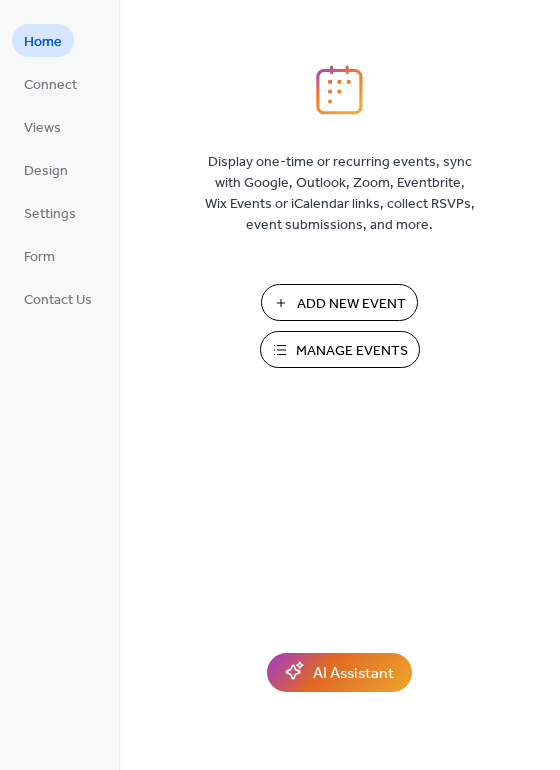 scroll, scrollTop: 0, scrollLeft: 0, axis: both 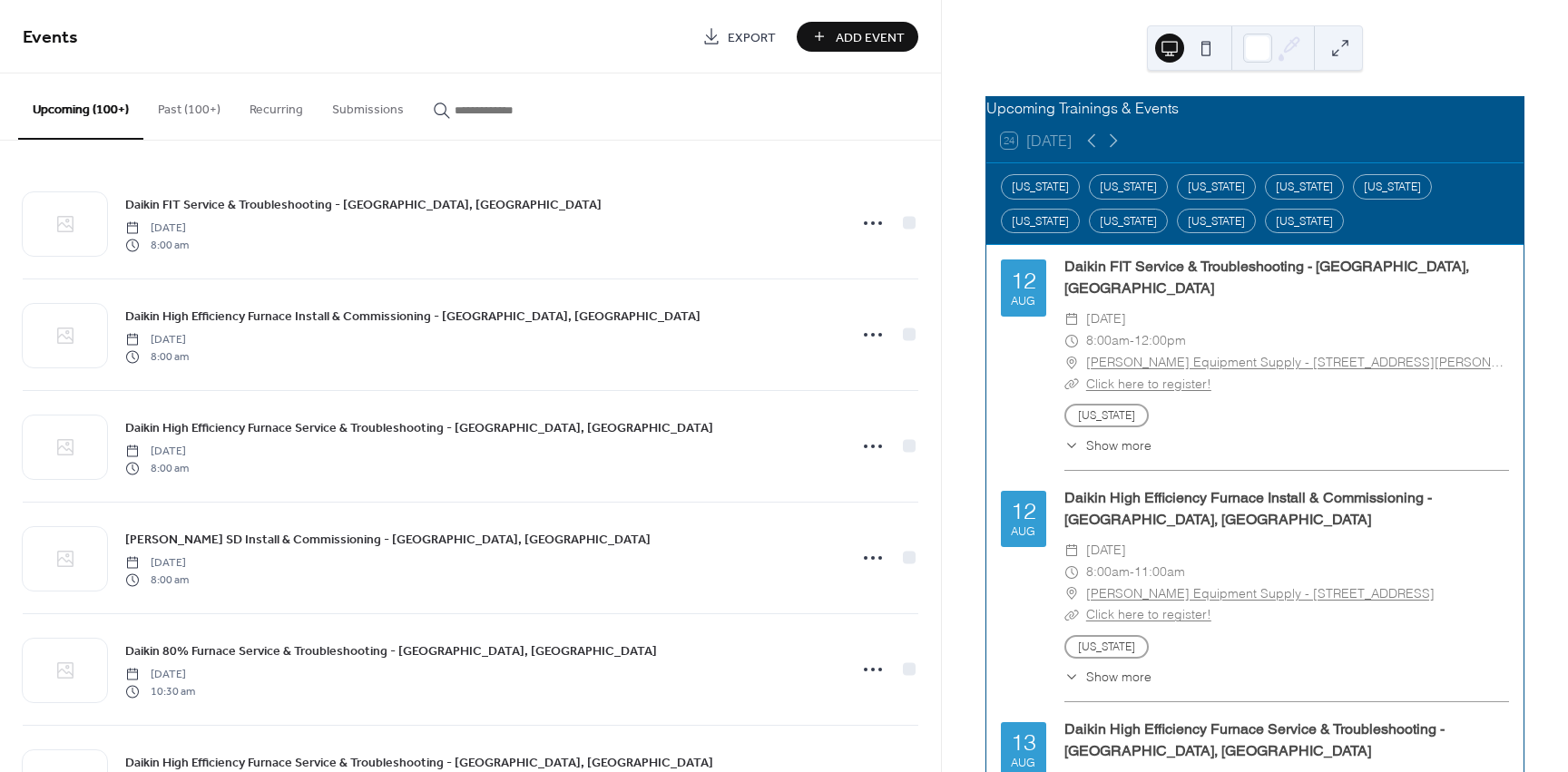 click on "Add Event" at bounding box center (858, 36) 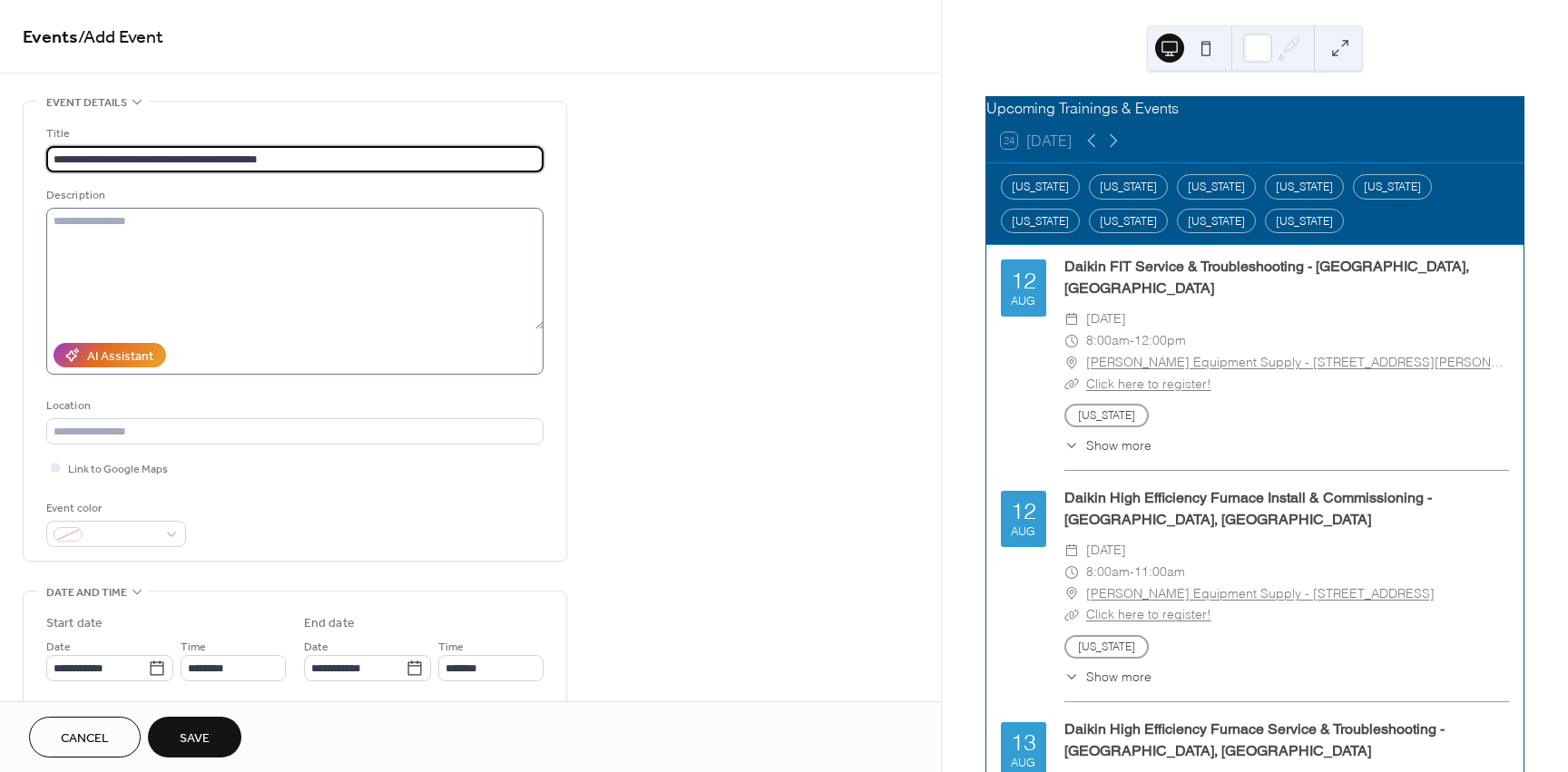 type on "**********" 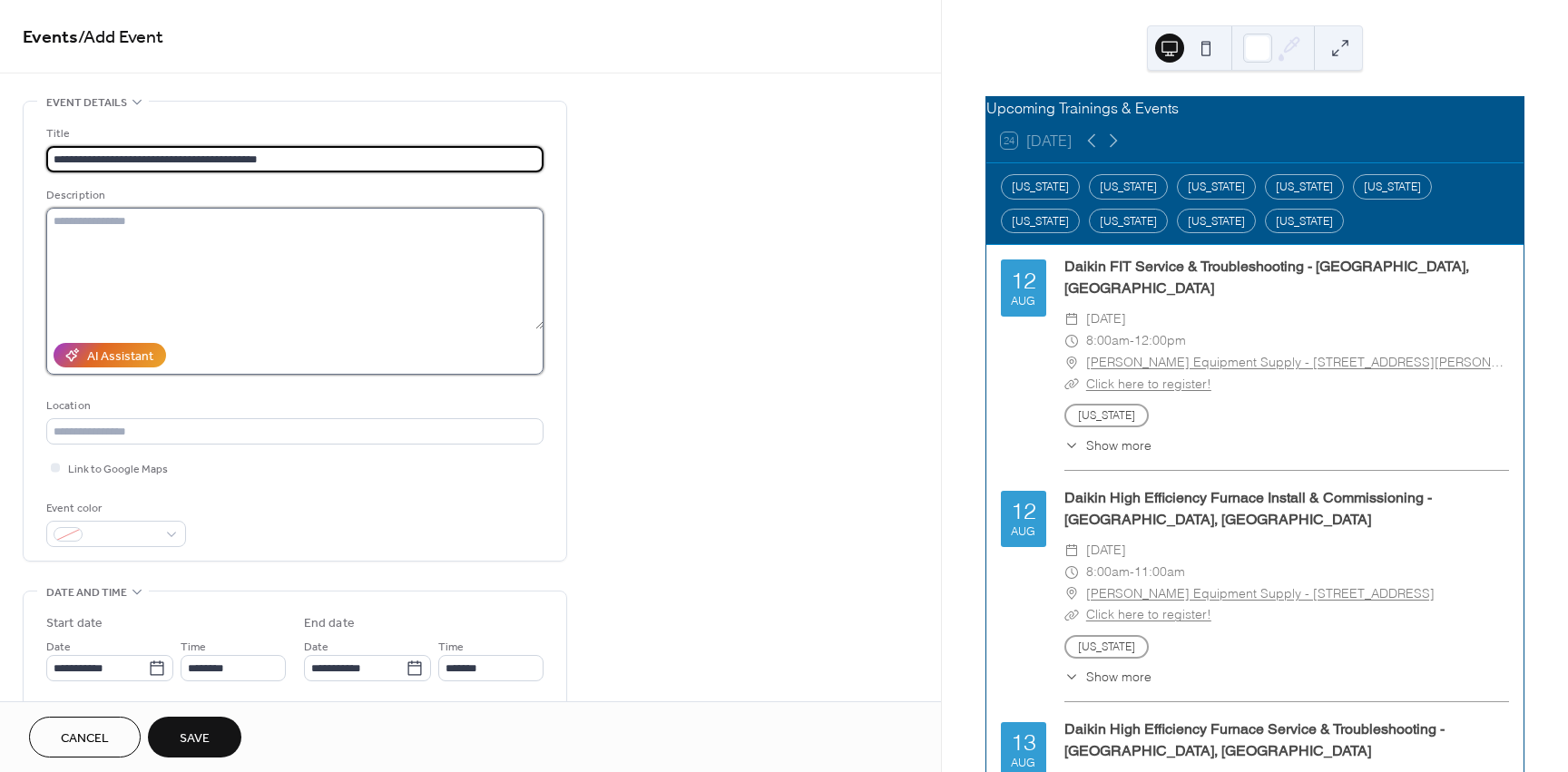 click at bounding box center (295, 269) 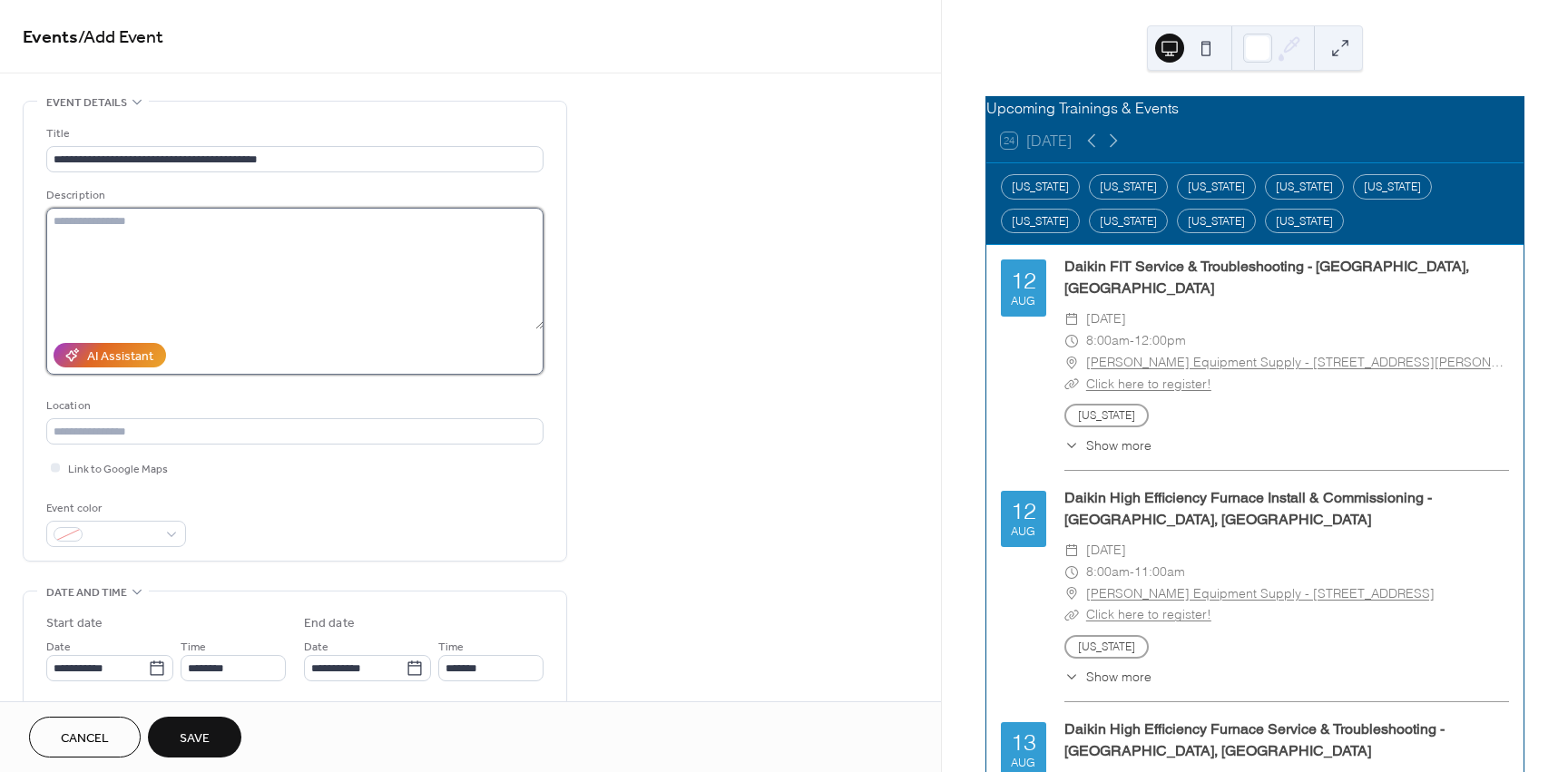 click at bounding box center [295, 269] 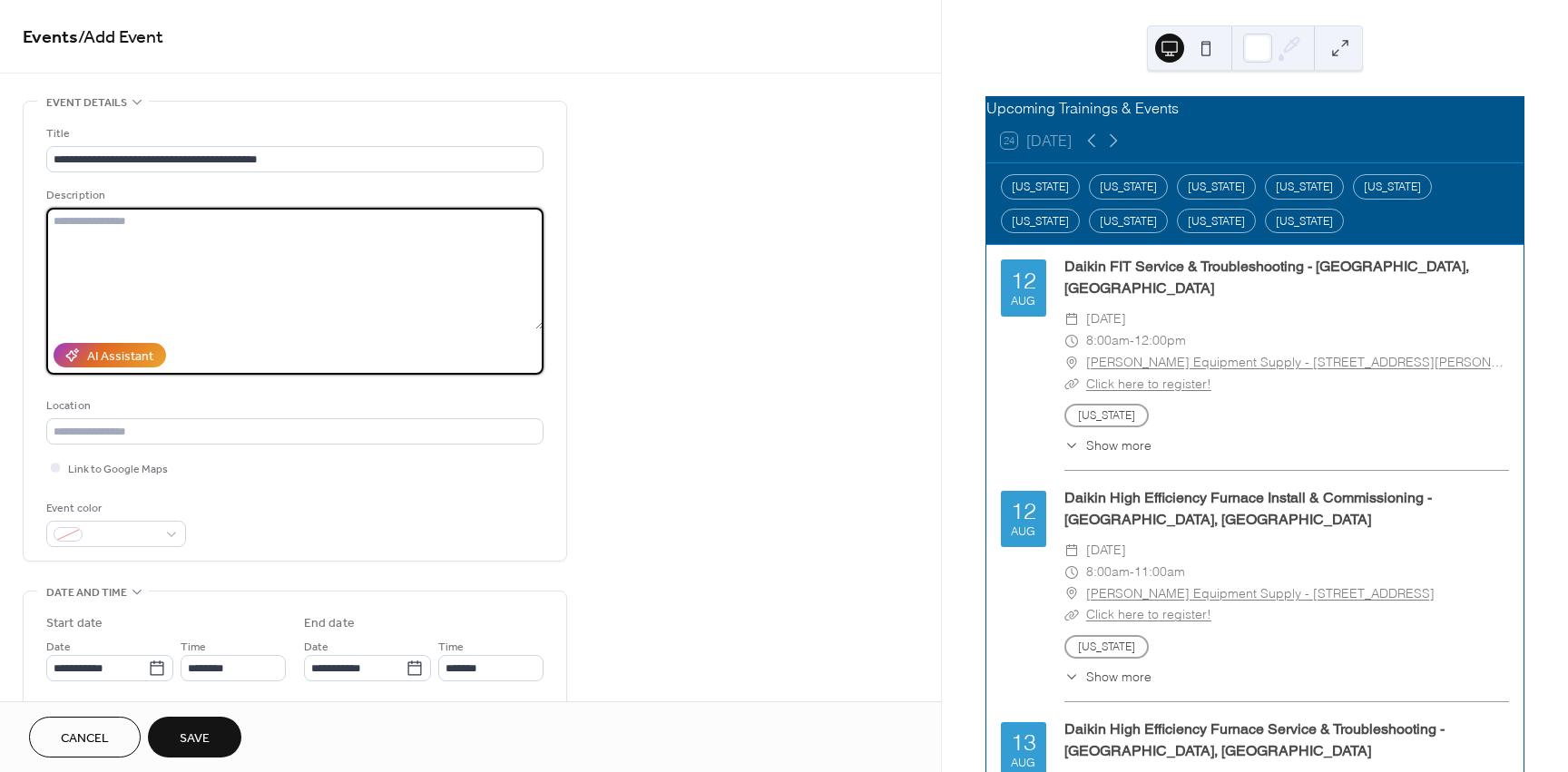 paste on "**********" 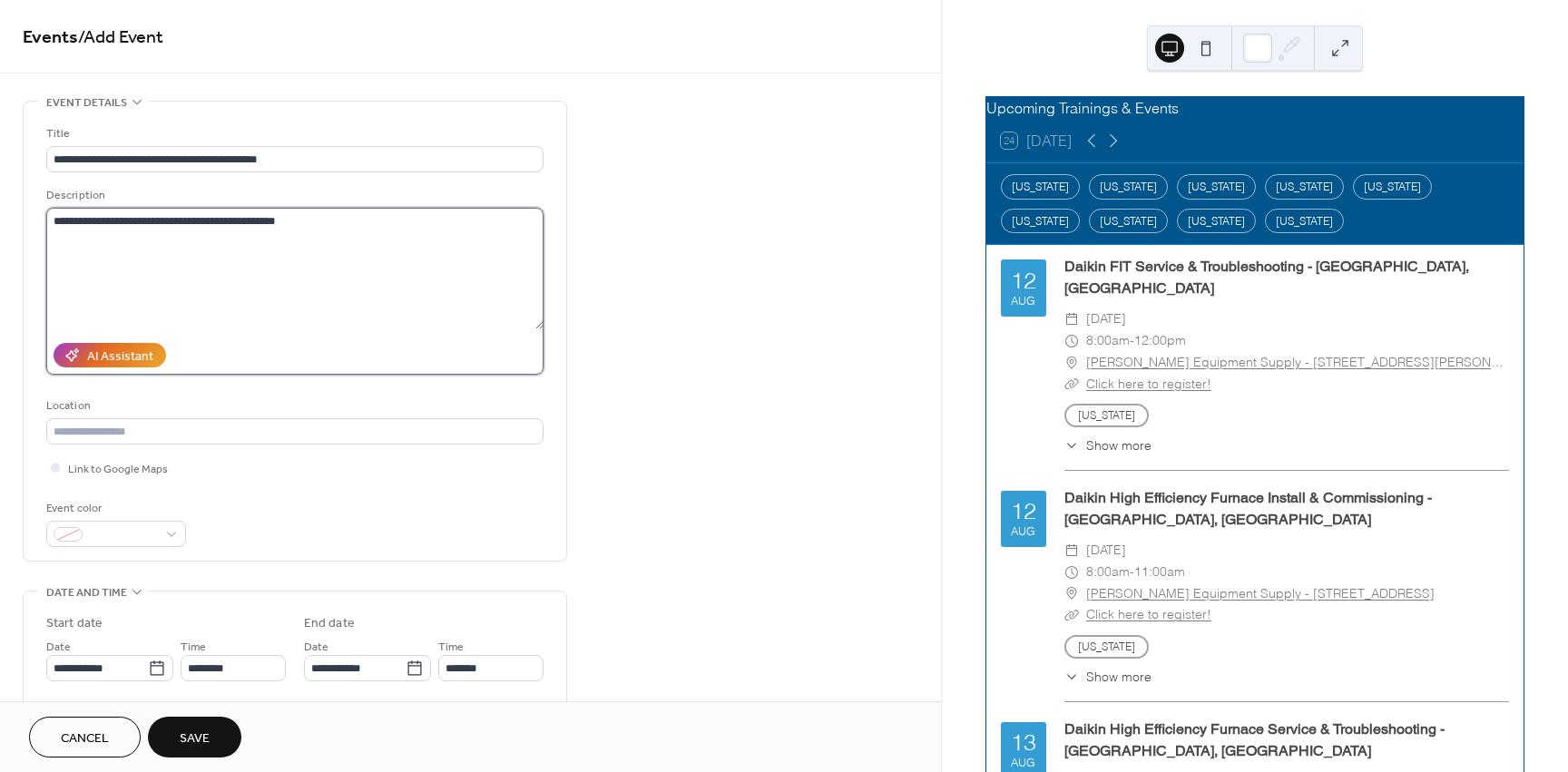 click on "**********" at bounding box center [295, 269] 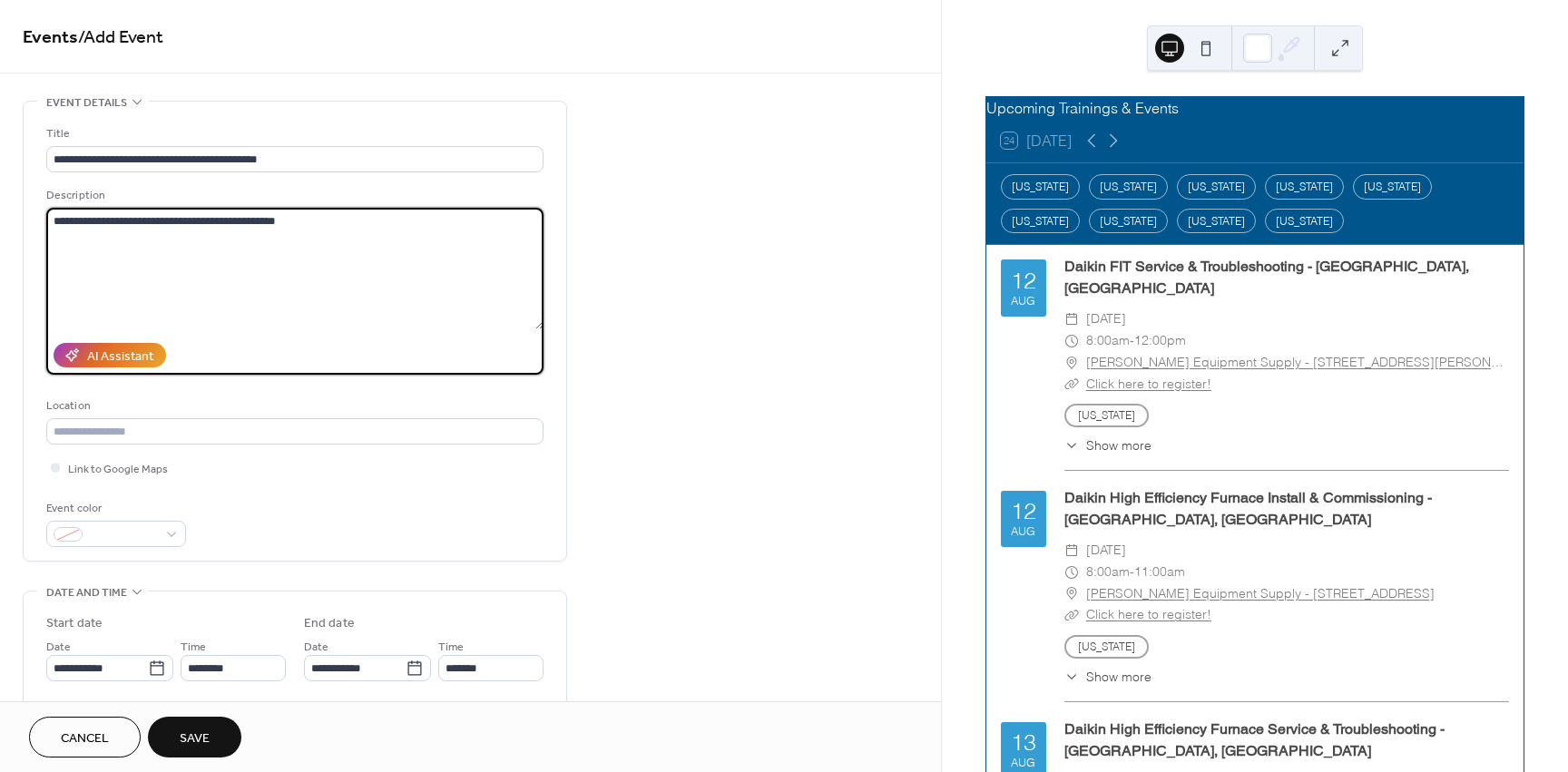 click on "**********" at bounding box center [295, 269] 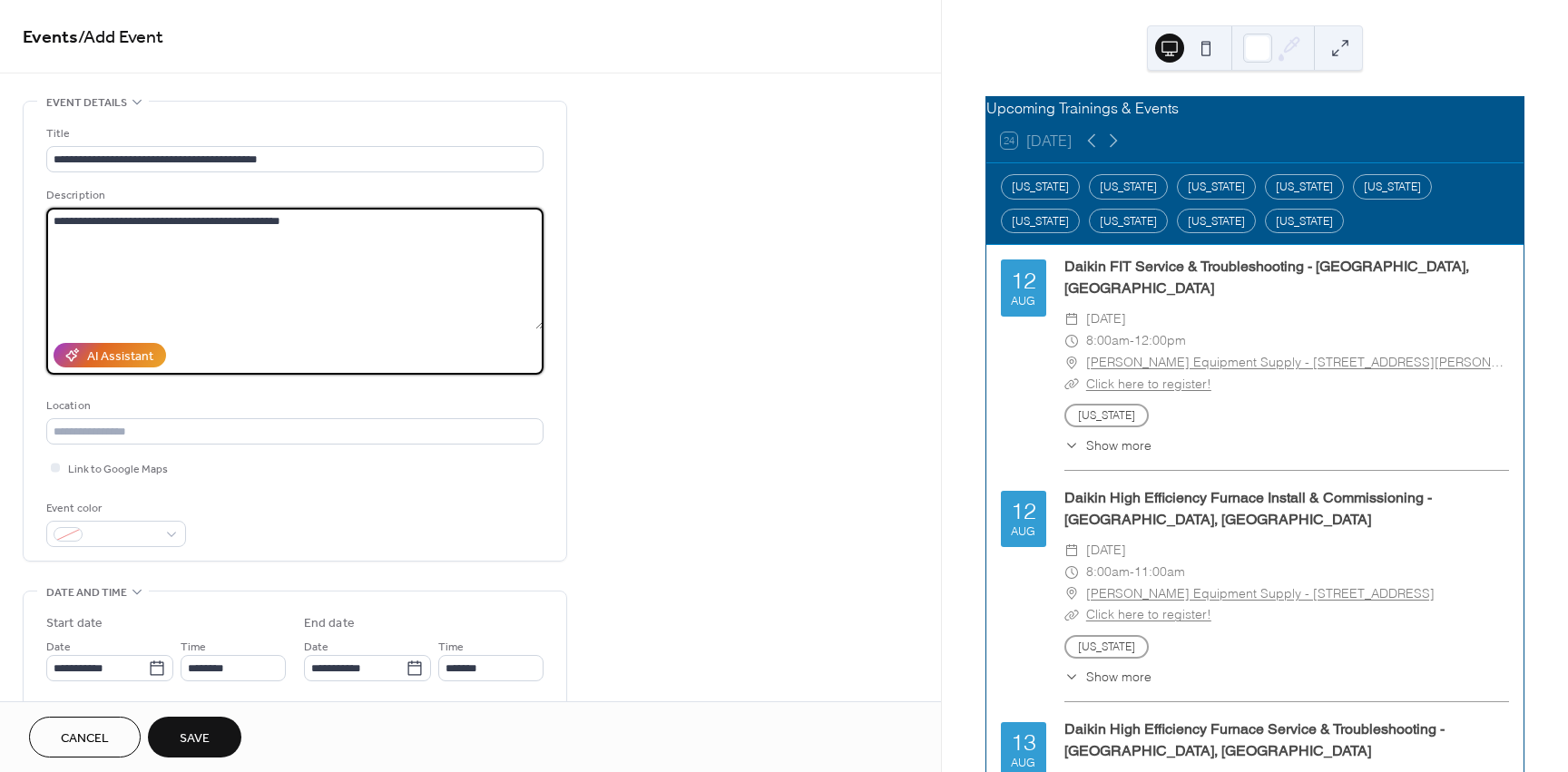 paste on "**********" 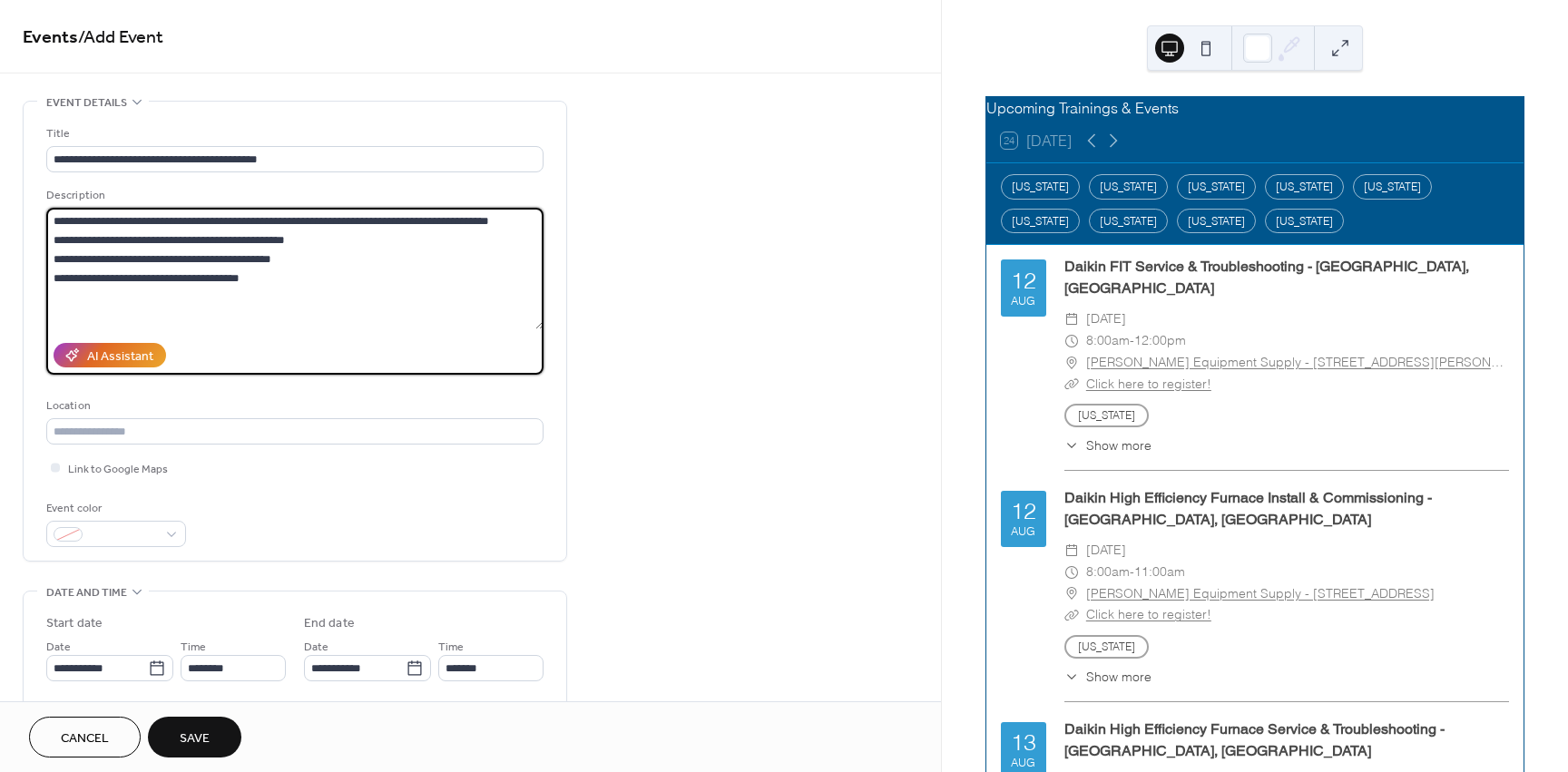 click on "**********" at bounding box center (295, 269) 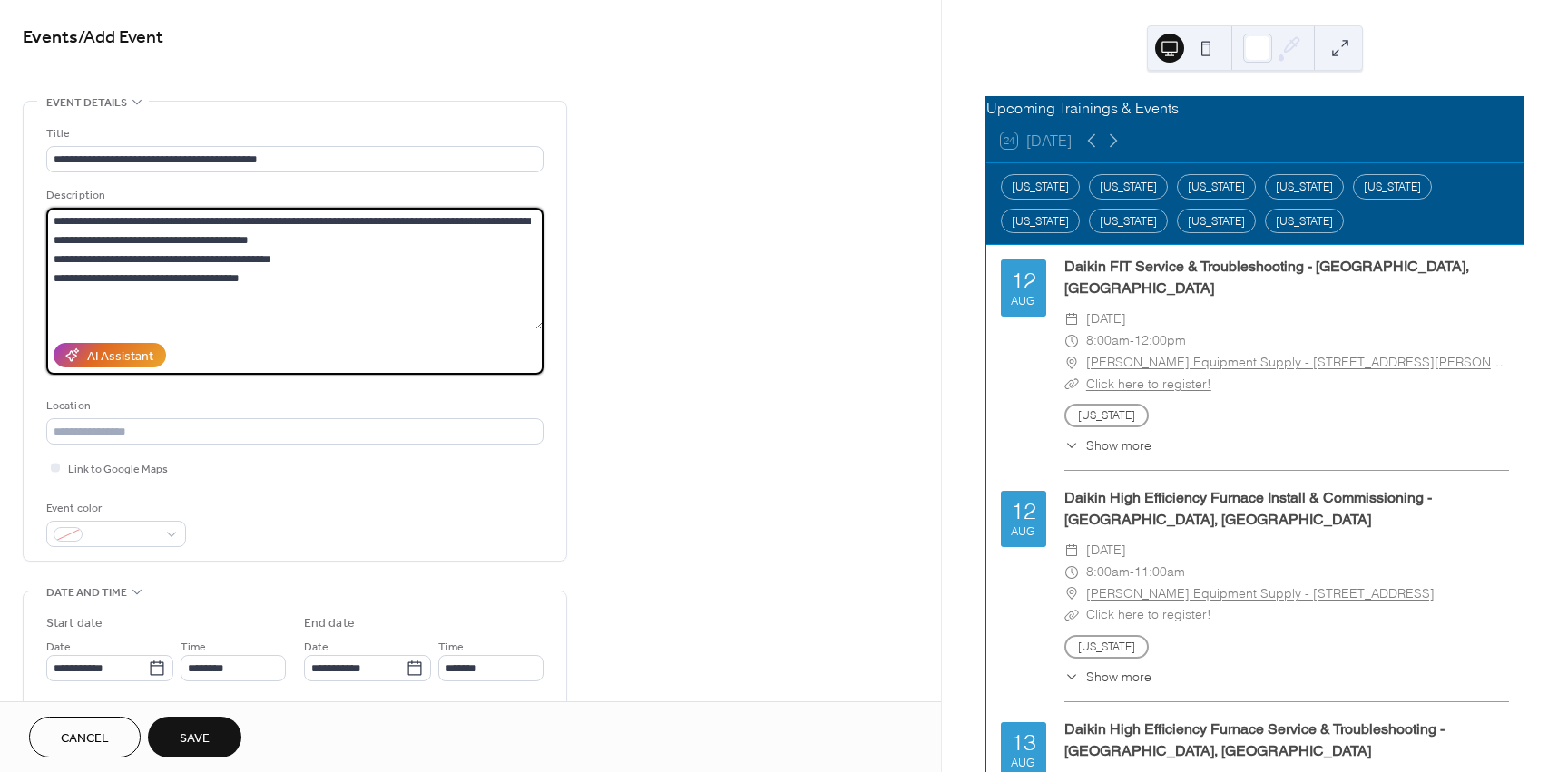 click on "**********" at bounding box center (295, 269) 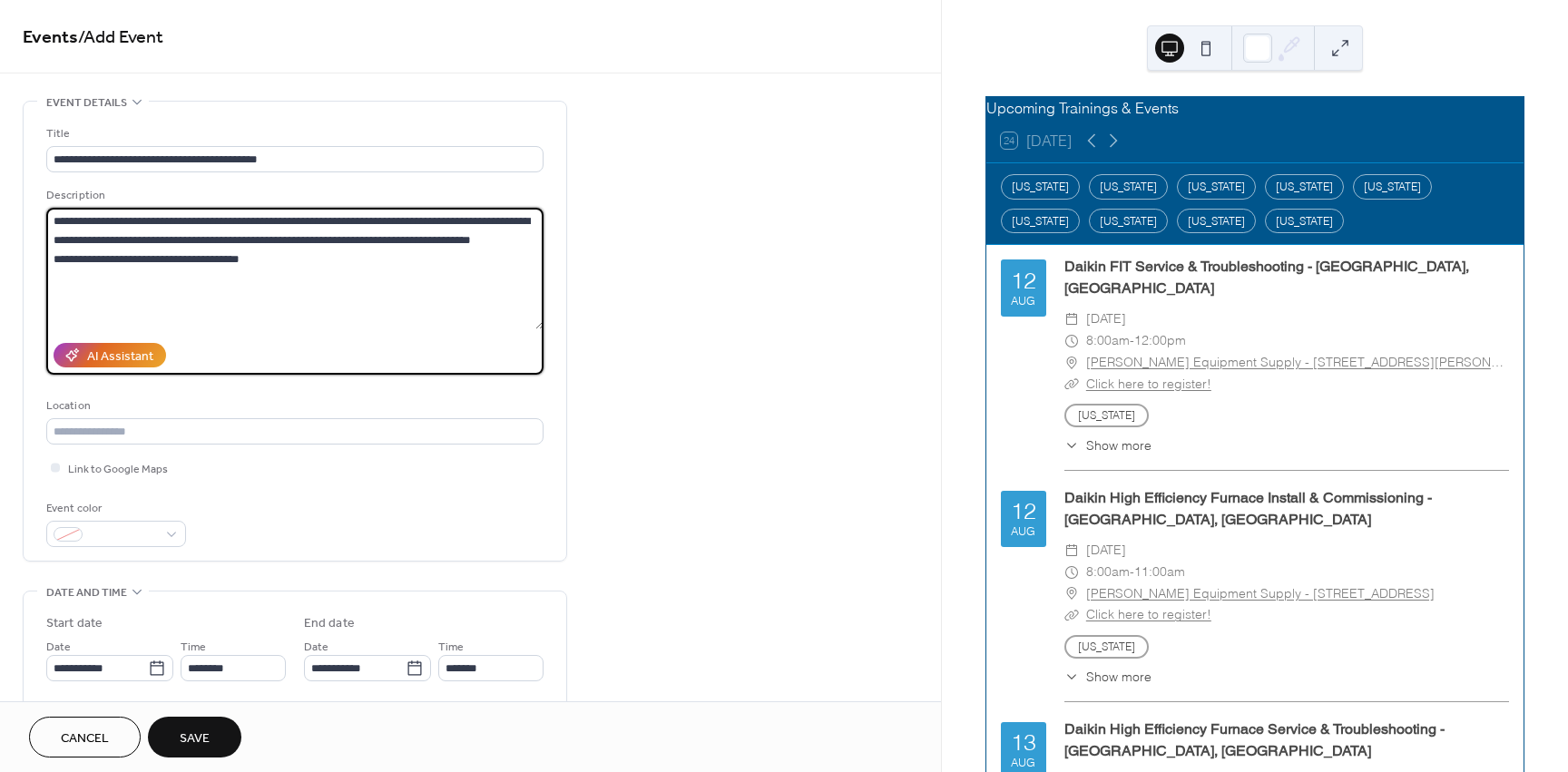 click on "**********" at bounding box center [295, 269] 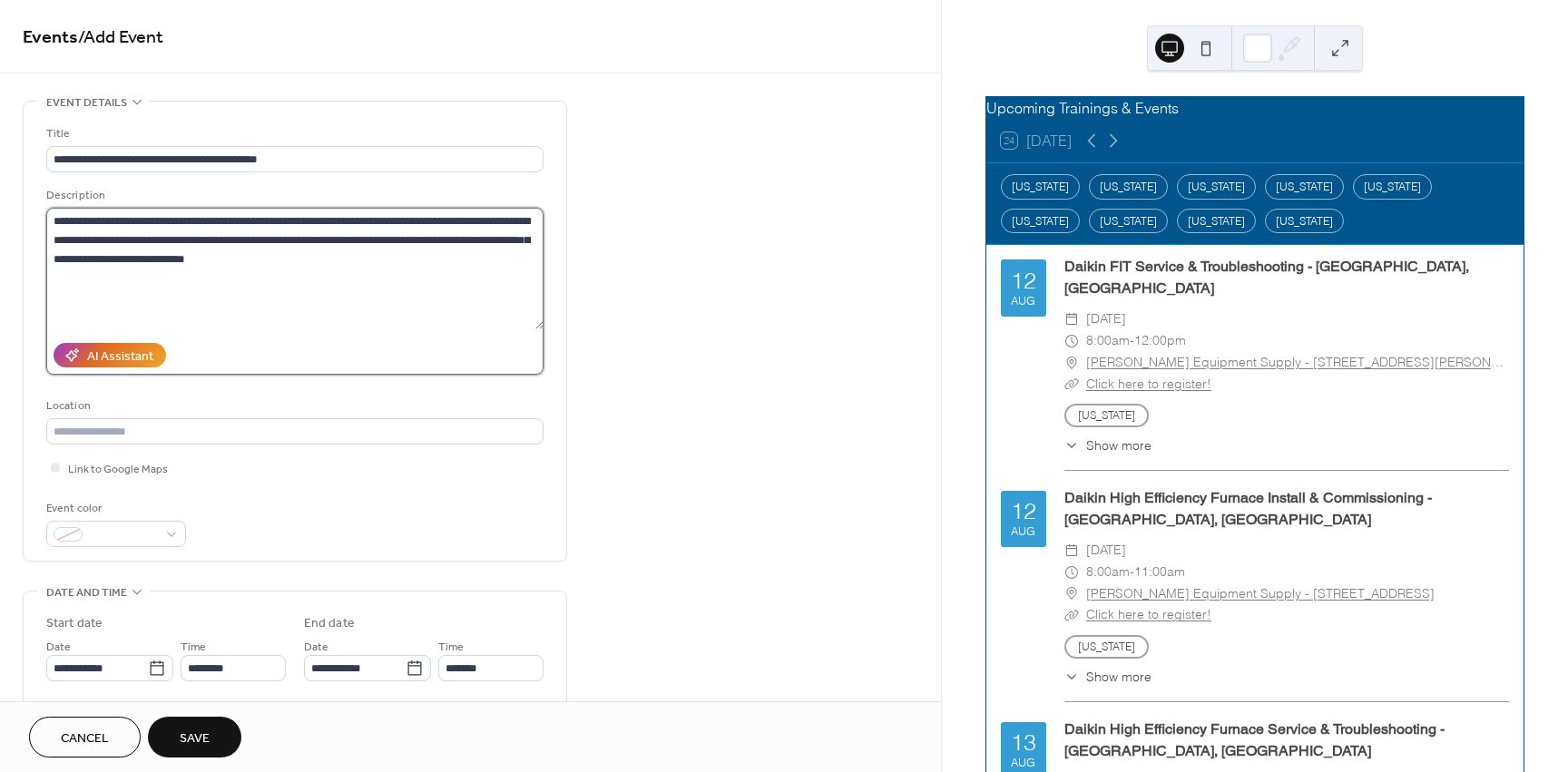 click on "**********" at bounding box center [295, 269] 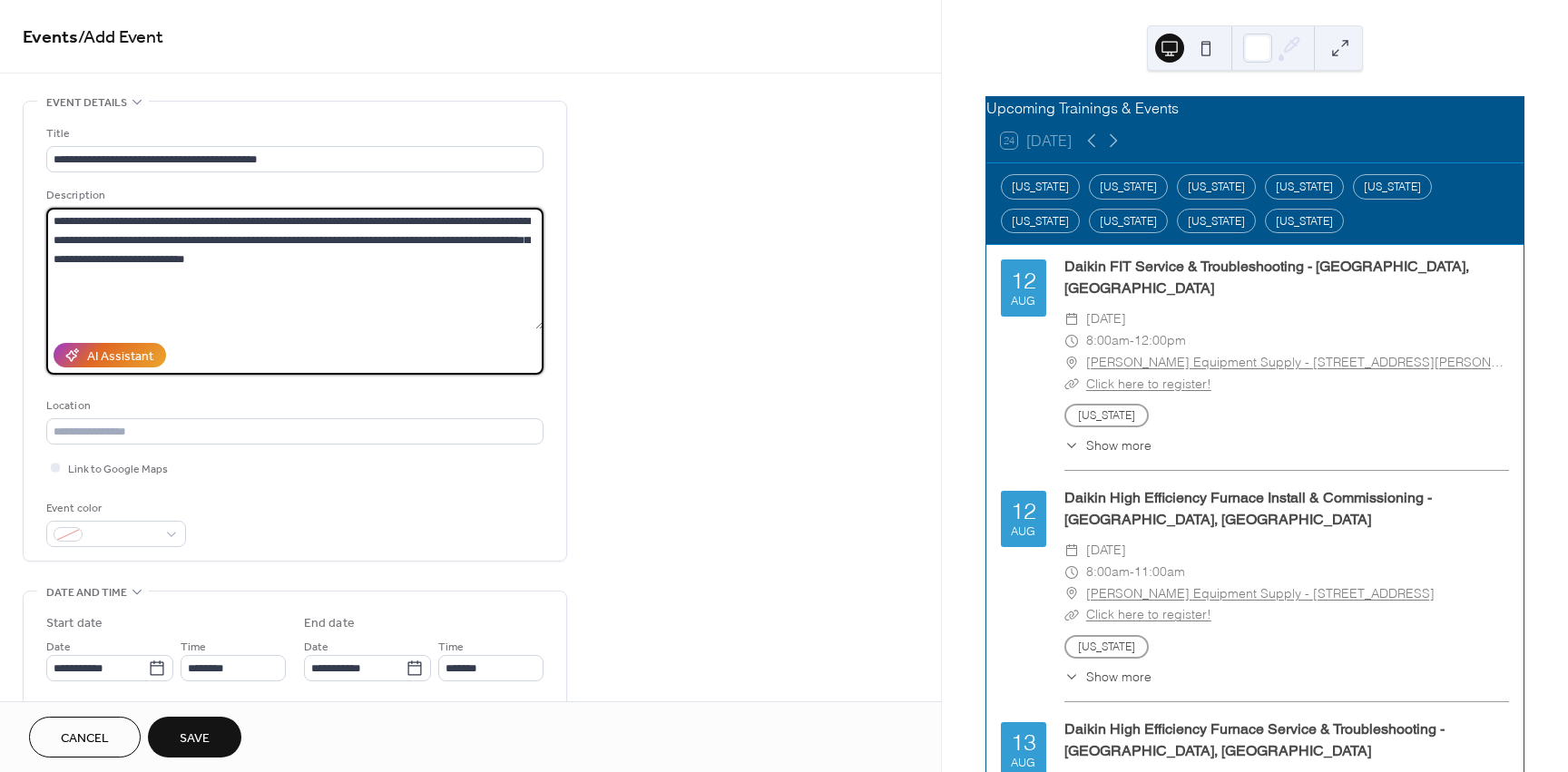 click on "**********" at bounding box center (295, 269) 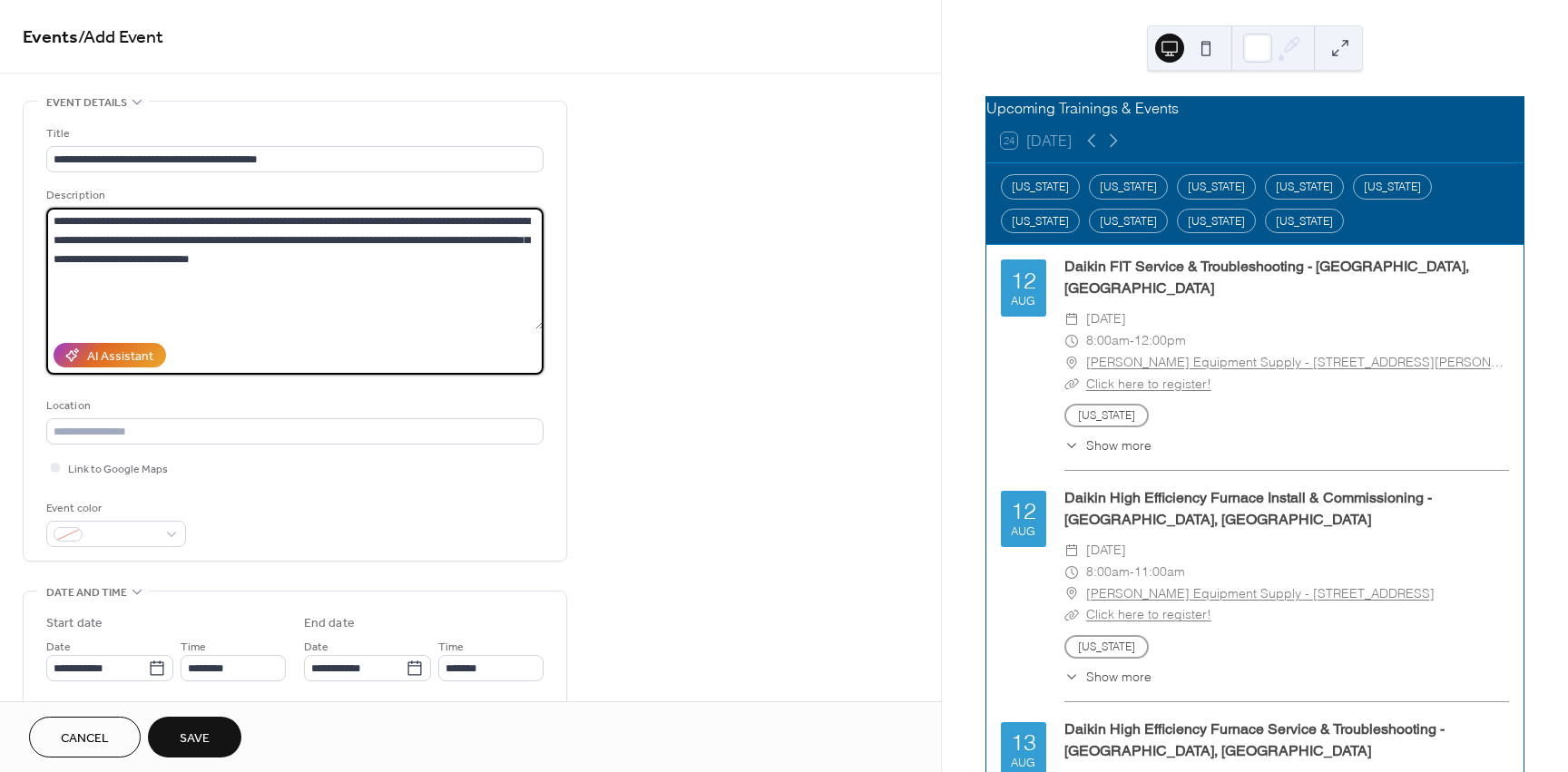 paste on "**********" 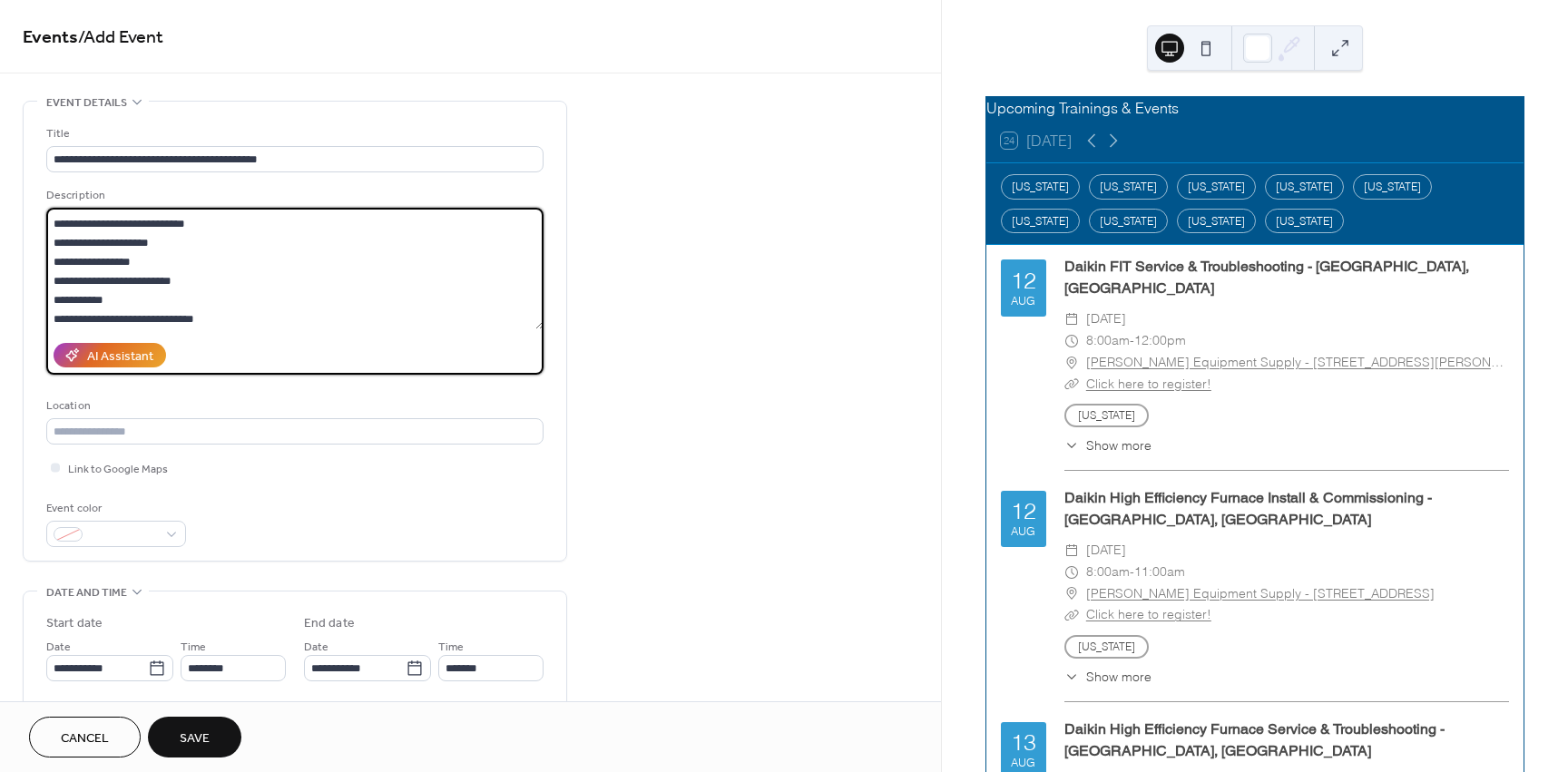 scroll, scrollTop: 0, scrollLeft: 0, axis: both 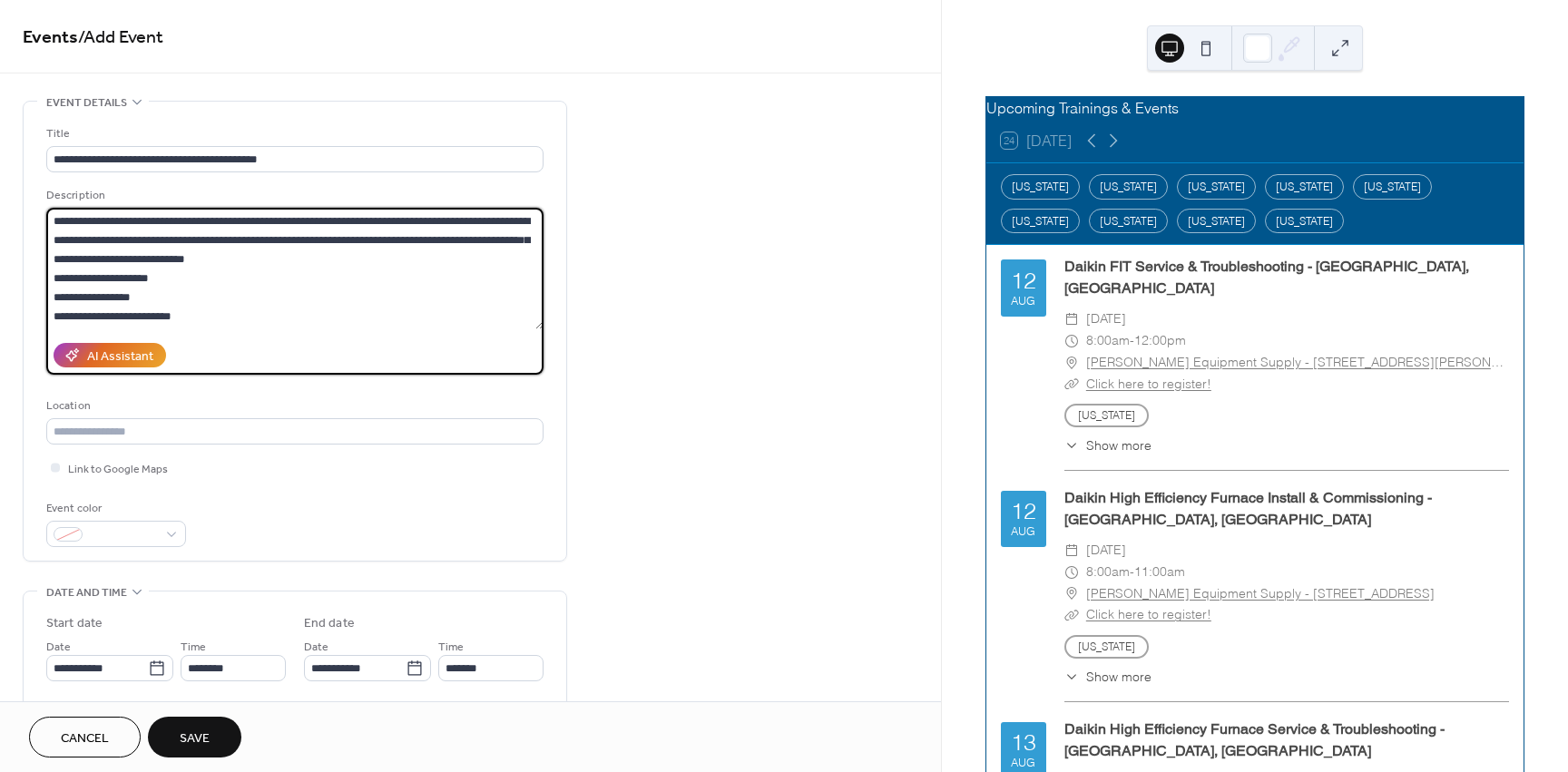 click on "**********" at bounding box center [295, 269] 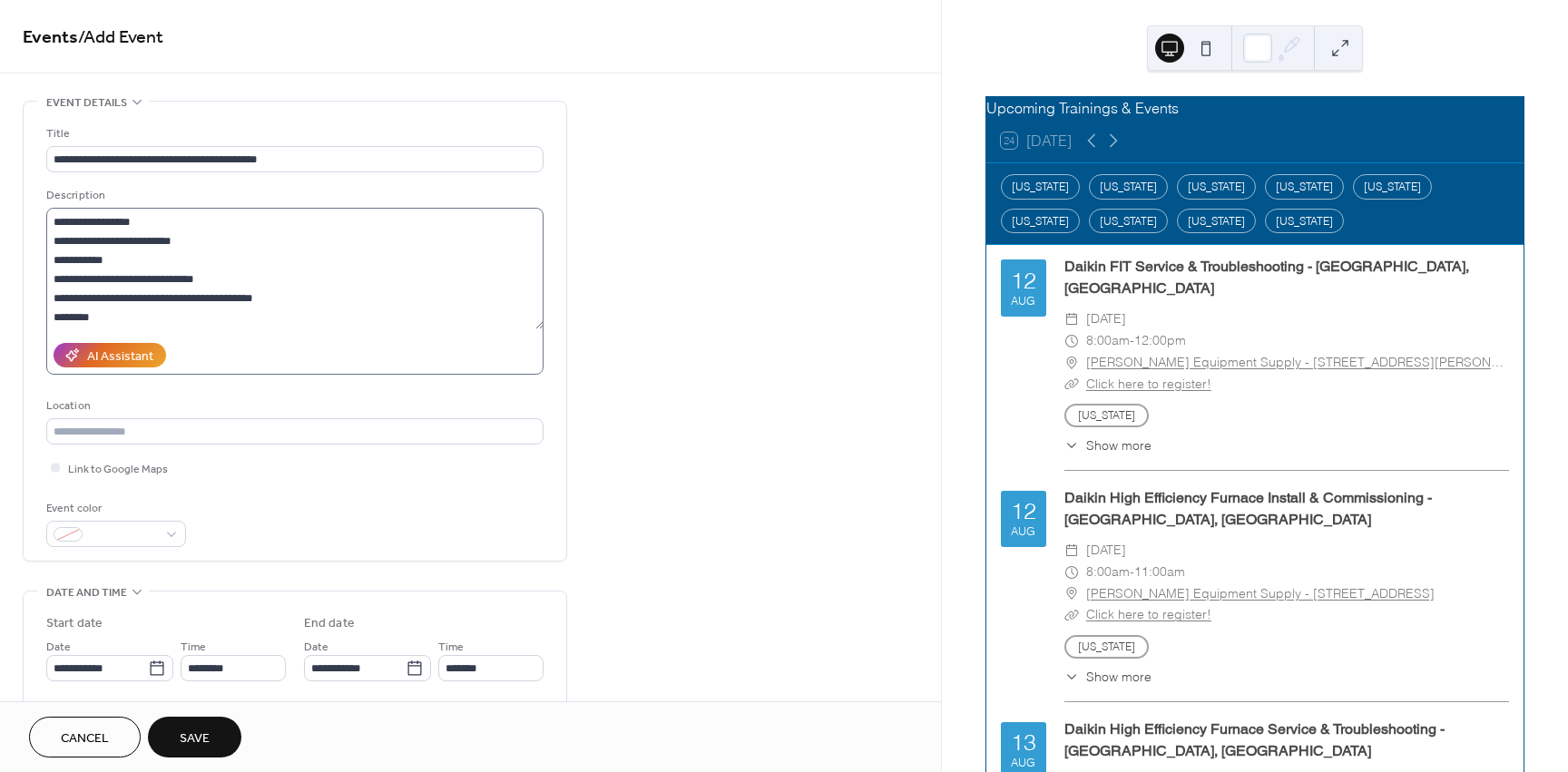scroll, scrollTop: 95, scrollLeft: 0, axis: vertical 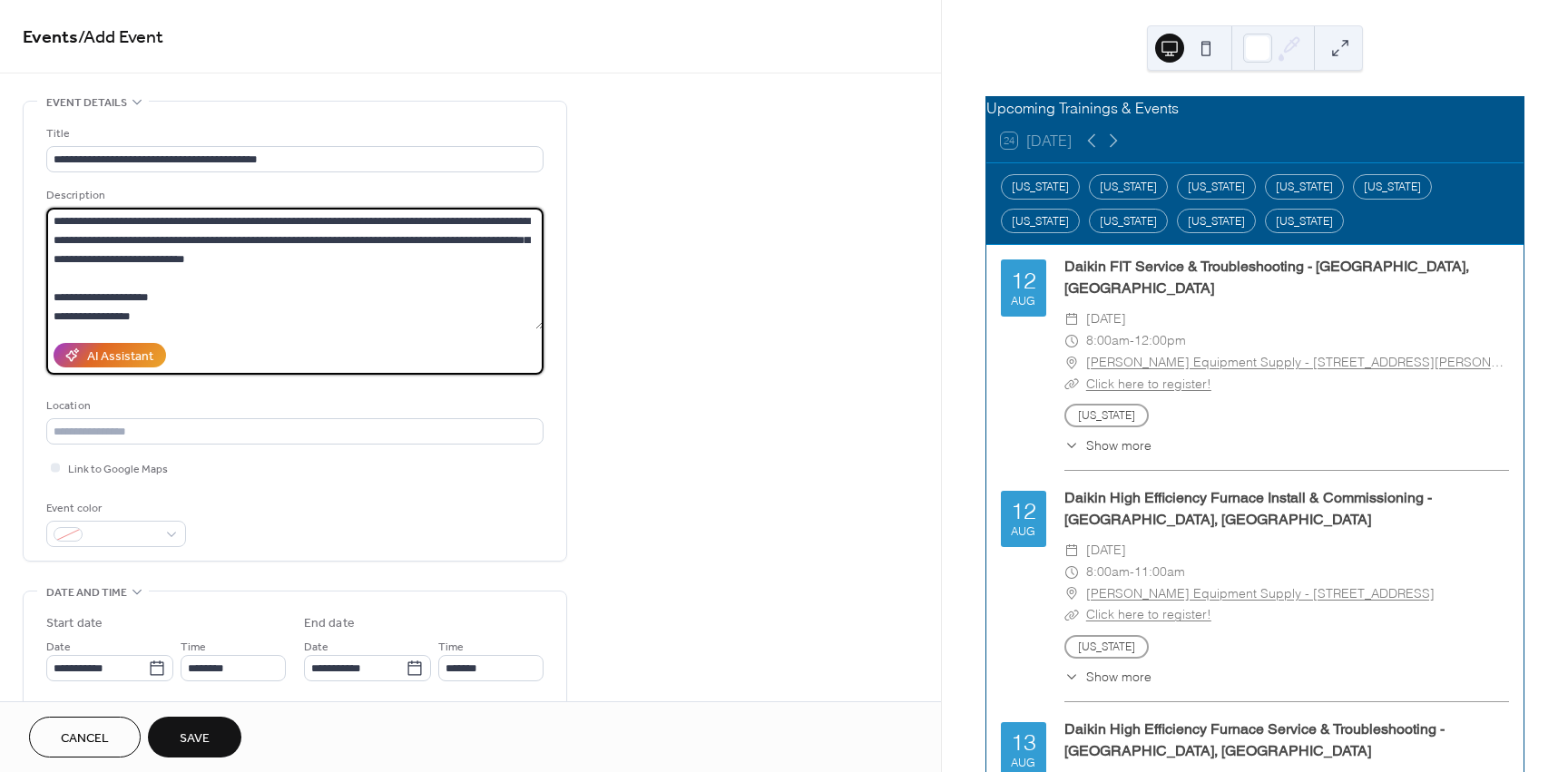 drag, startPoint x: 132, startPoint y: 313, endPoint x: 54, endPoint y: 294, distance: 80.280757 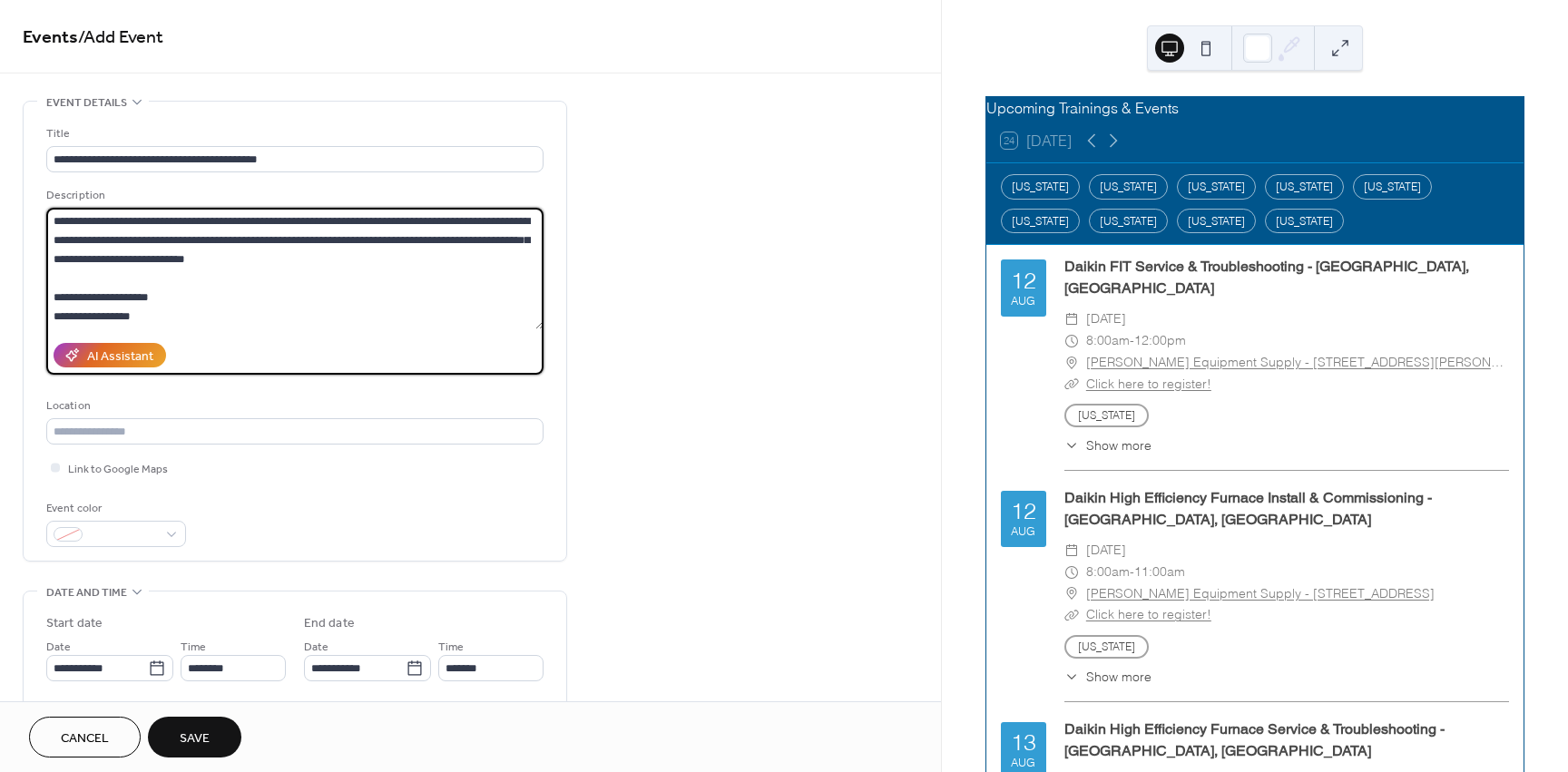 click on "**********" at bounding box center [295, 269] 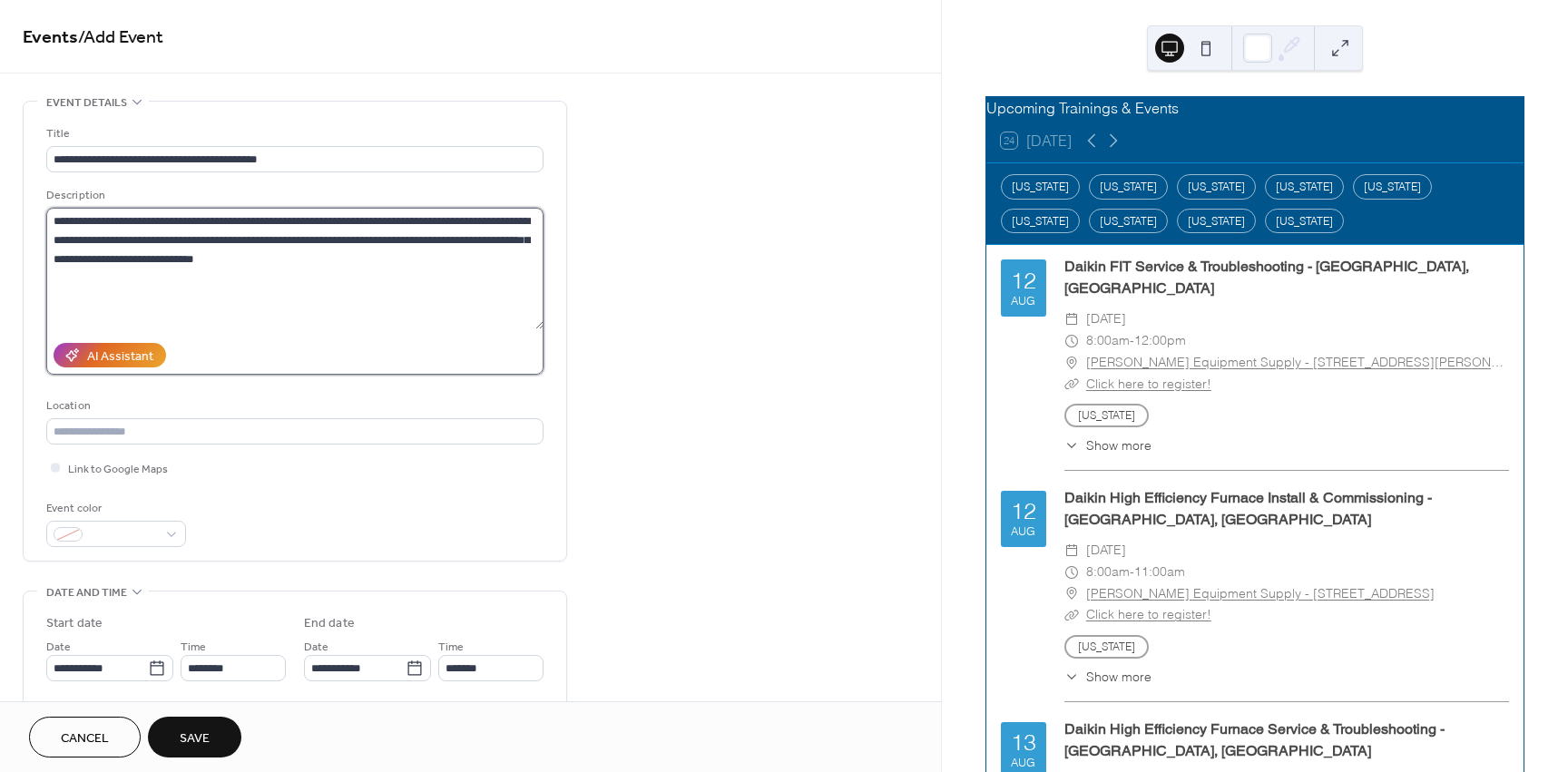 click on "**********" at bounding box center [295, 269] 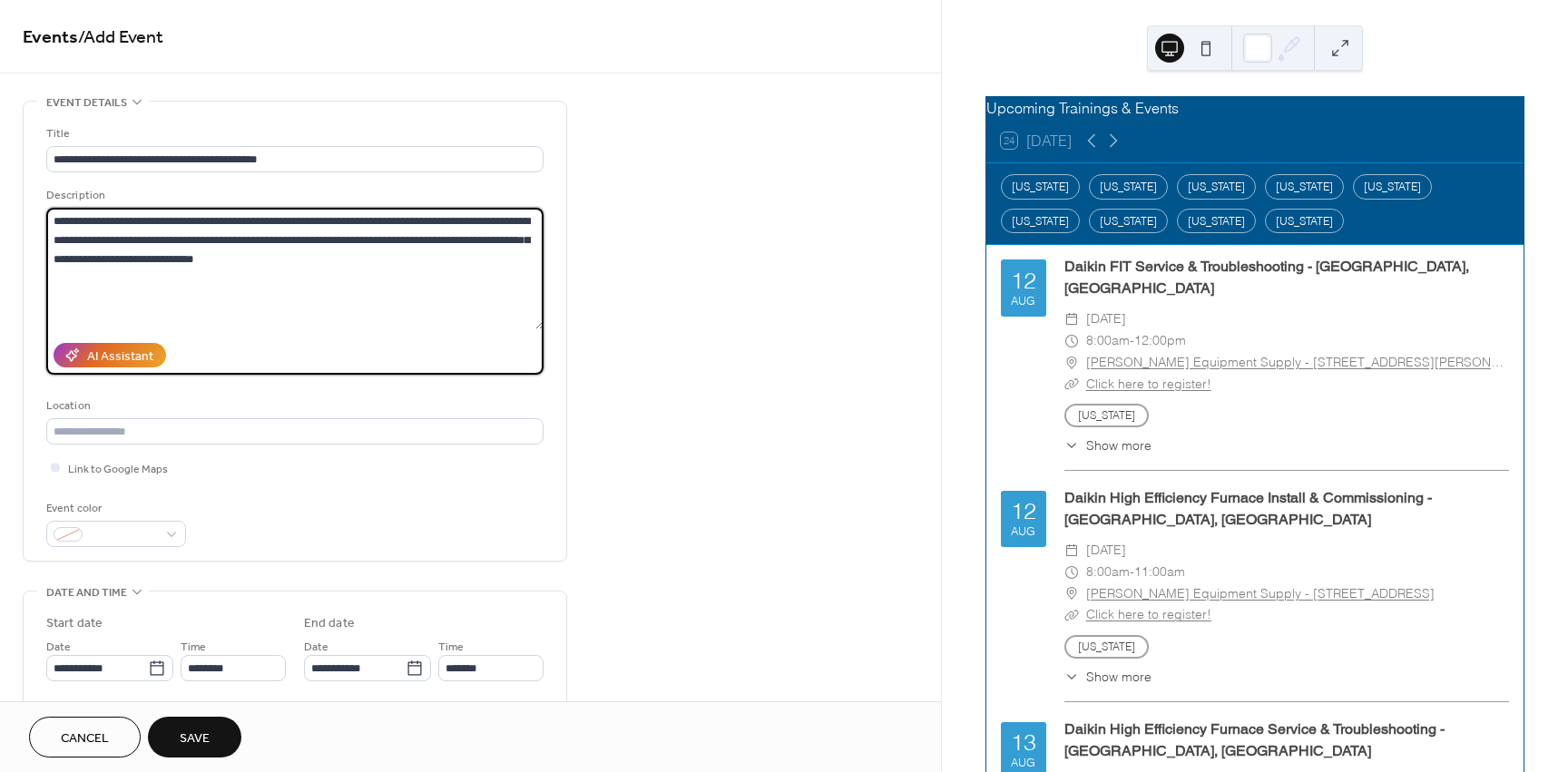 paste on "**********" 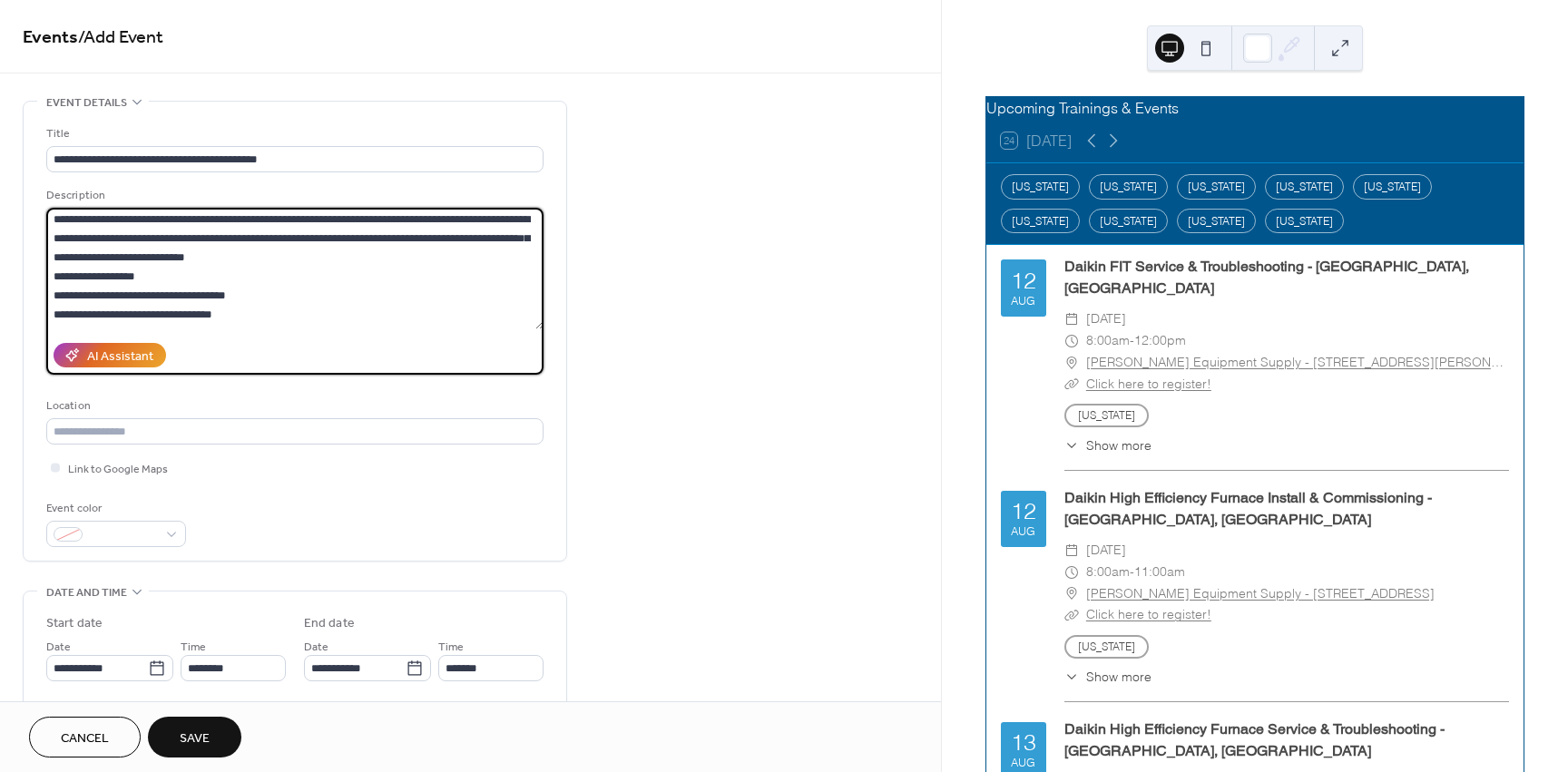 scroll, scrollTop: 0, scrollLeft: 0, axis: both 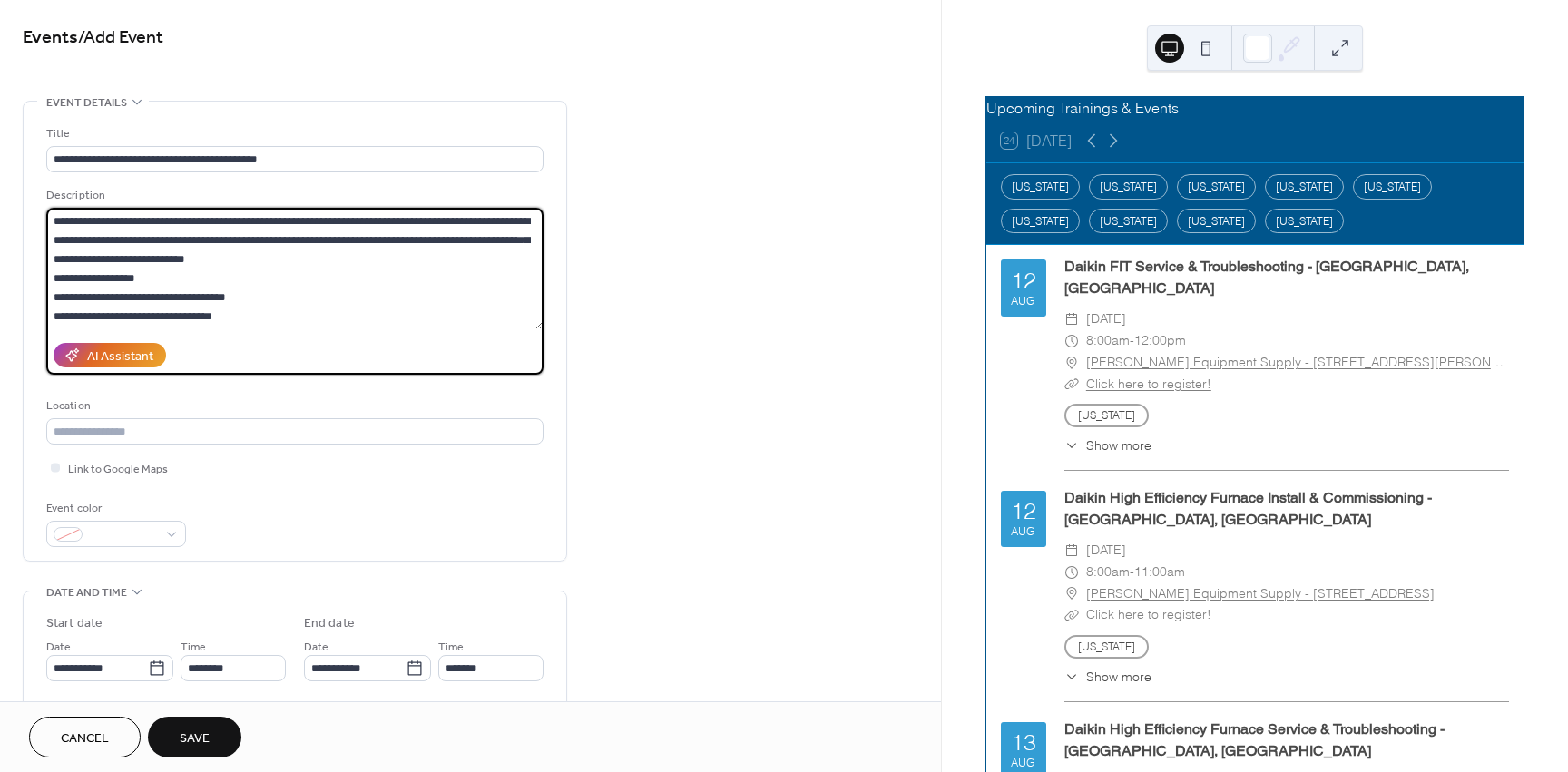 click on "**********" at bounding box center [295, 269] 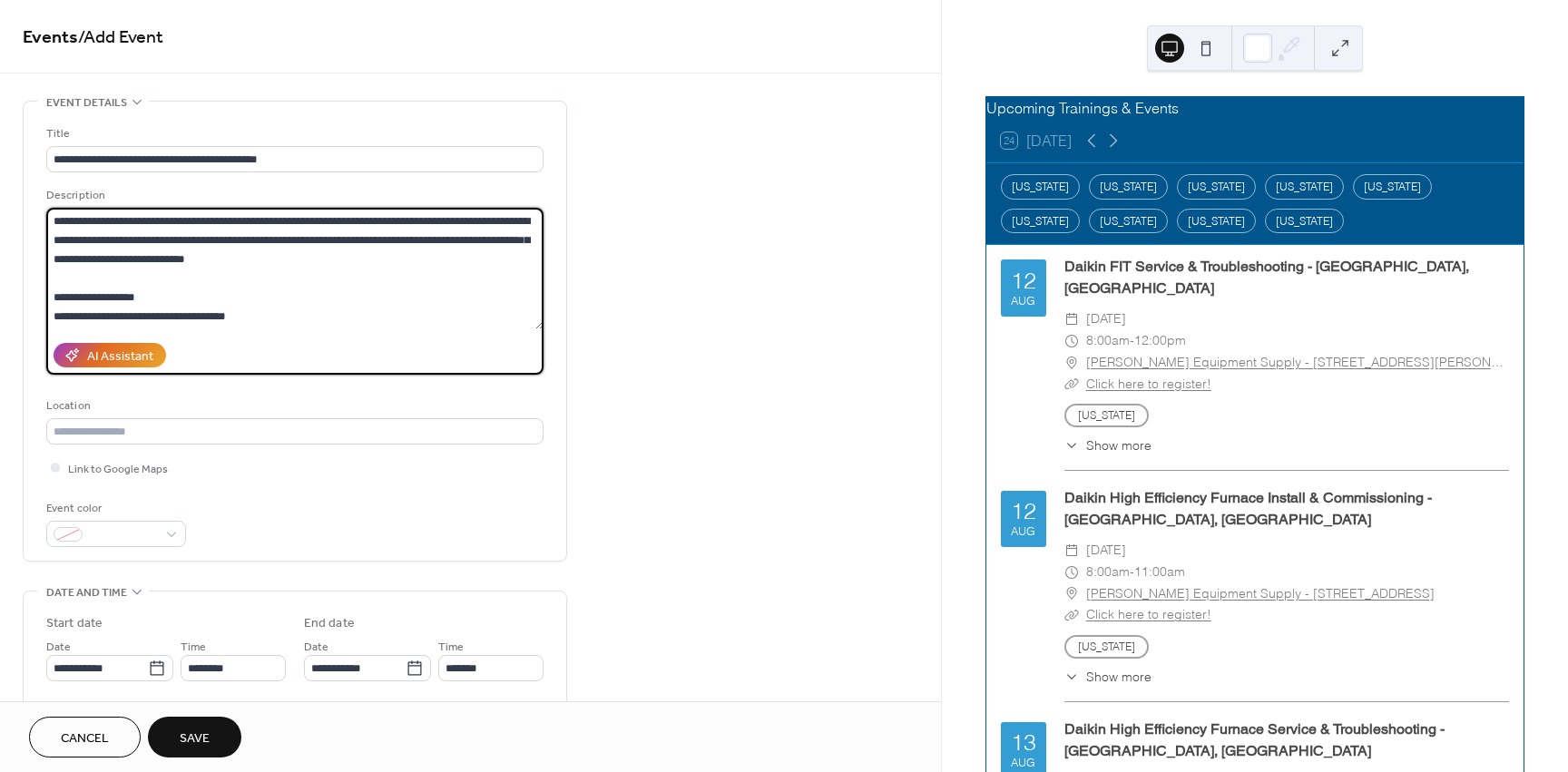 scroll, scrollTop: 133, scrollLeft: 0, axis: vertical 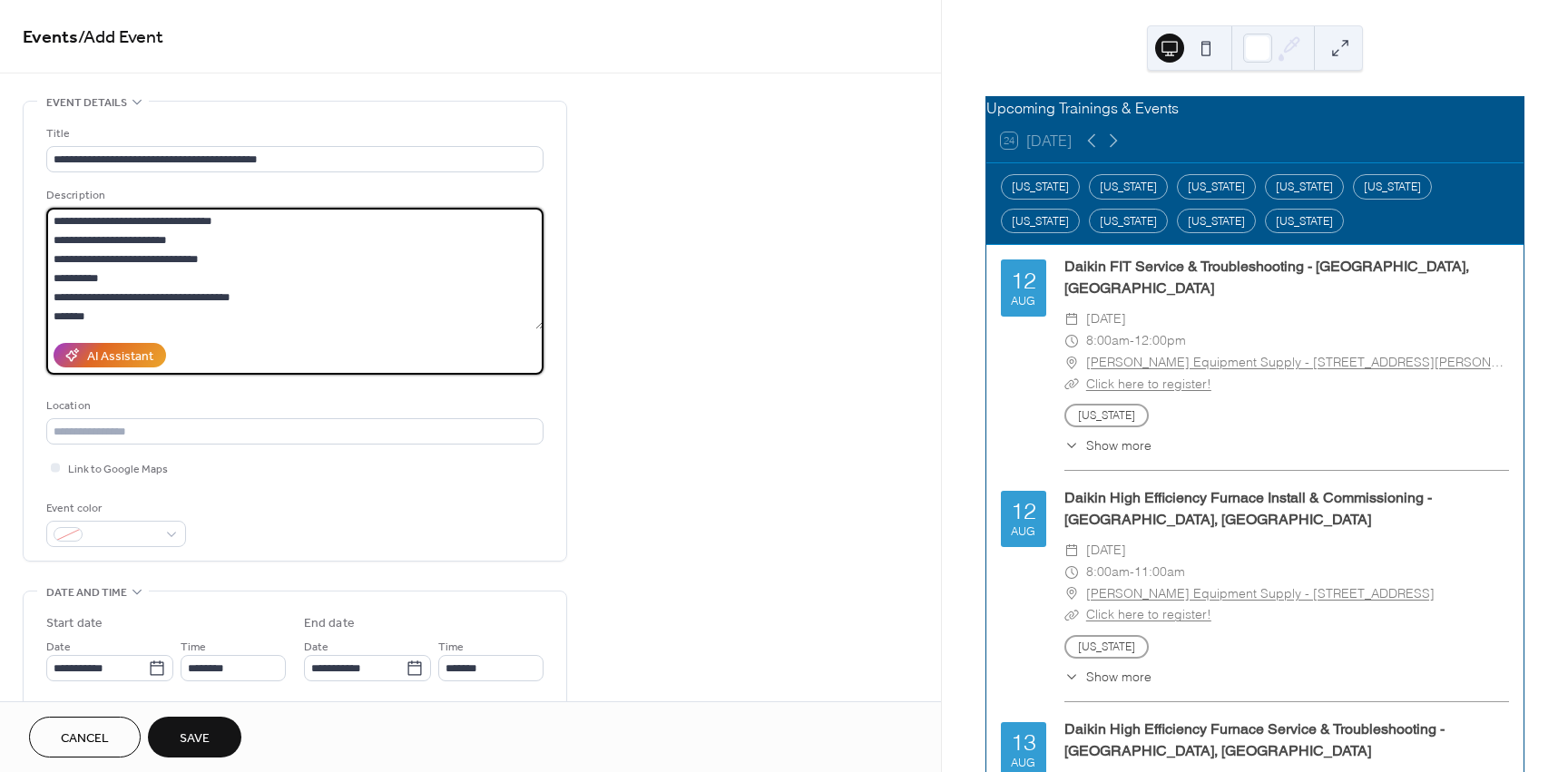 click on "**********" at bounding box center (295, 269) 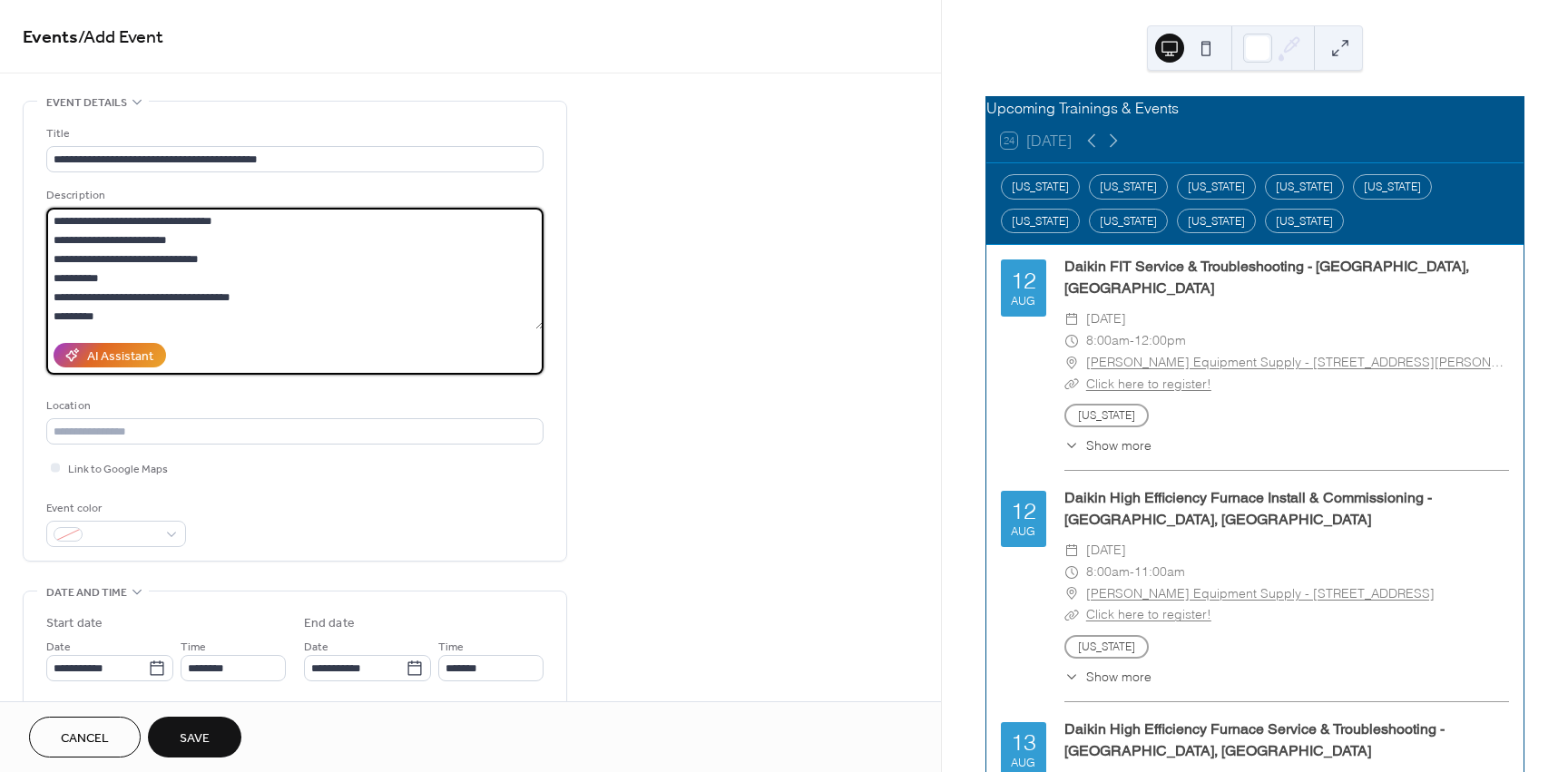 scroll, scrollTop: 150, scrollLeft: 0, axis: vertical 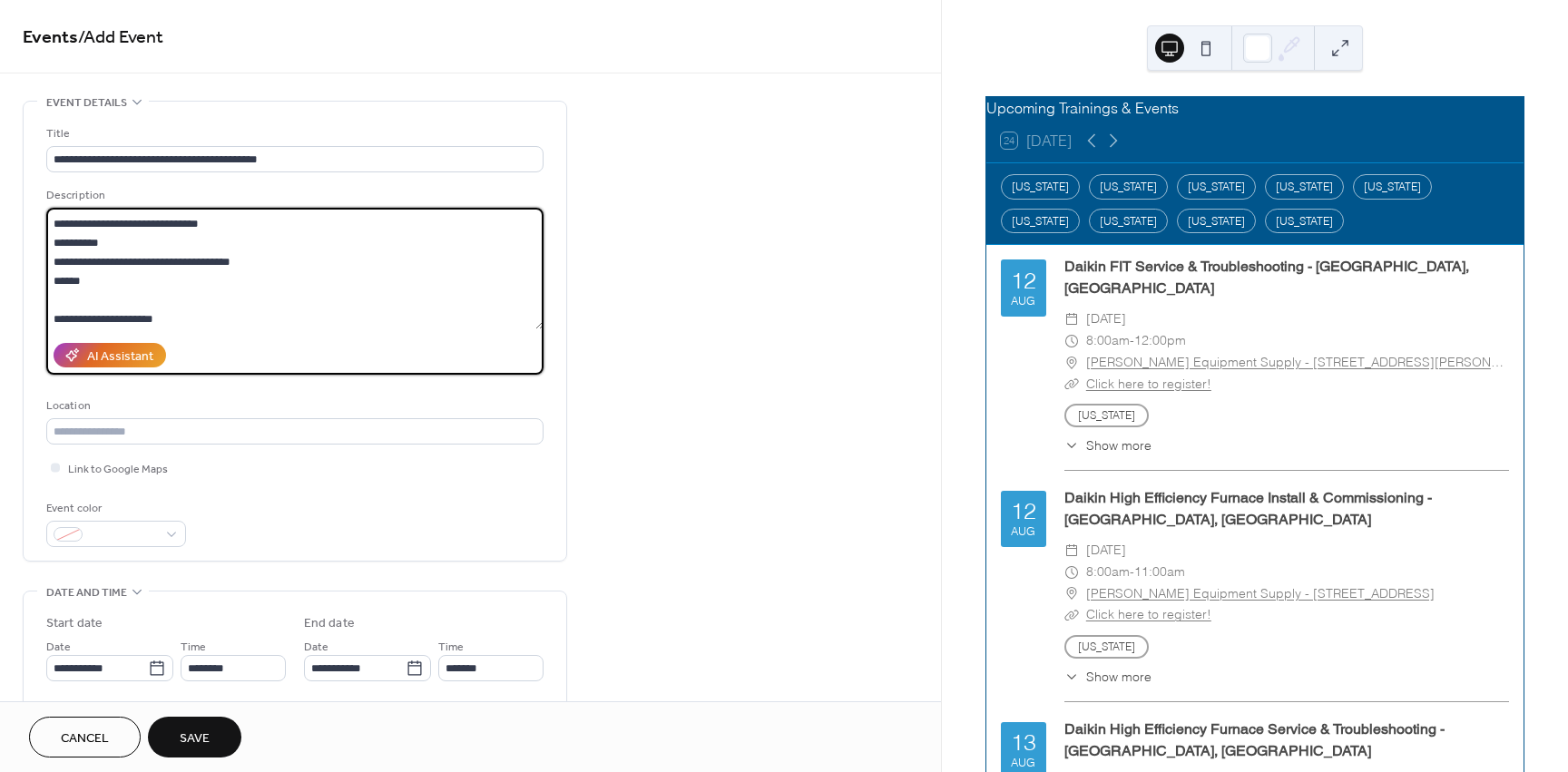 type on "**********" 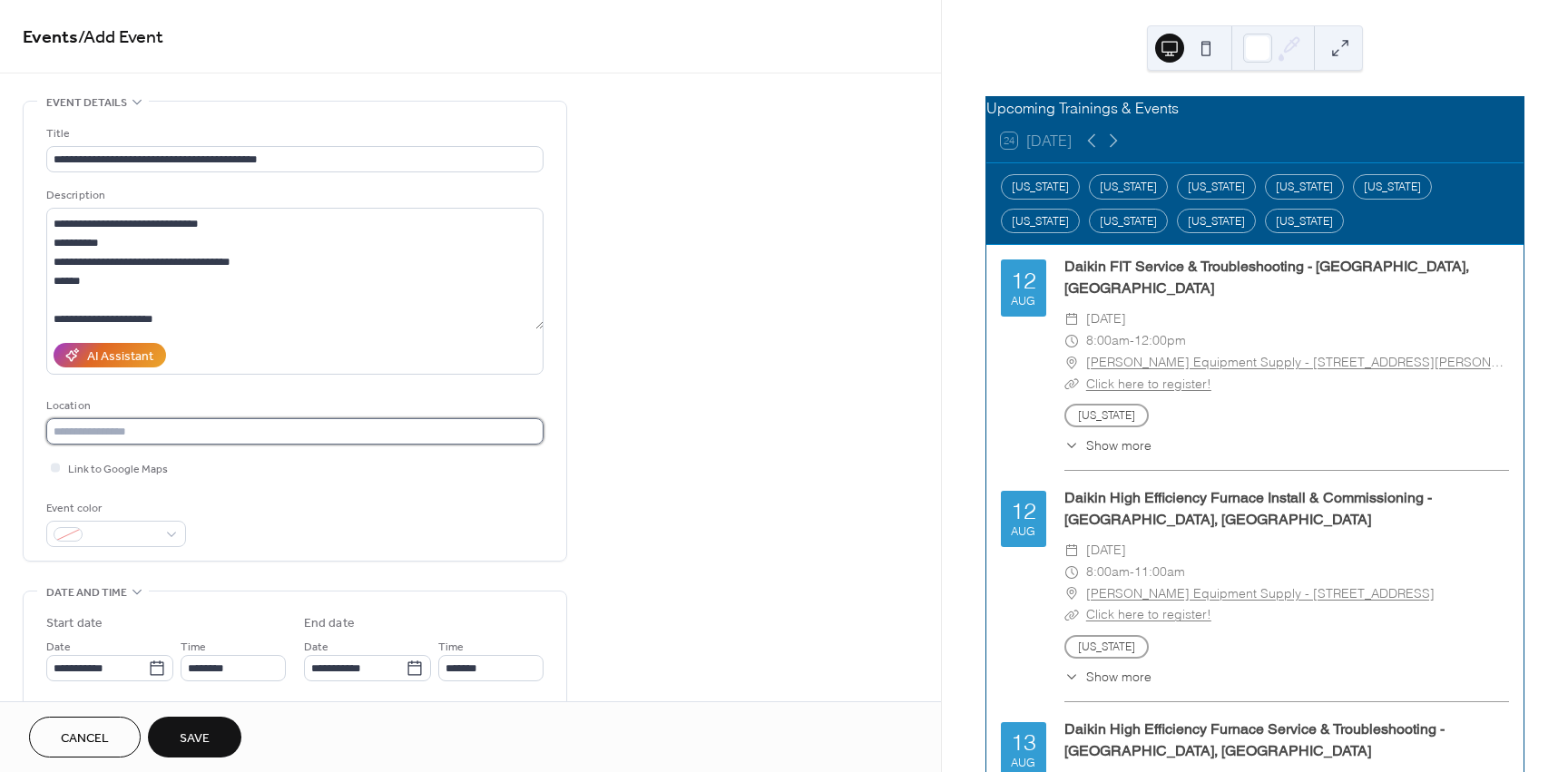 click at bounding box center [295, 431] 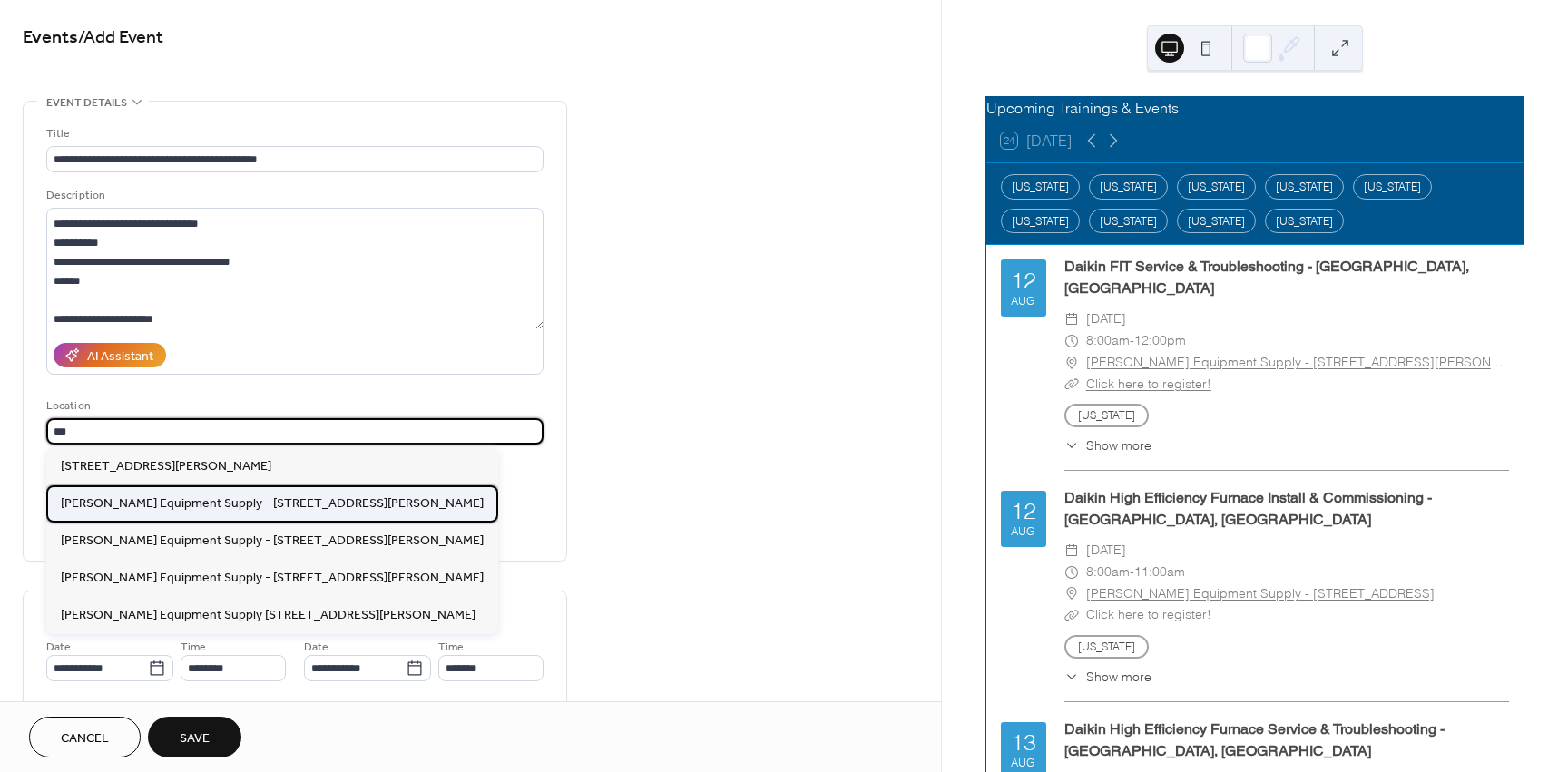 click on "[PERSON_NAME] Equipment Supply - [STREET_ADDRESS][PERSON_NAME]" at bounding box center [272, 503] 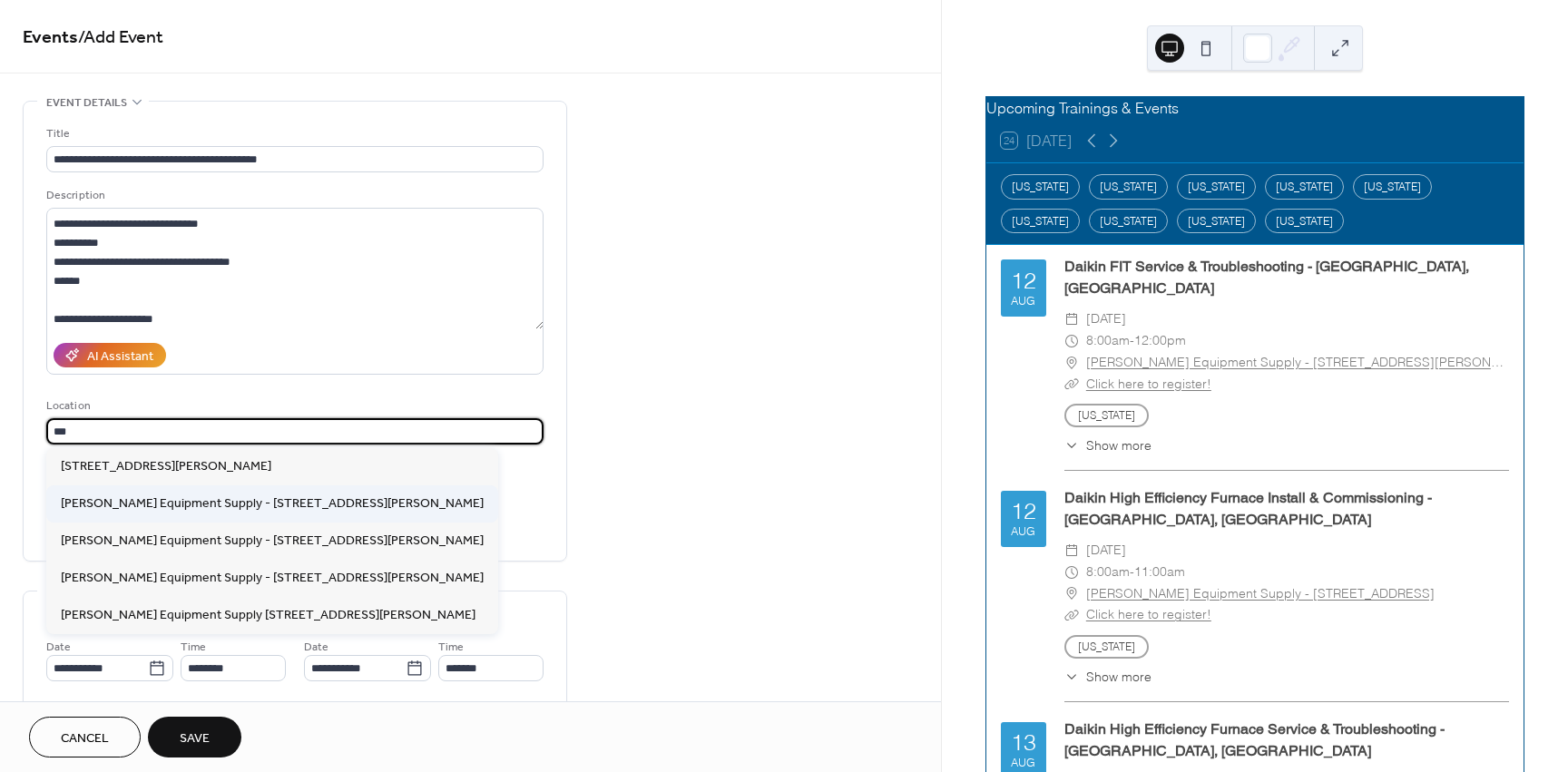 type on "**********" 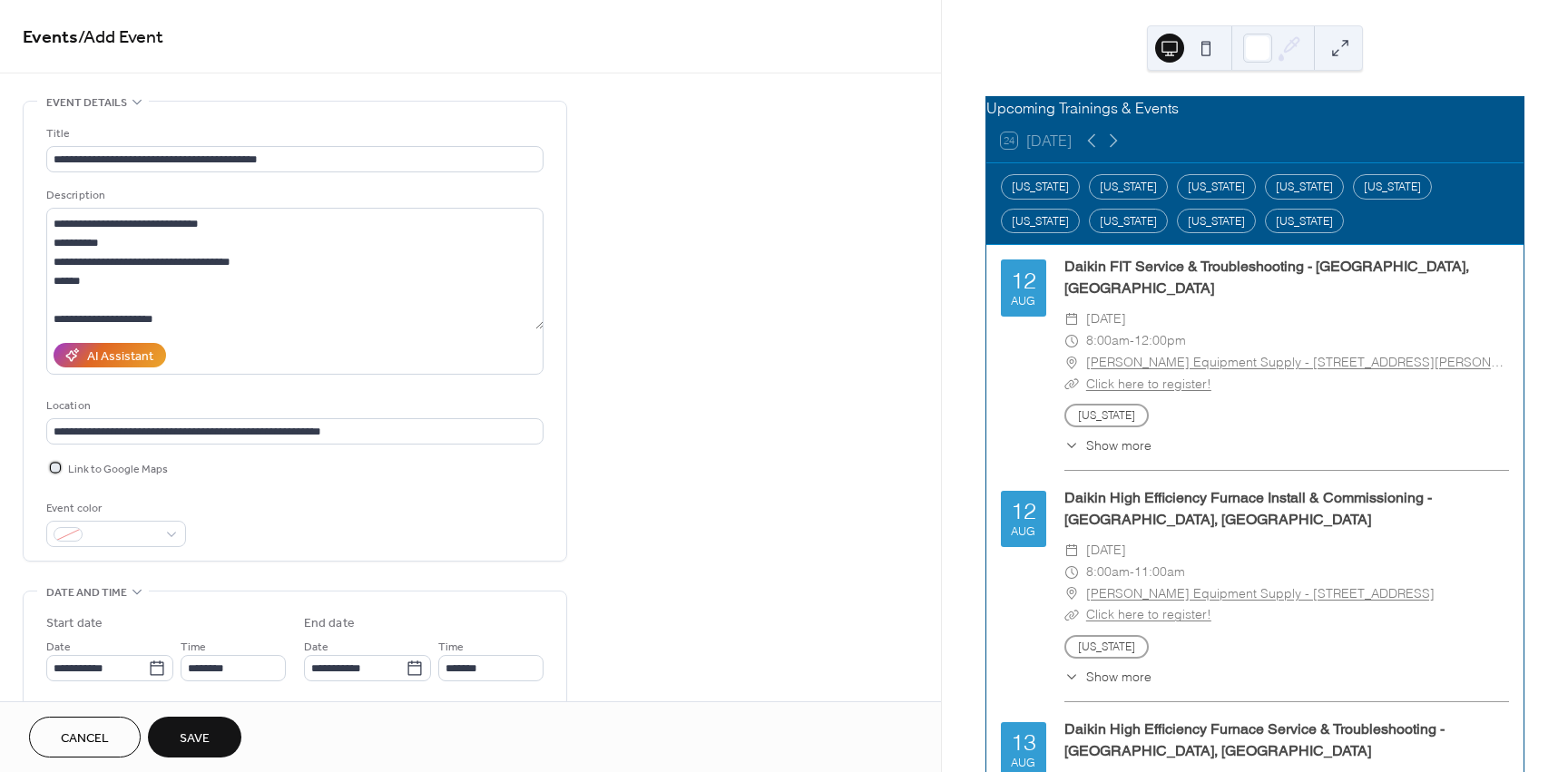 click on "Link to Google Maps" at bounding box center [118, 469] 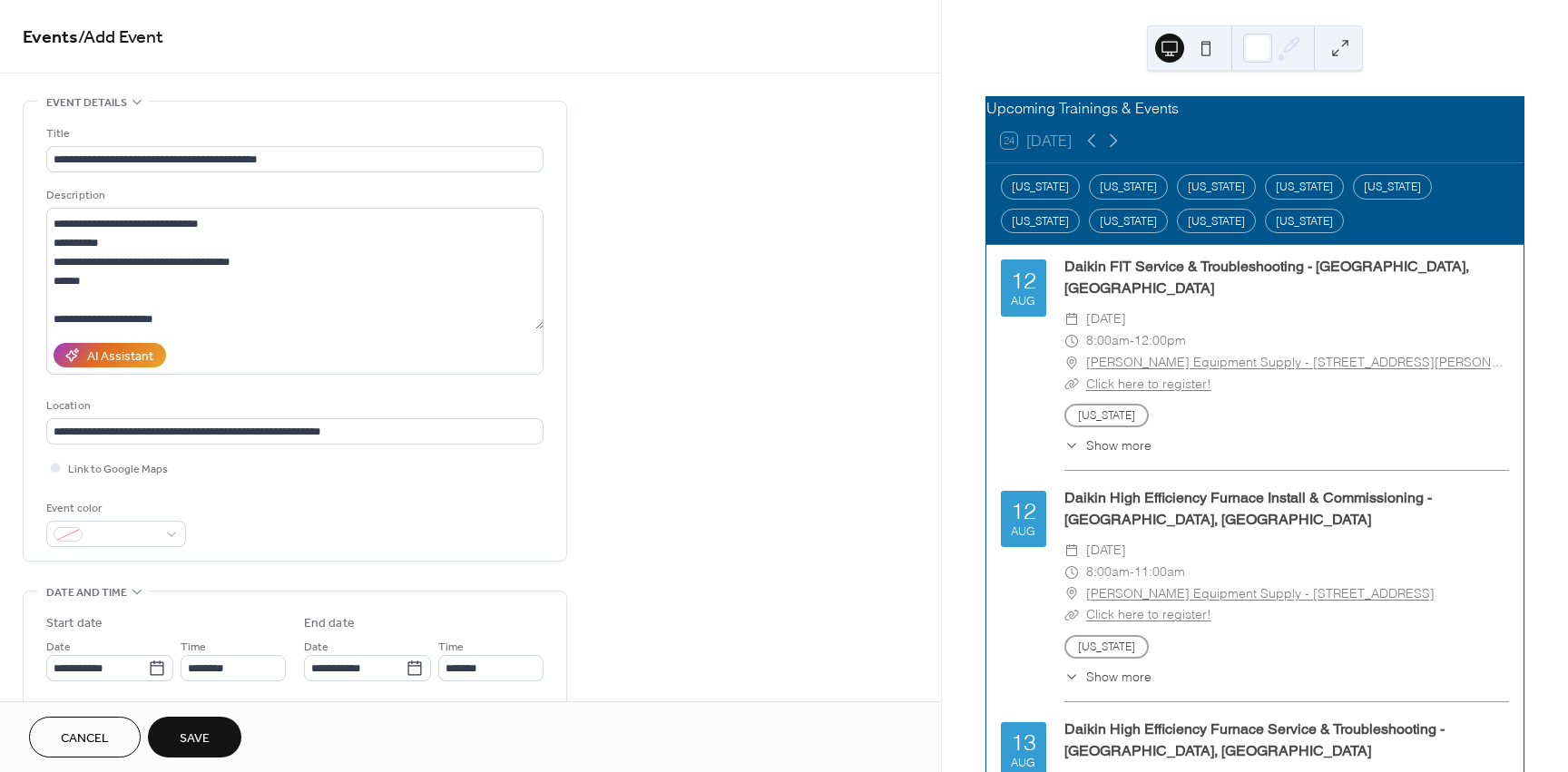 click on "**********" at bounding box center [470, 796] 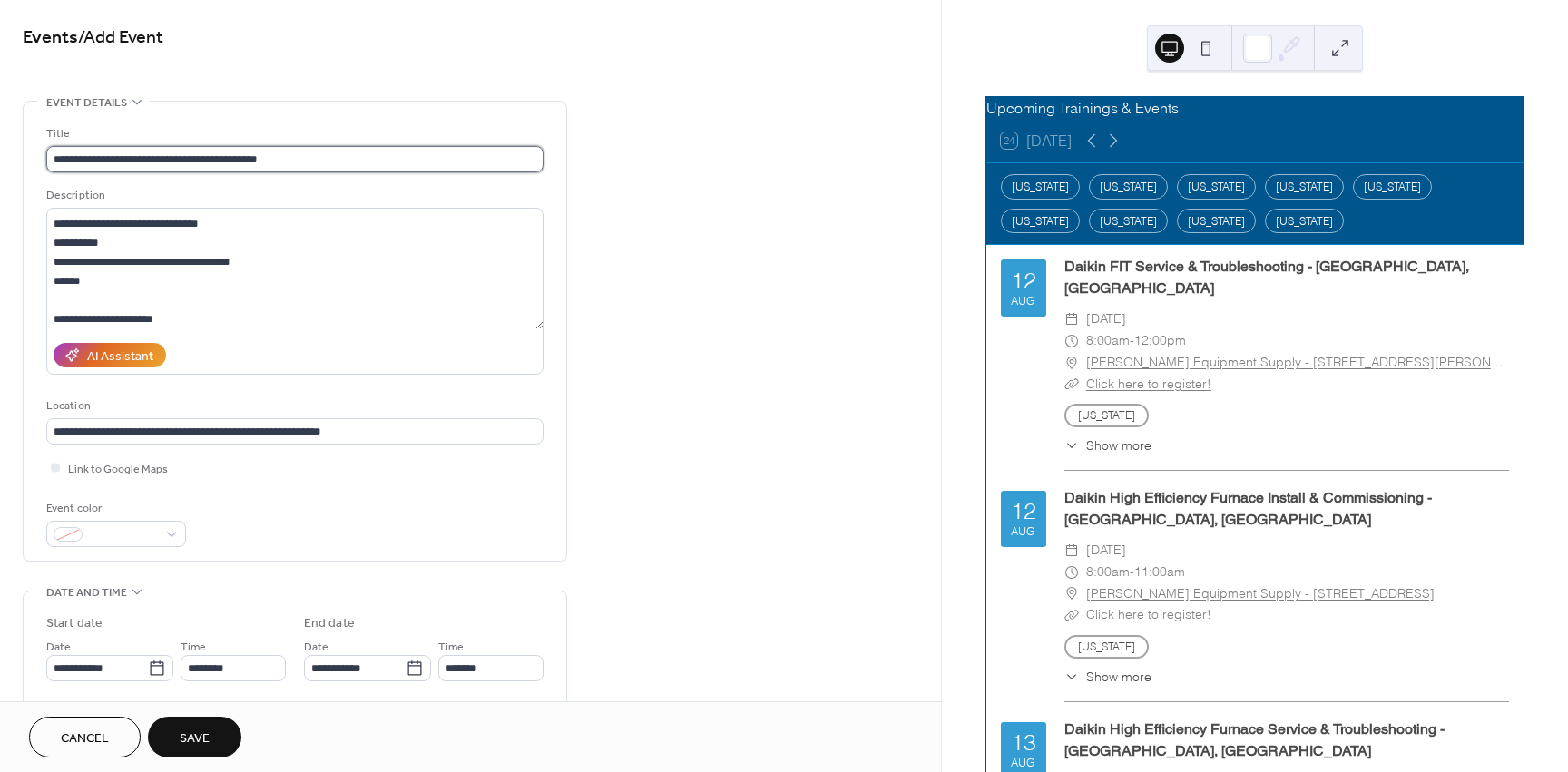 click on "**********" at bounding box center (295, 159) 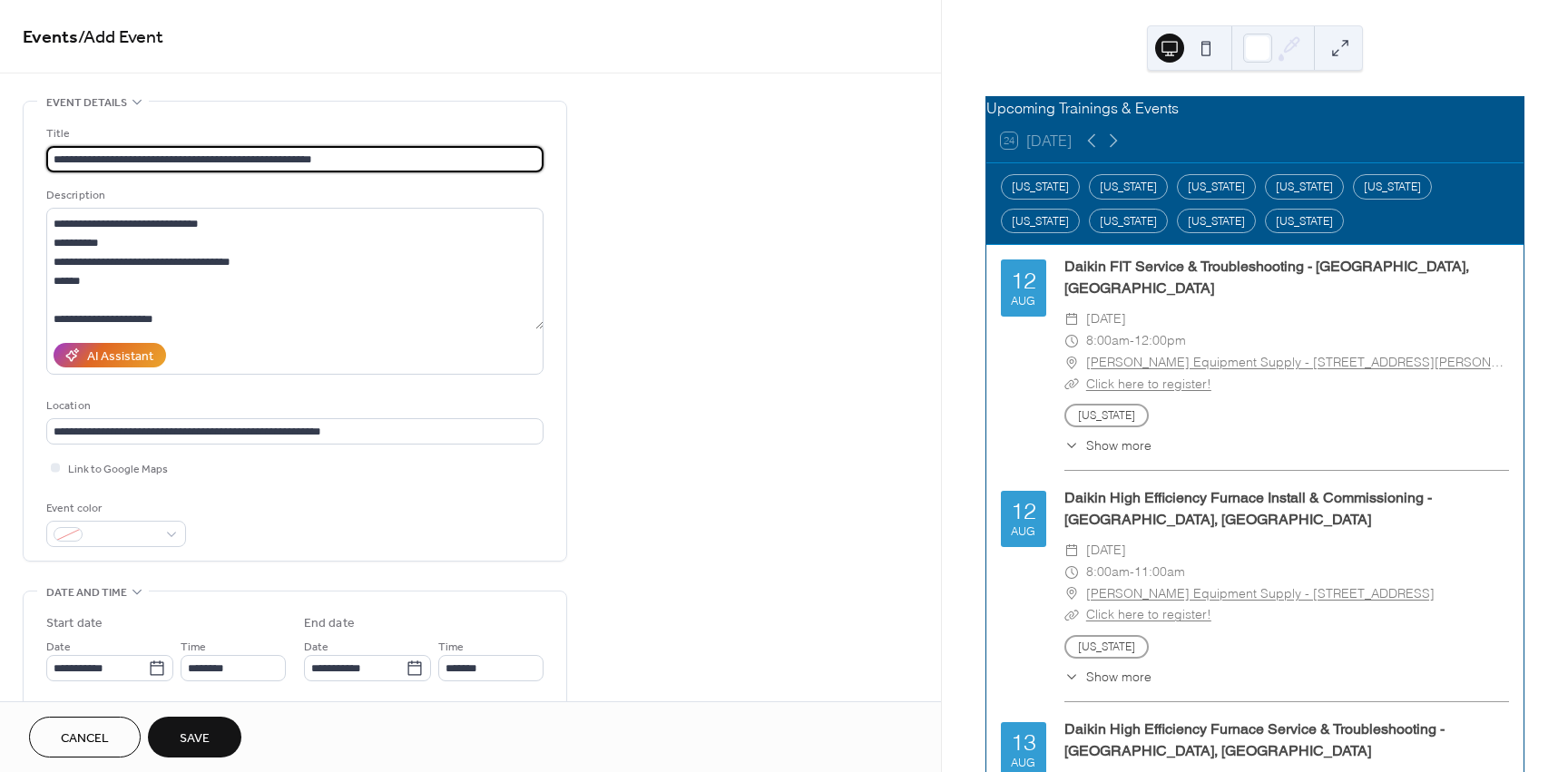 type on "**********" 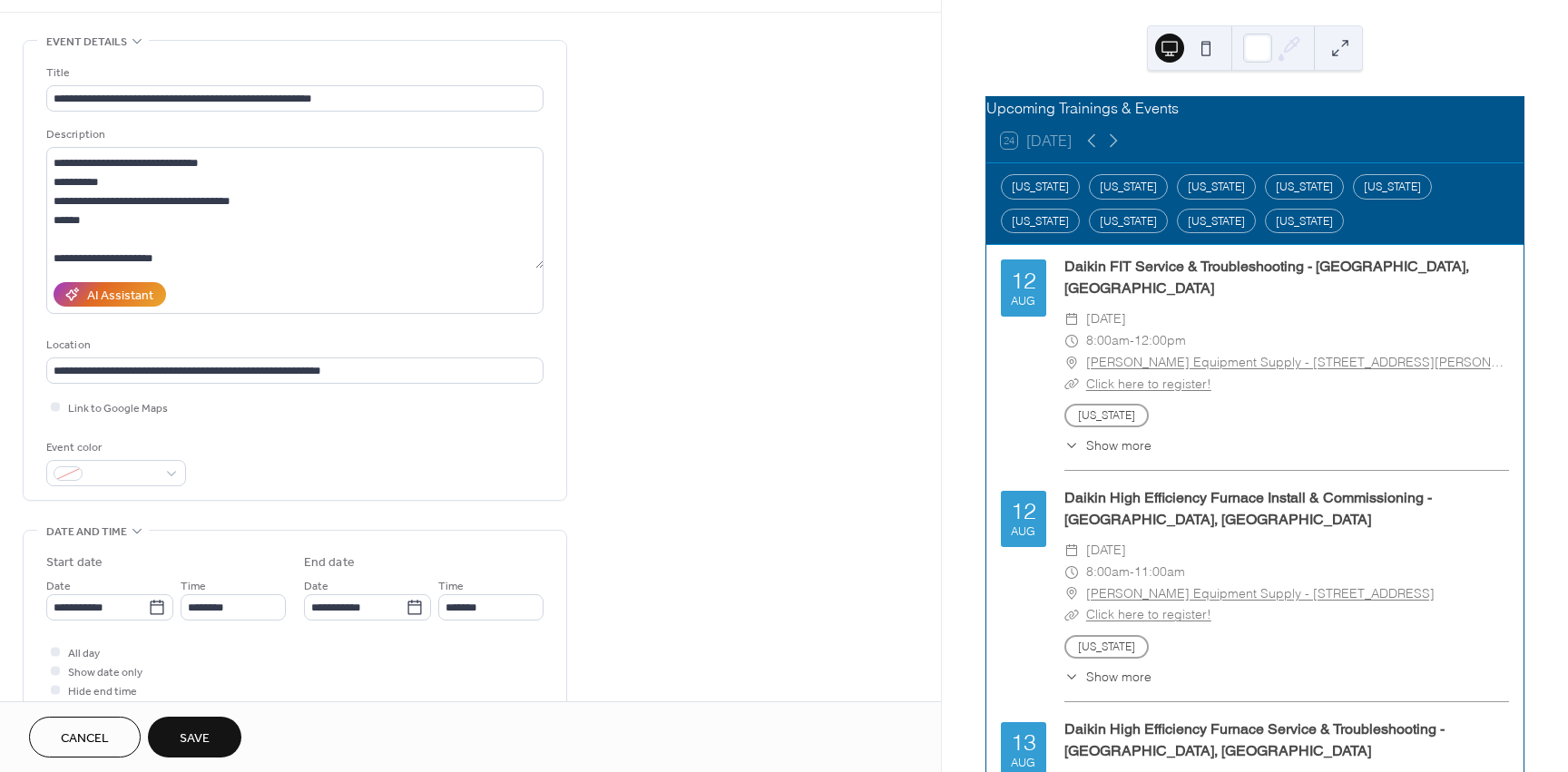 scroll, scrollTop: 363, scrollLeft: 0, axis: vertical 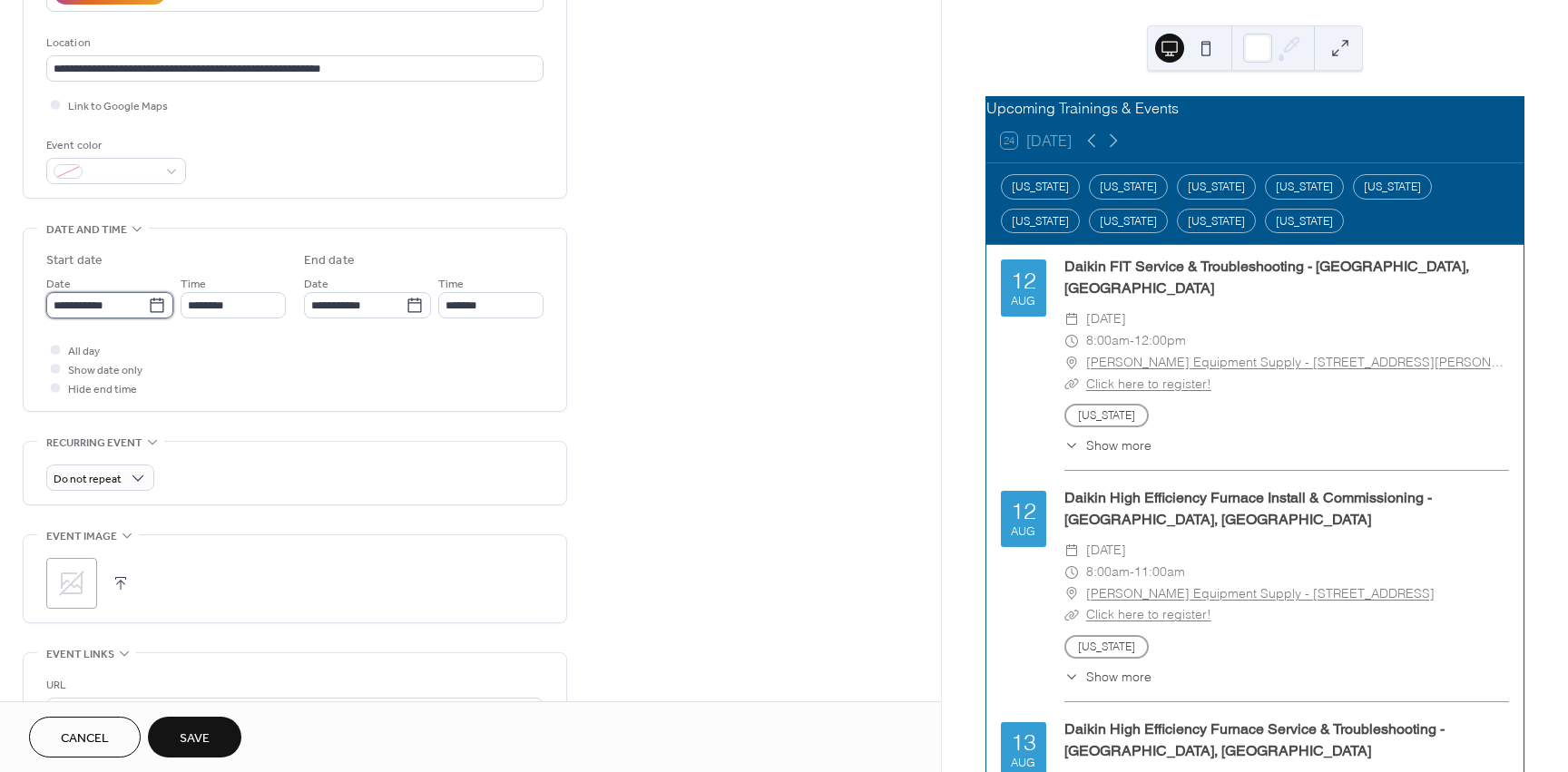 click on "**********" at bounding box center [97, 305] 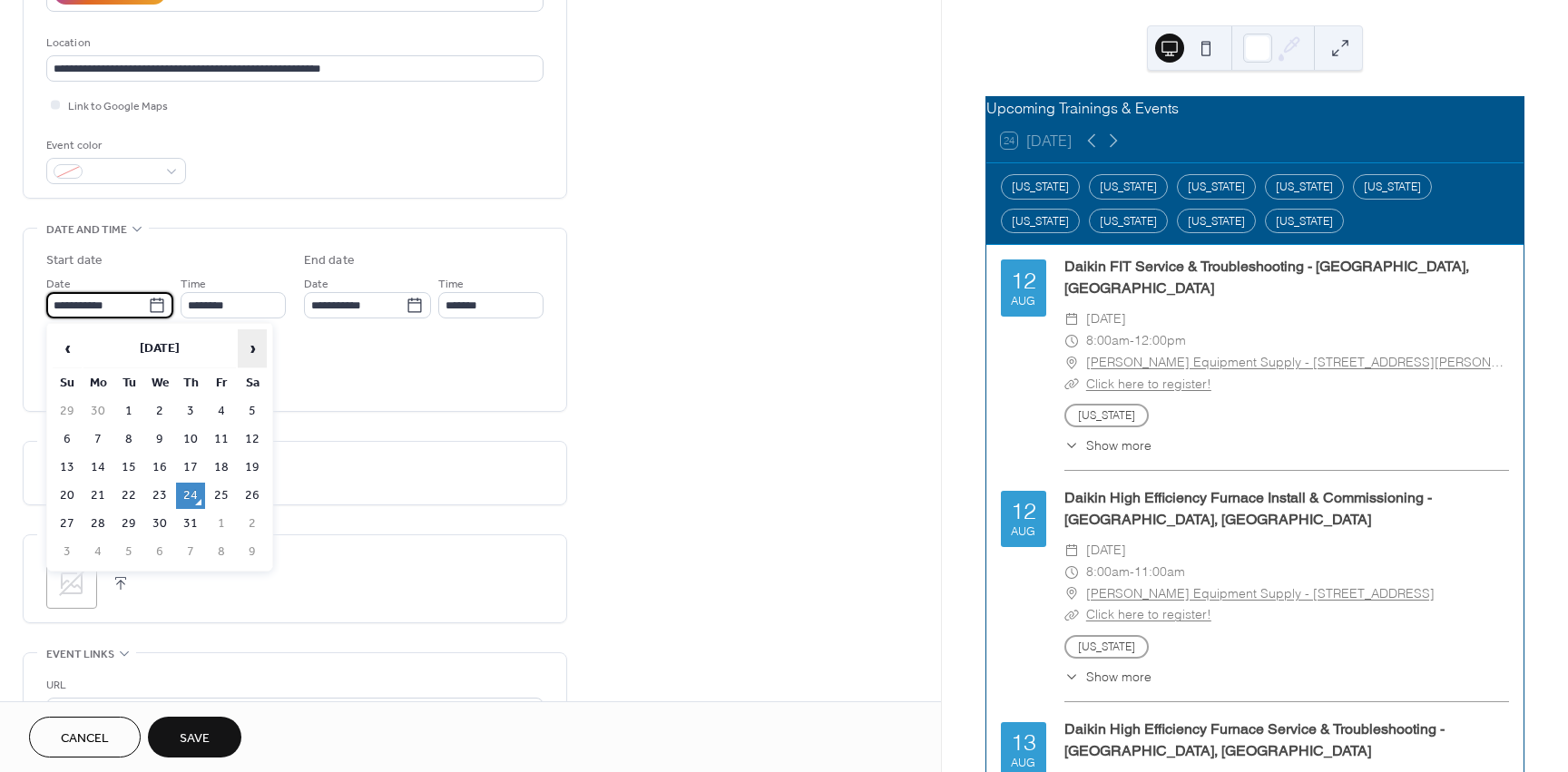 click on "›" at bounding box center [252, 348] 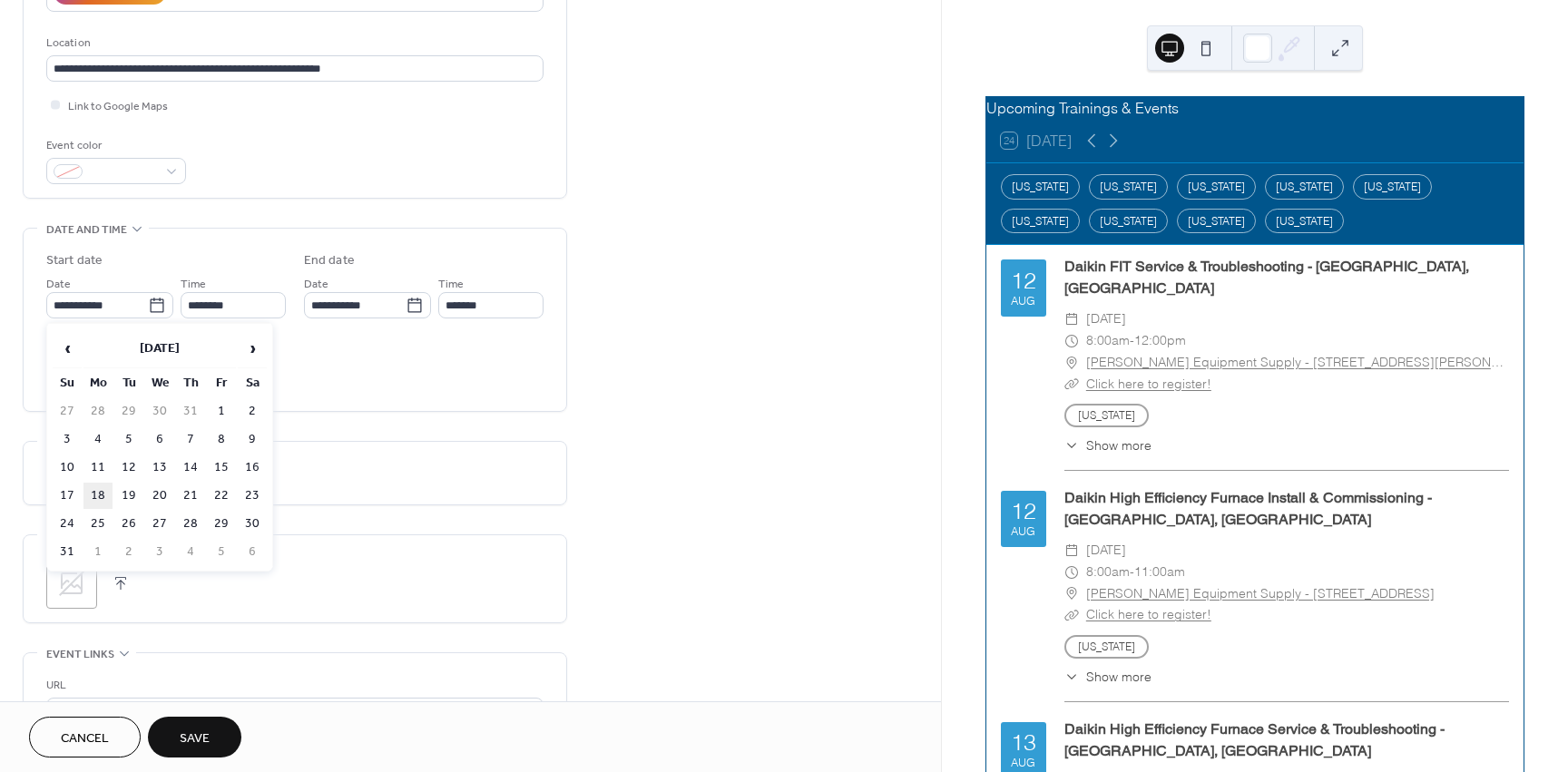 click on "18" at bounding box center [98, 495] 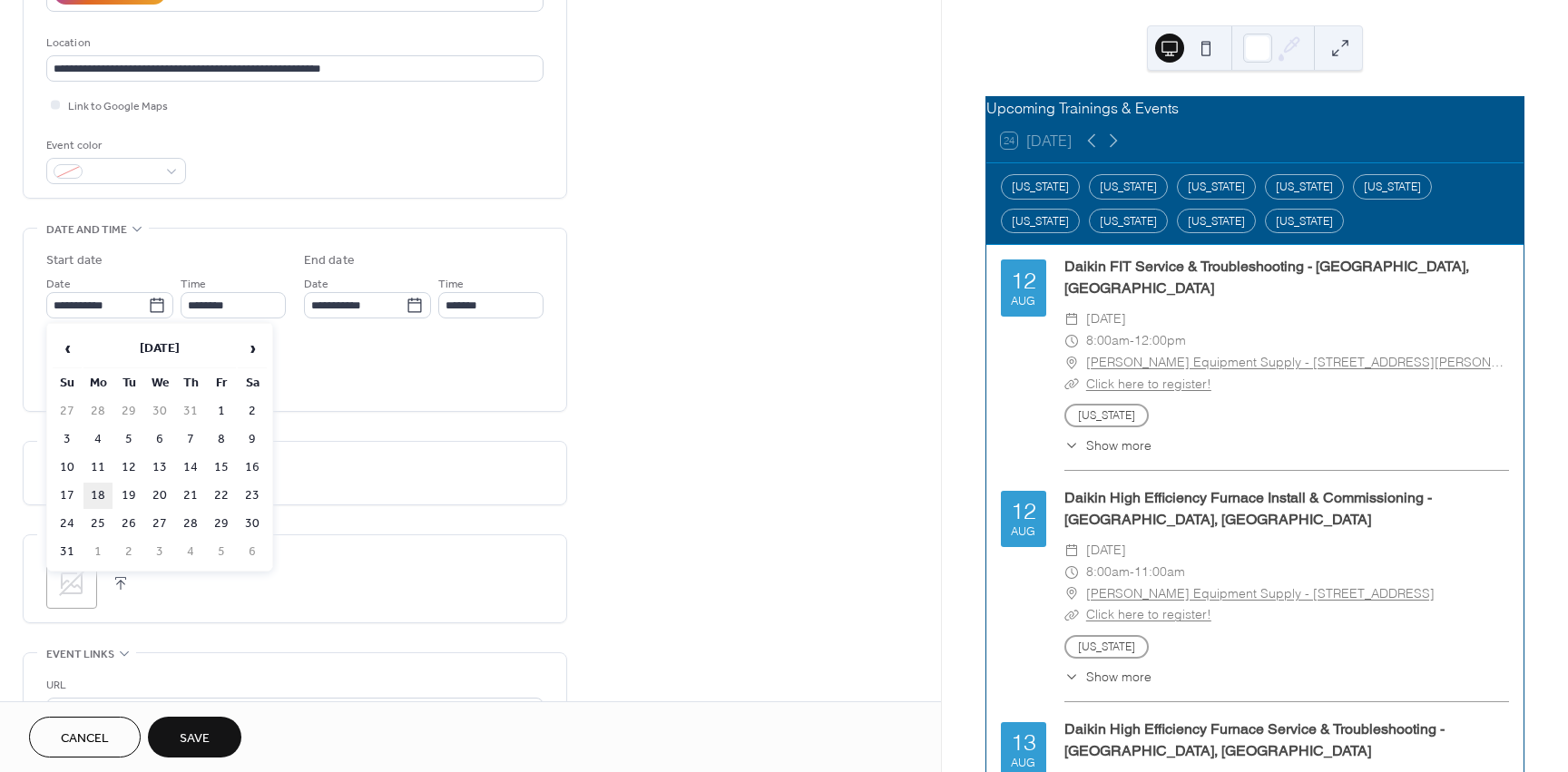 type on "**********" 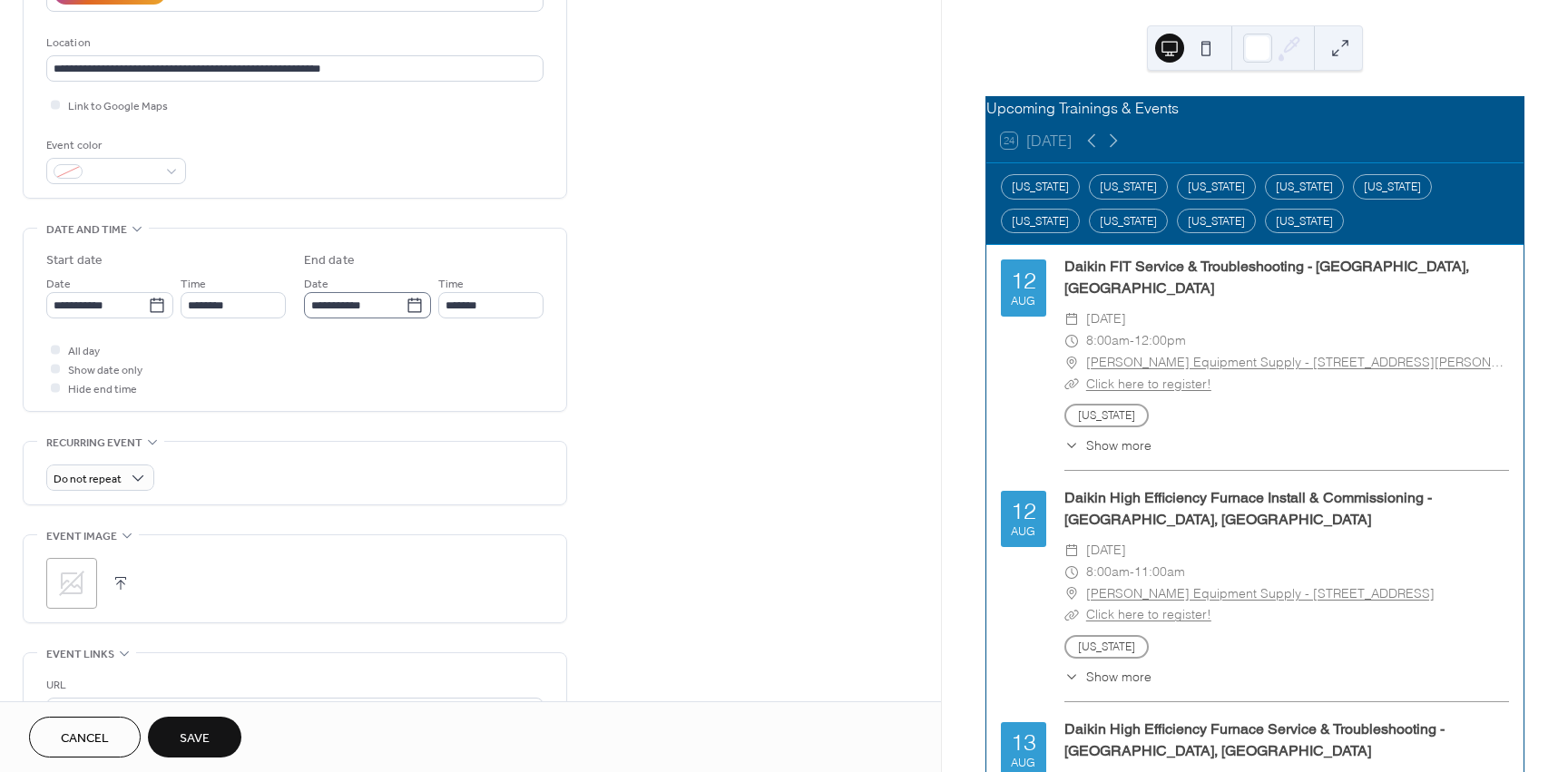 click 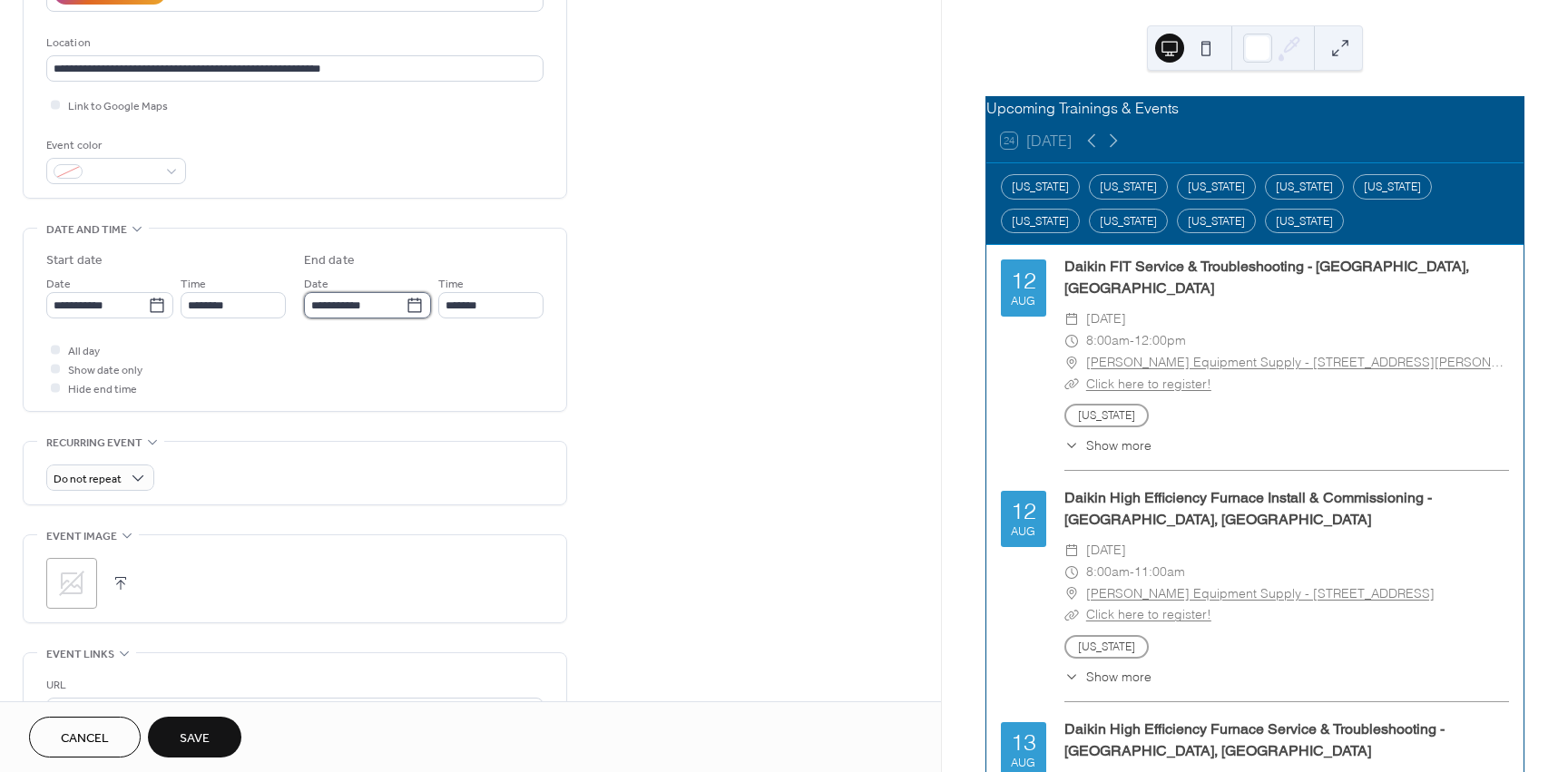 click on "**********" at bounding box center [355, 305] 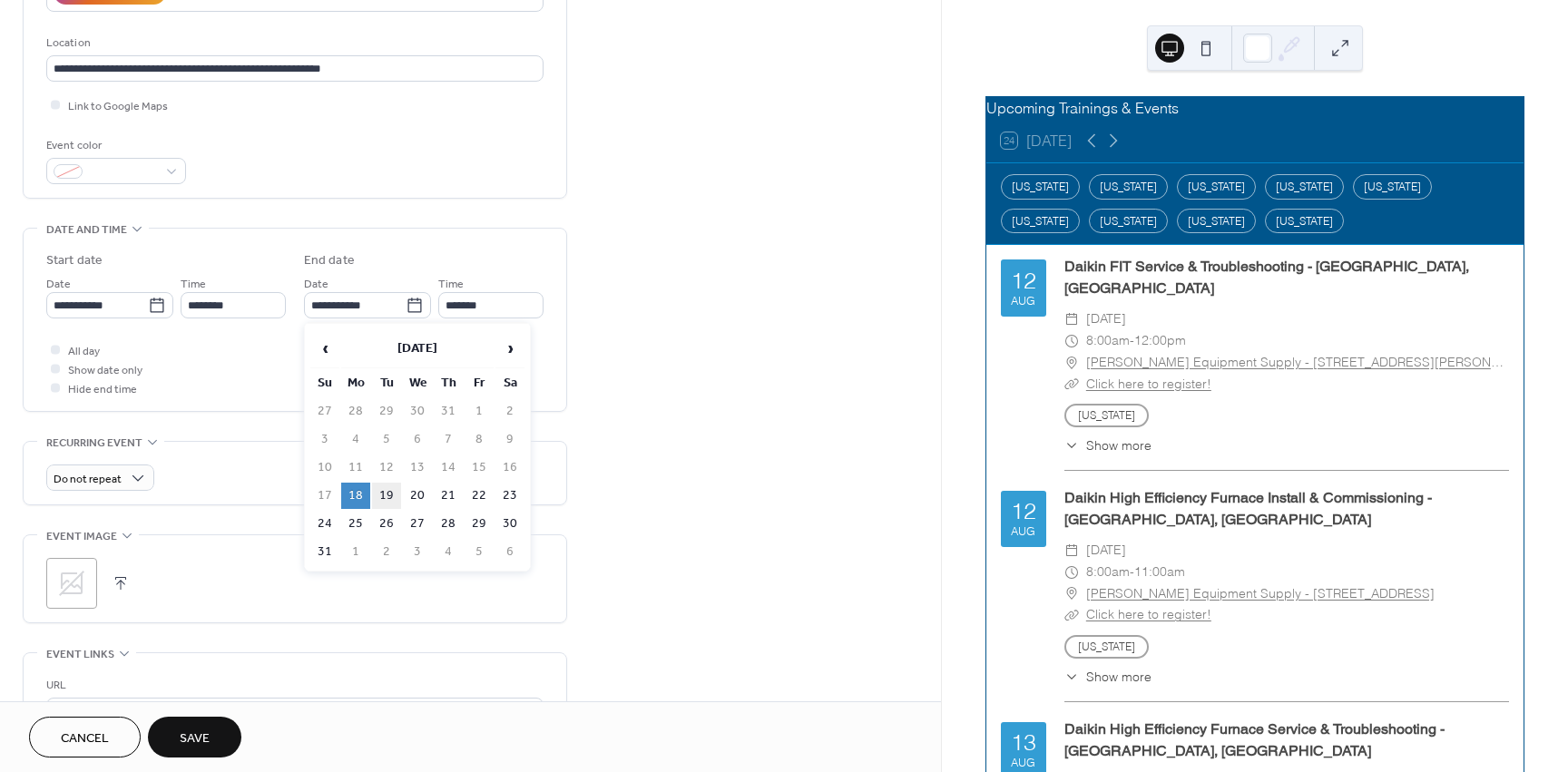 click on "19" at bounding box center (387, 495) 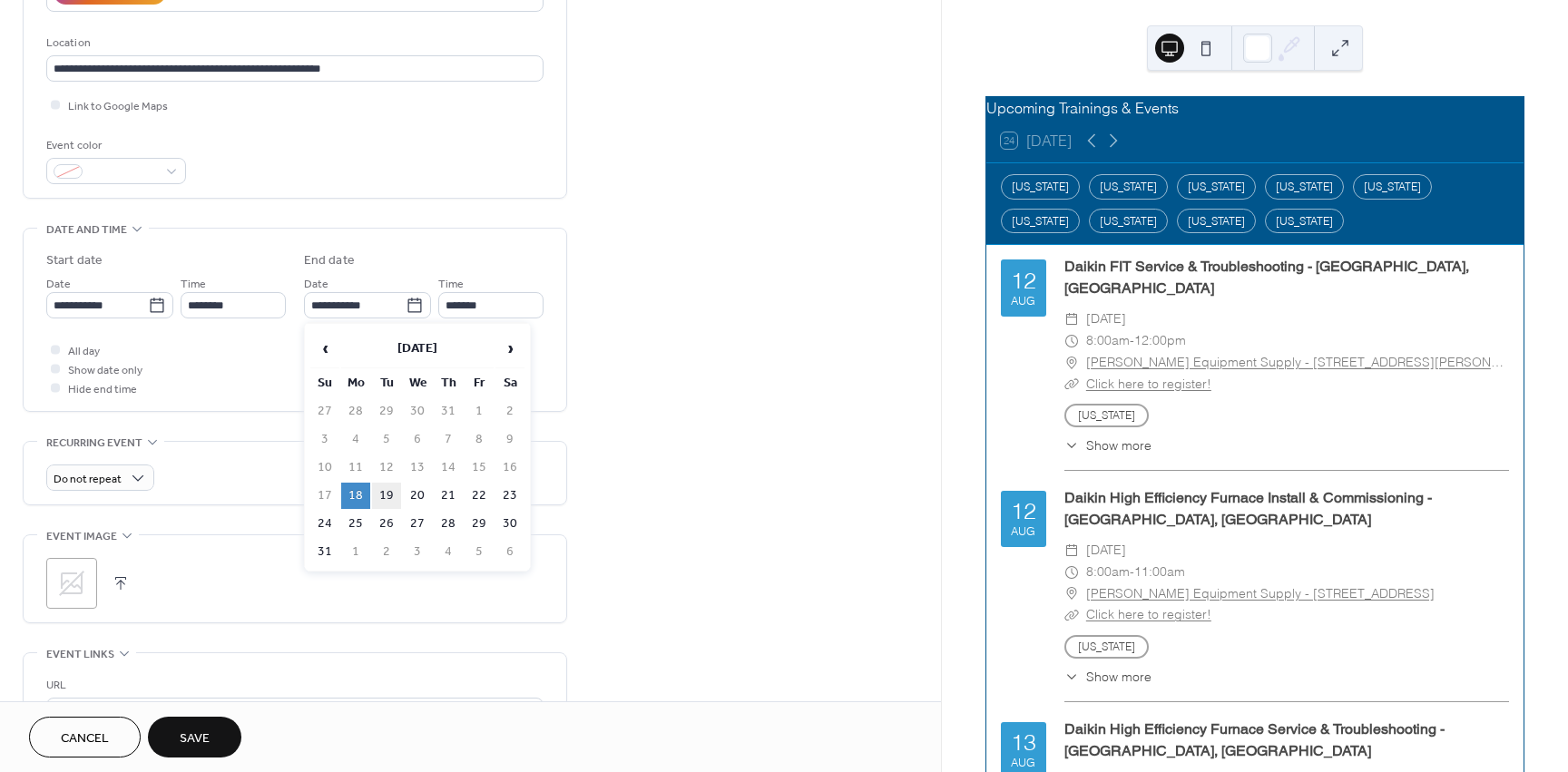 type on "**********" 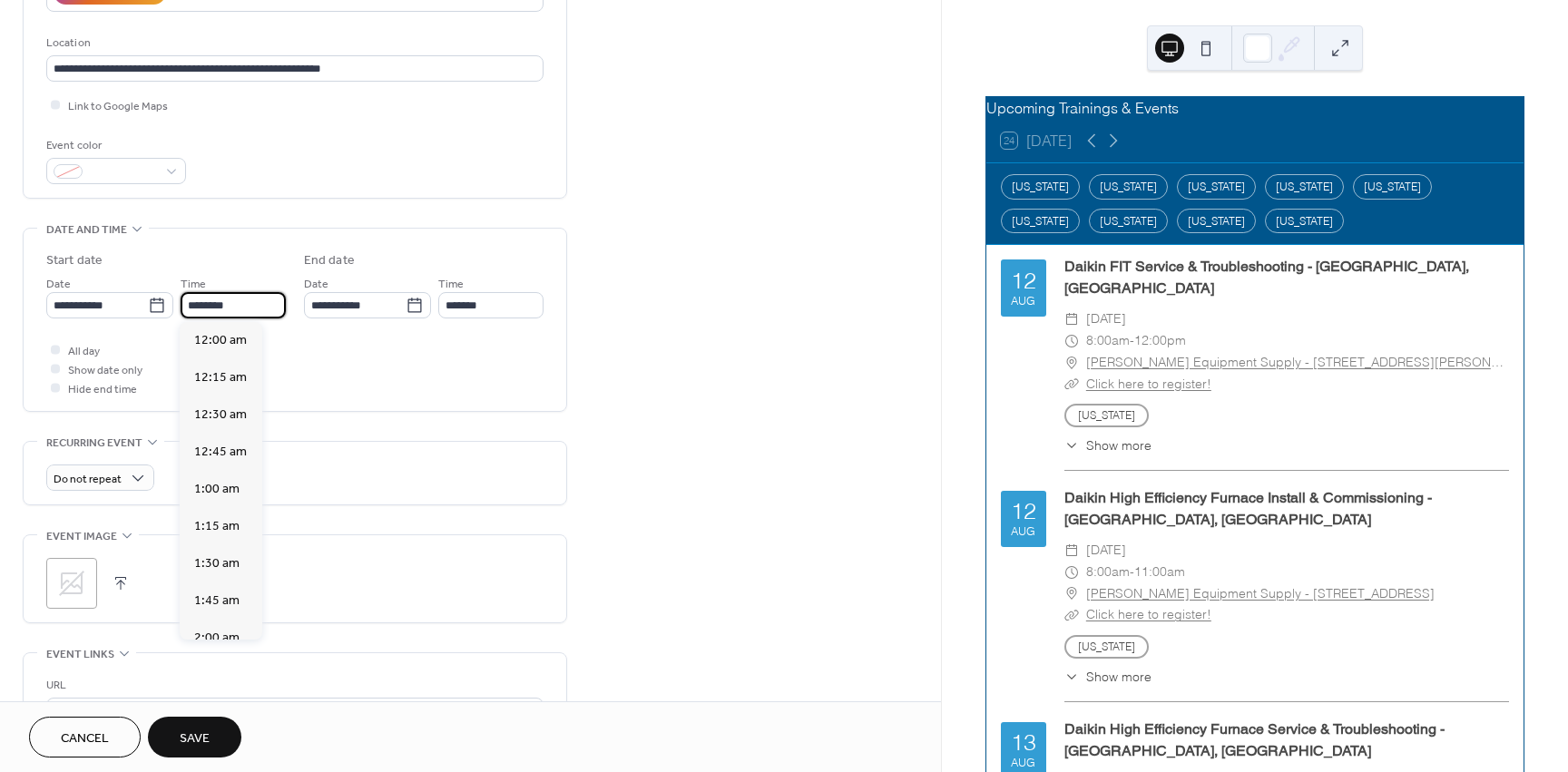 click on "********" at bounding box center (233, 305) 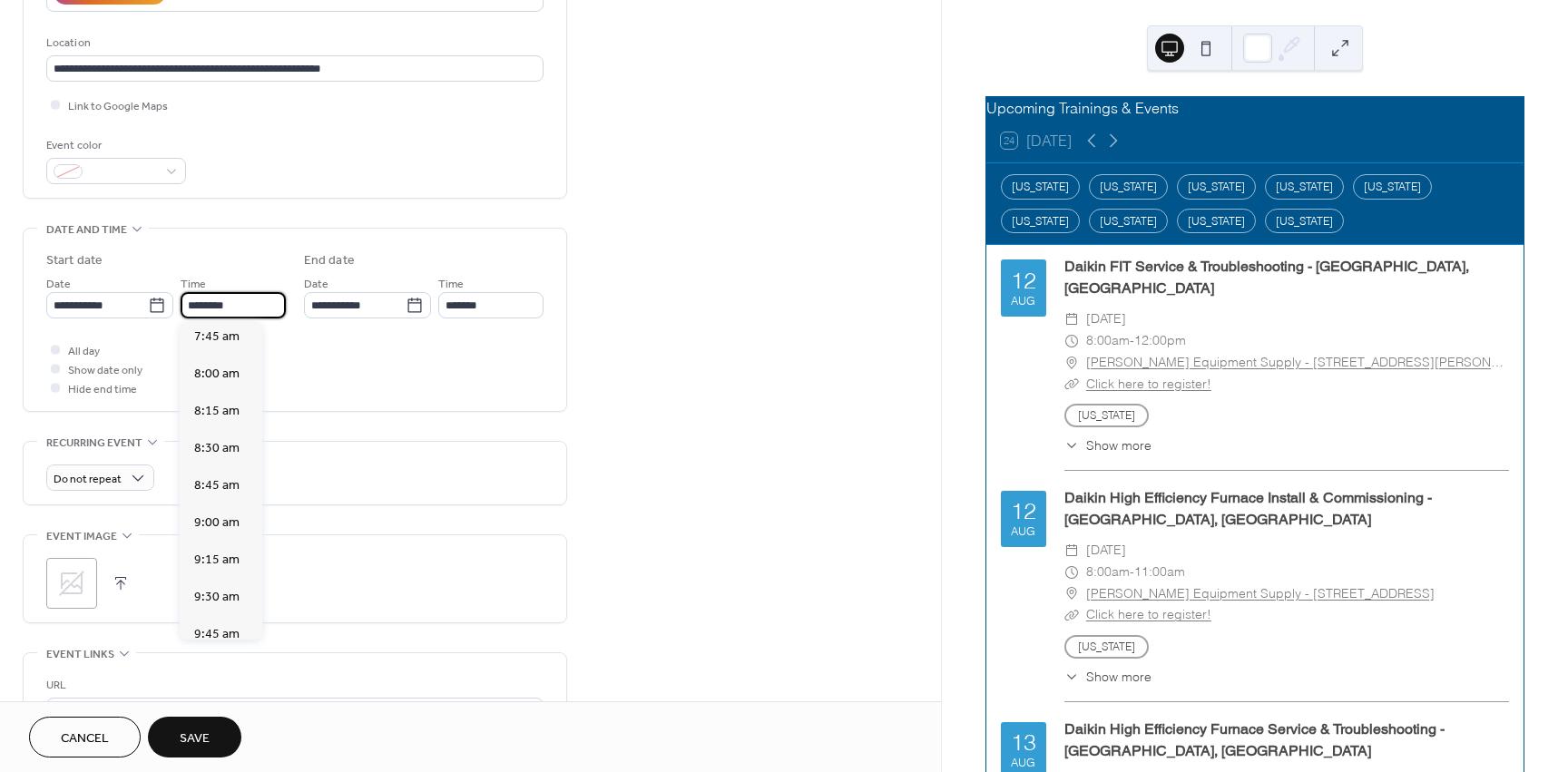 scroll, scrollTop: 1150, scrollLeft: 0, axis: vertical 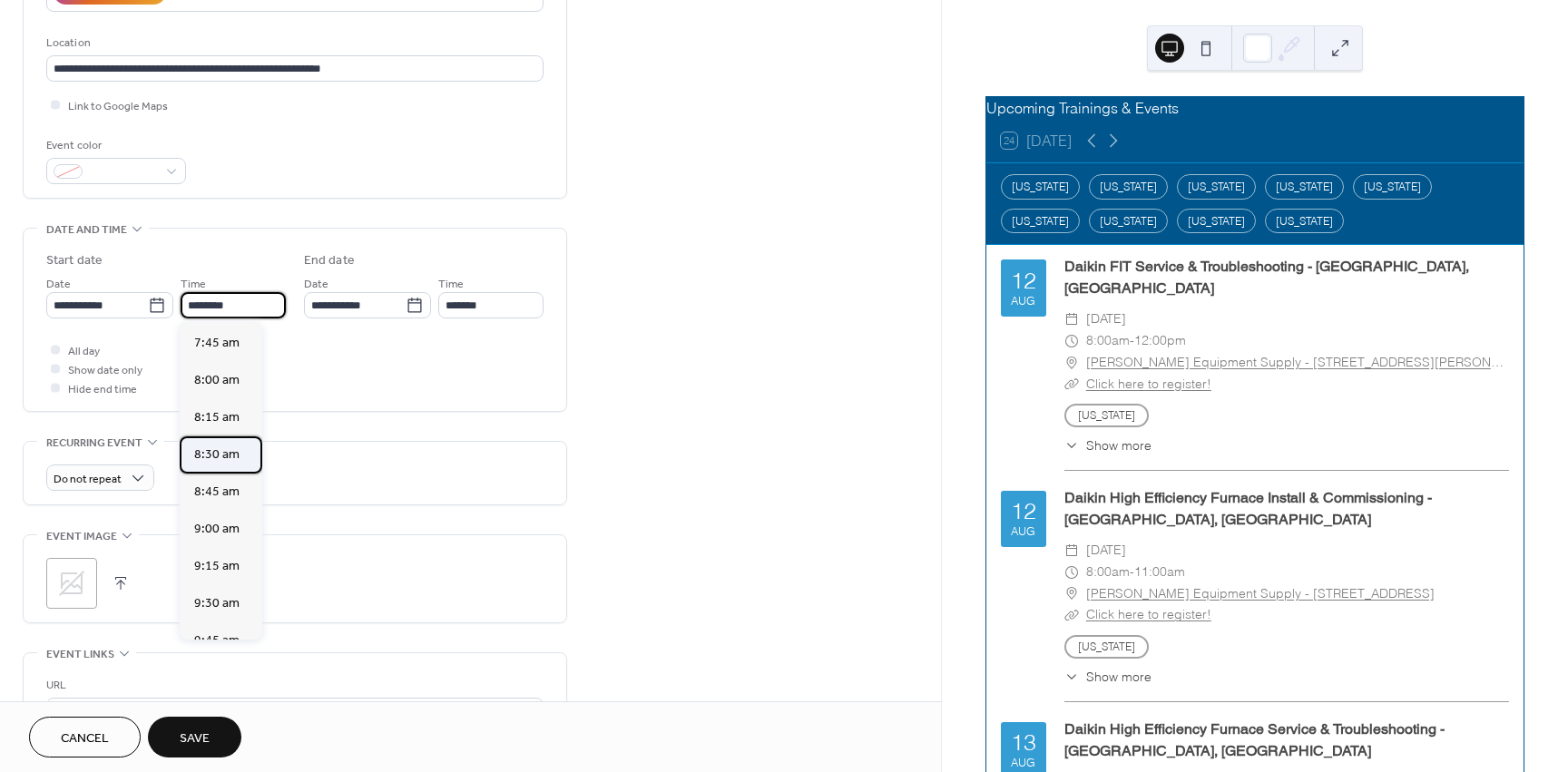 click on "8:30 am" at bounding box center [217, 454] 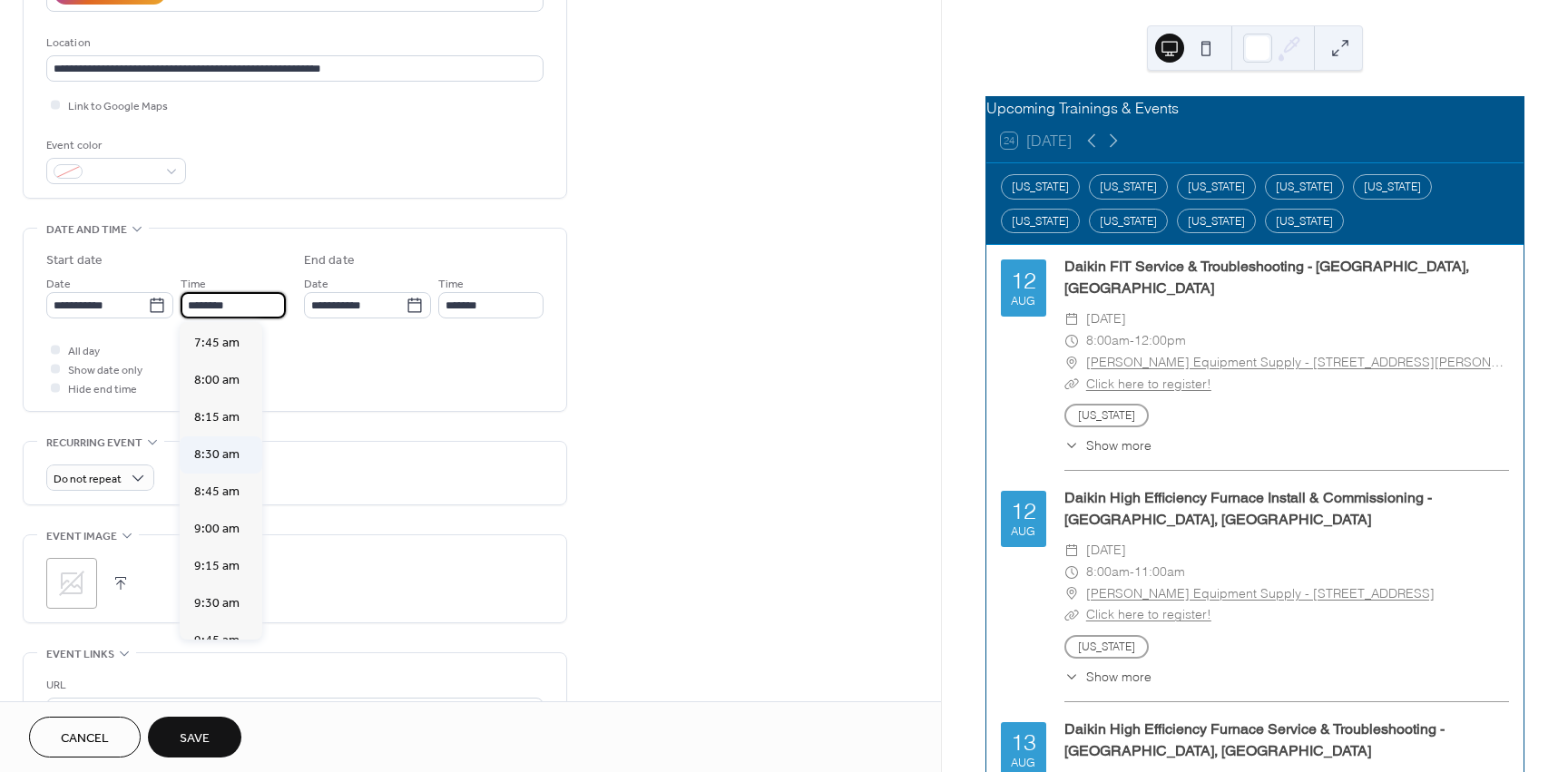 type on "*******" 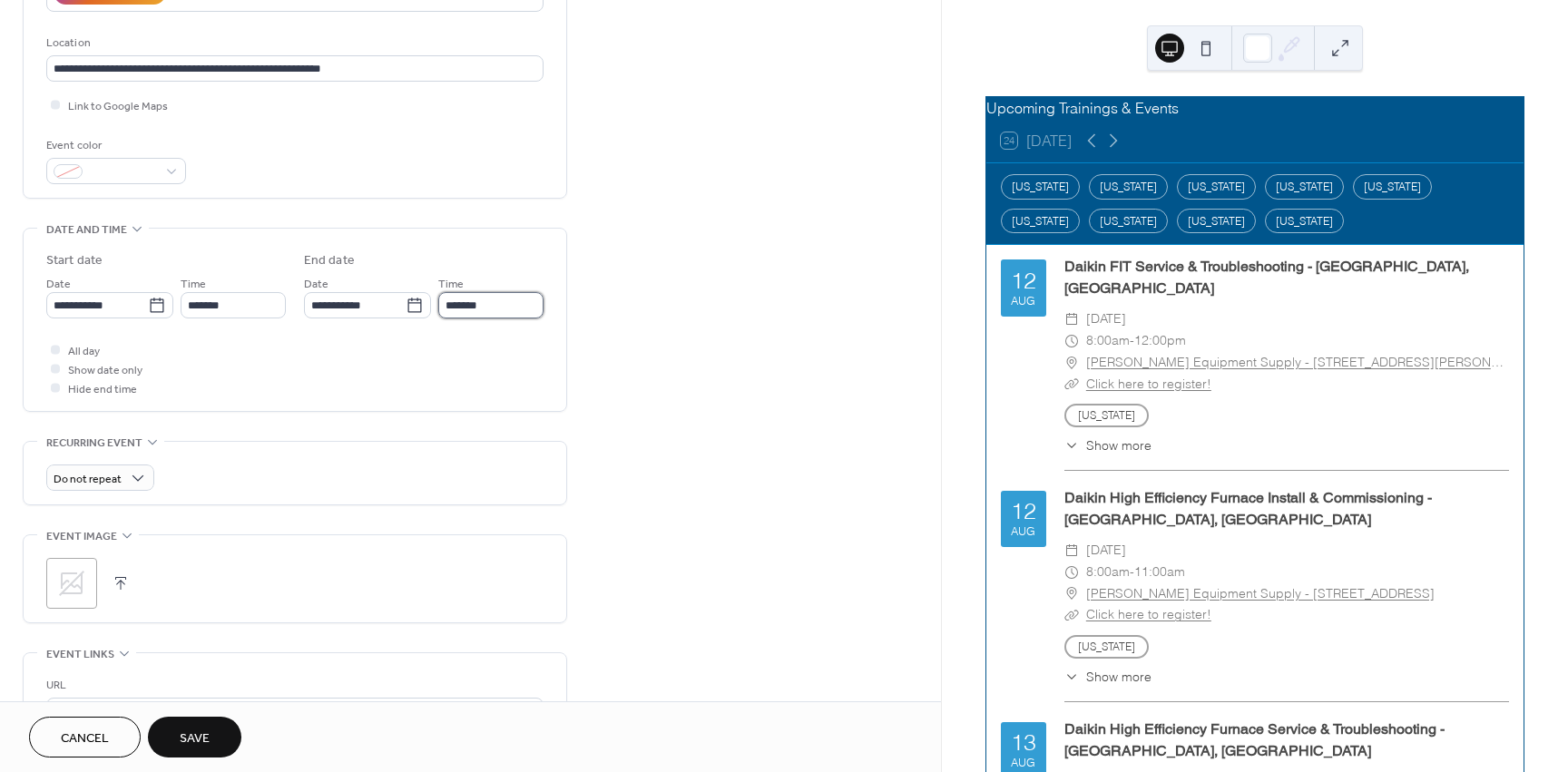 click on "*******" at bounding box center (491, 305) 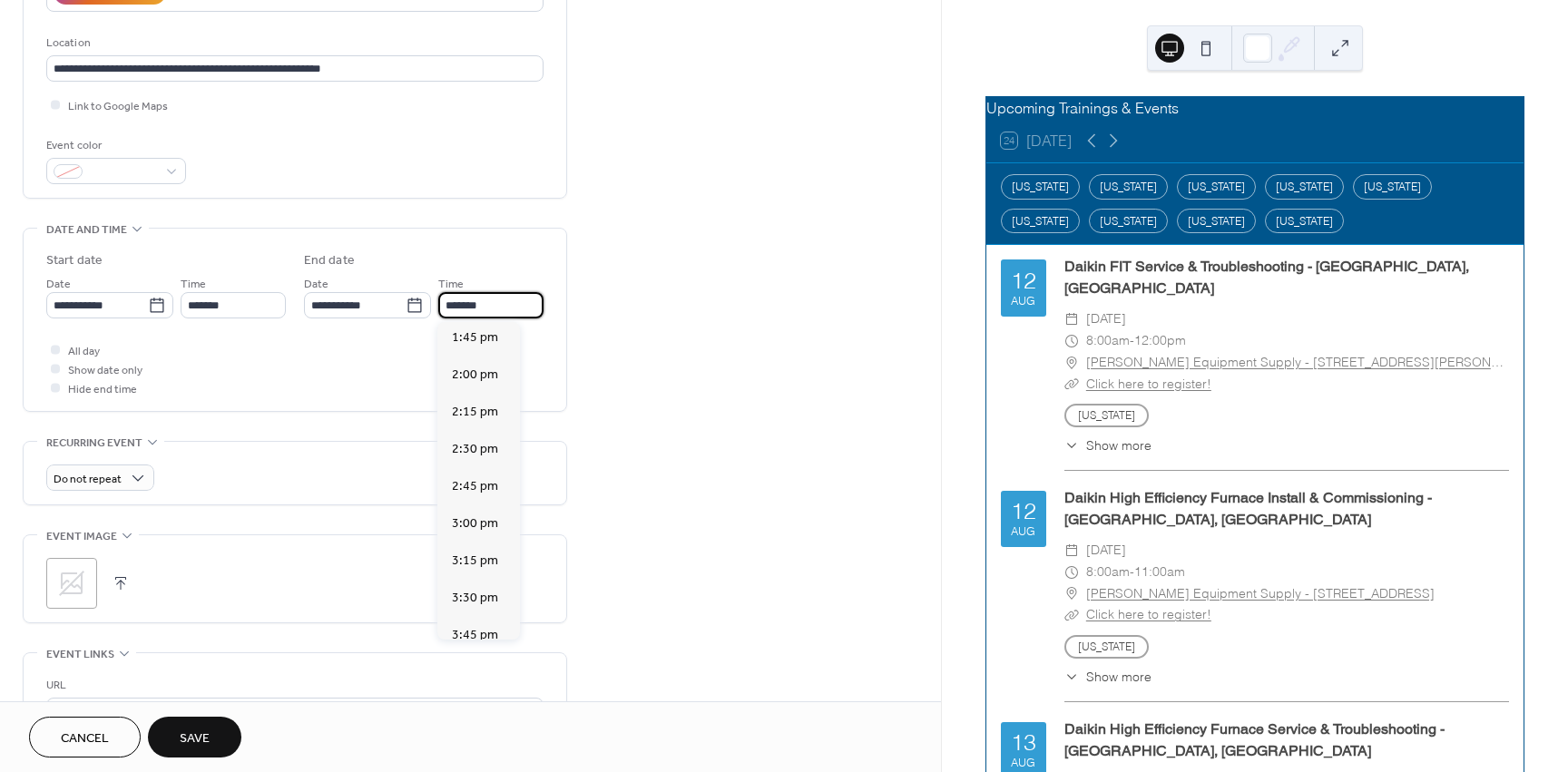 scroll, scrollTop: 2139, scrollLeft: 0, axis: vertical 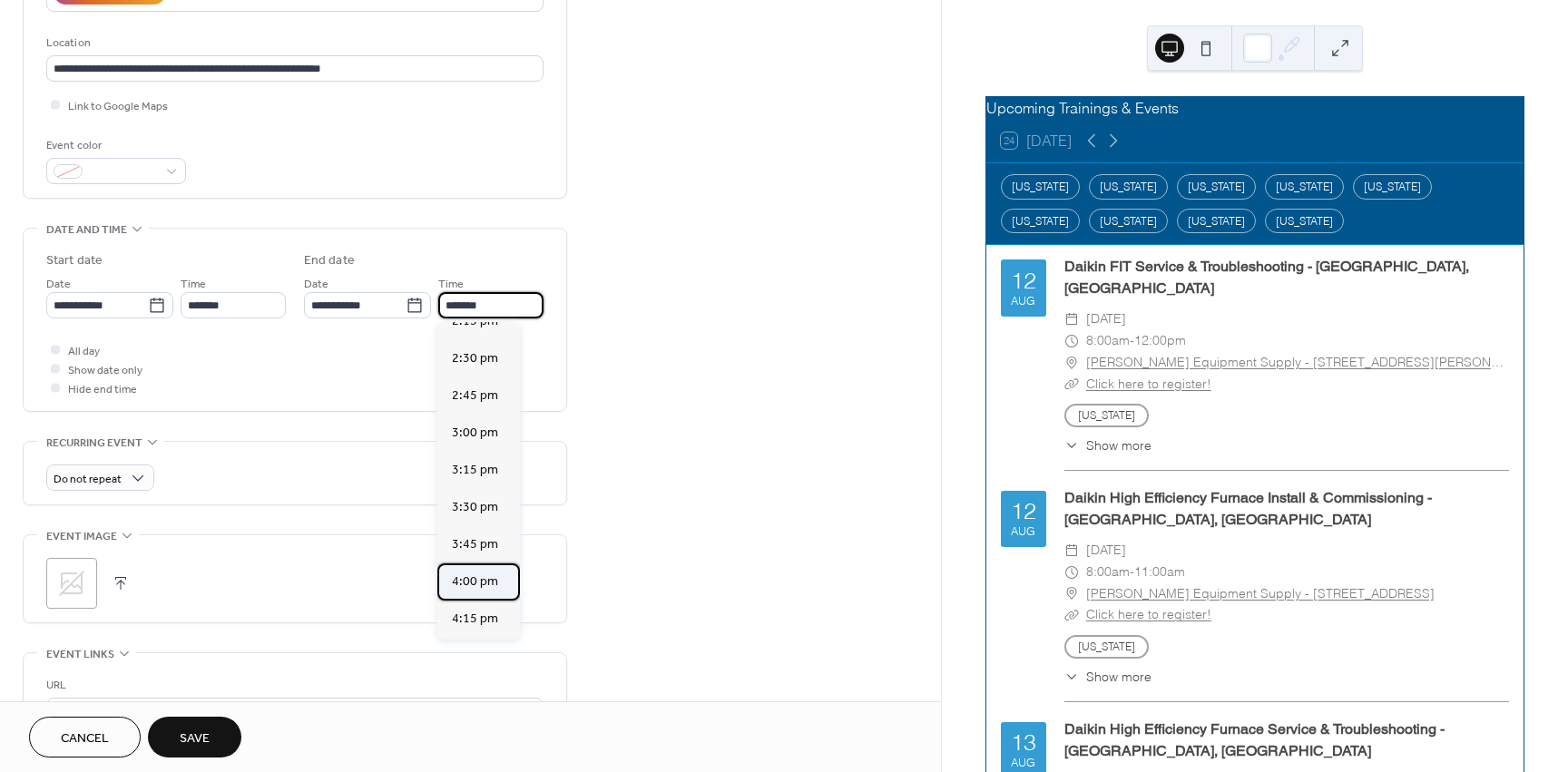 click on "4:00 pm" at bounding box center [475, 581] 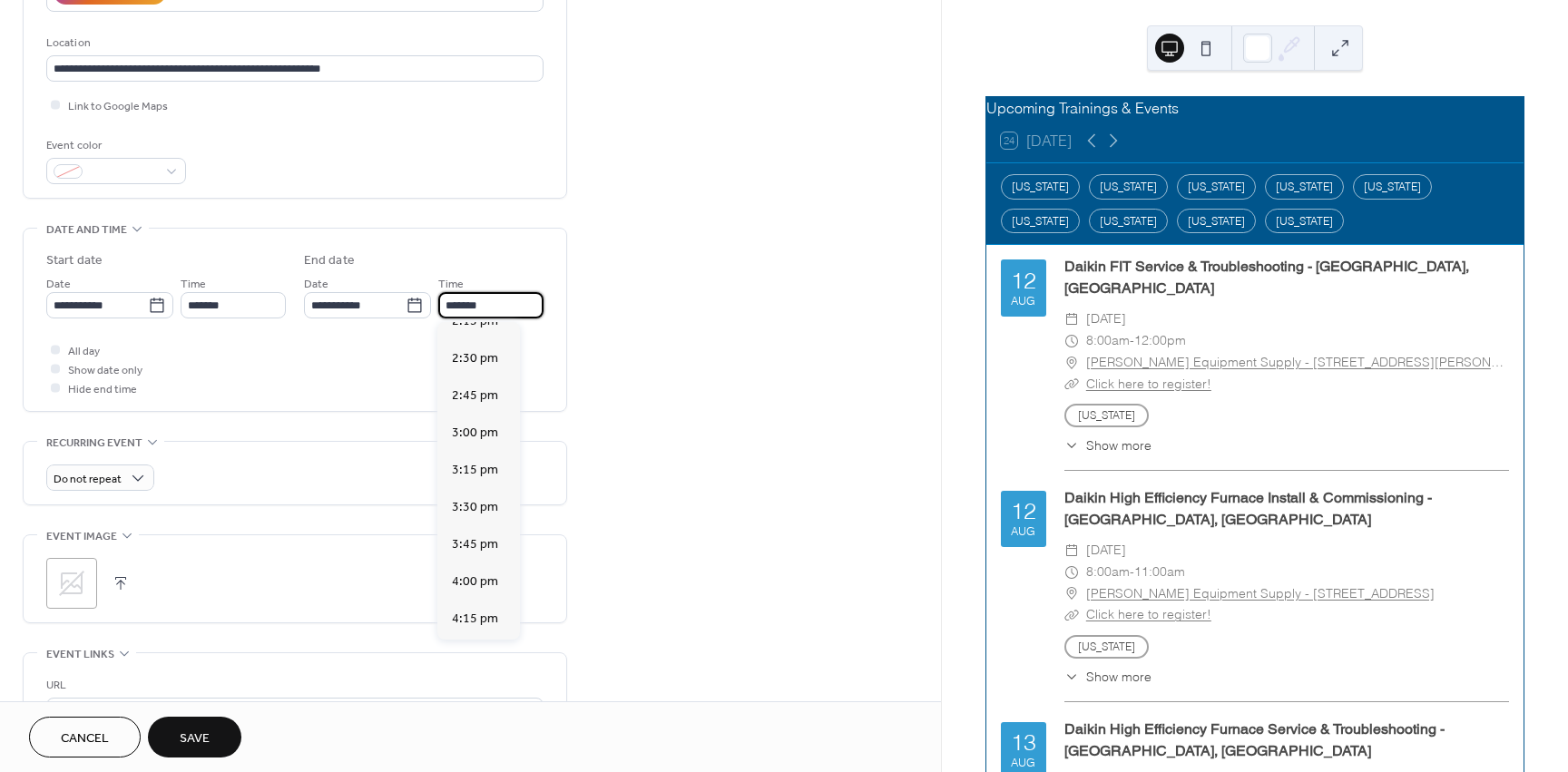 type on "*******" 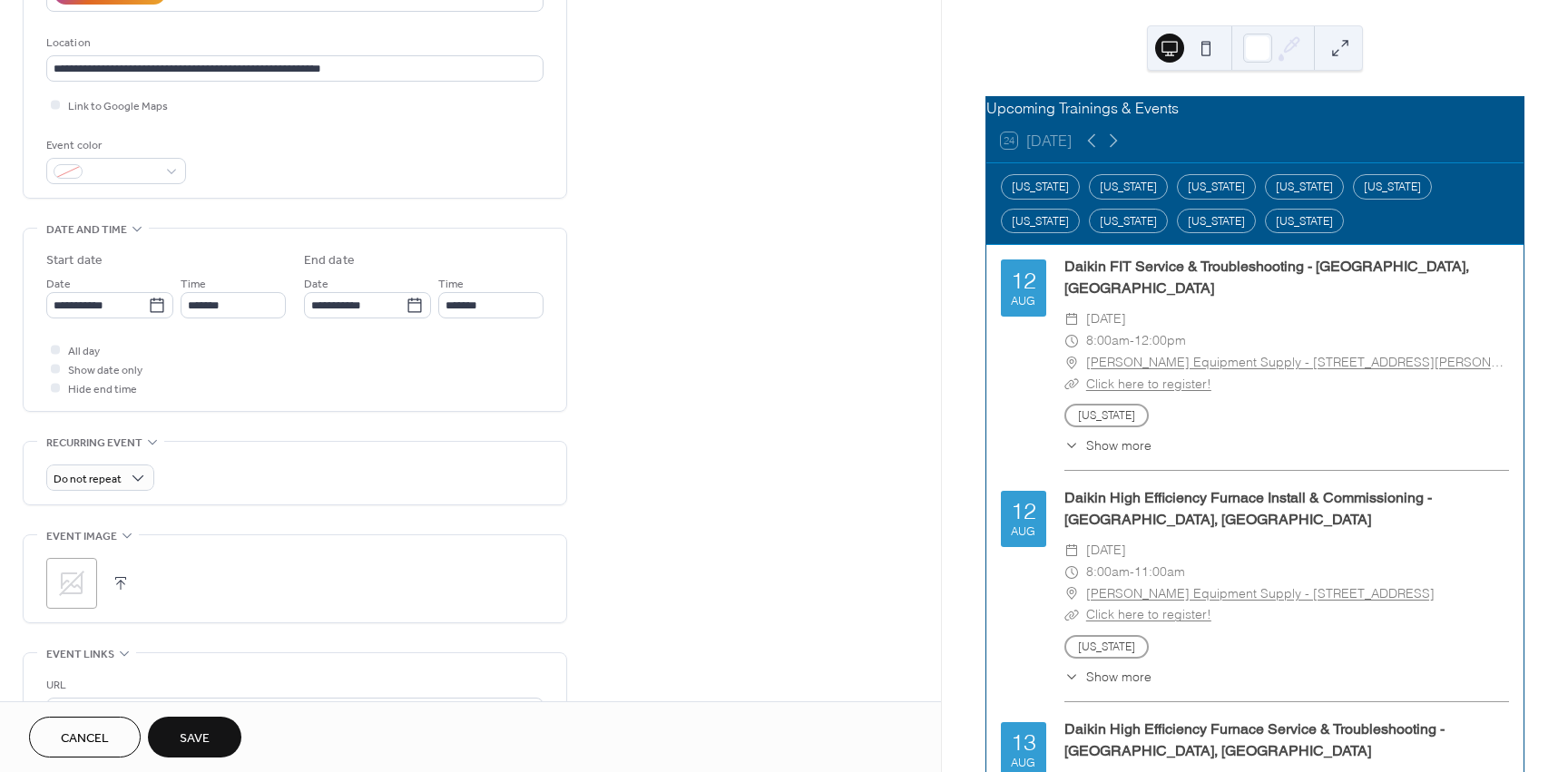 click on "**********" at bounding box center [470, 434] 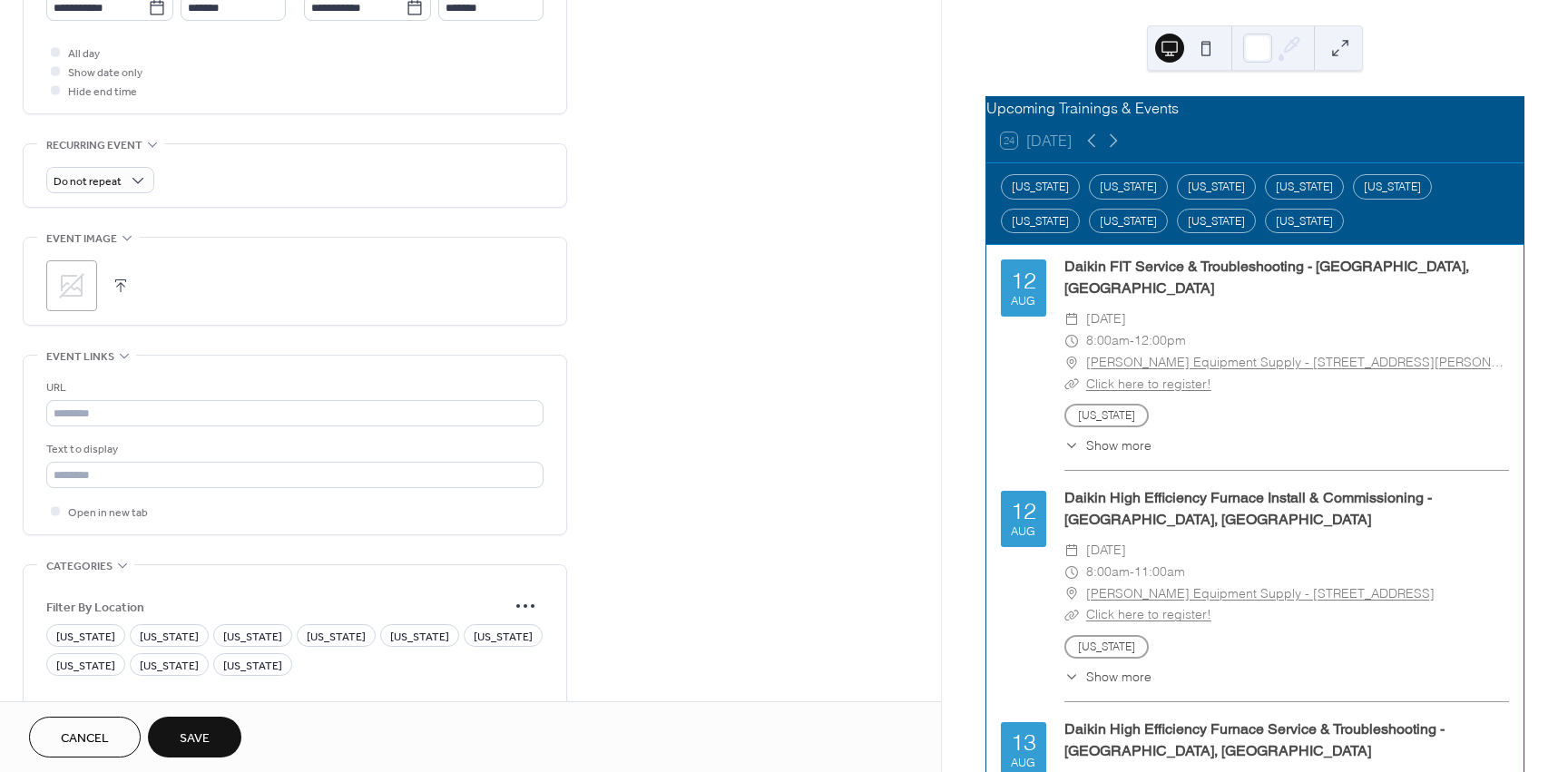 scroll, scrollTop: 726, scrollLeft: 0, axis: vertical 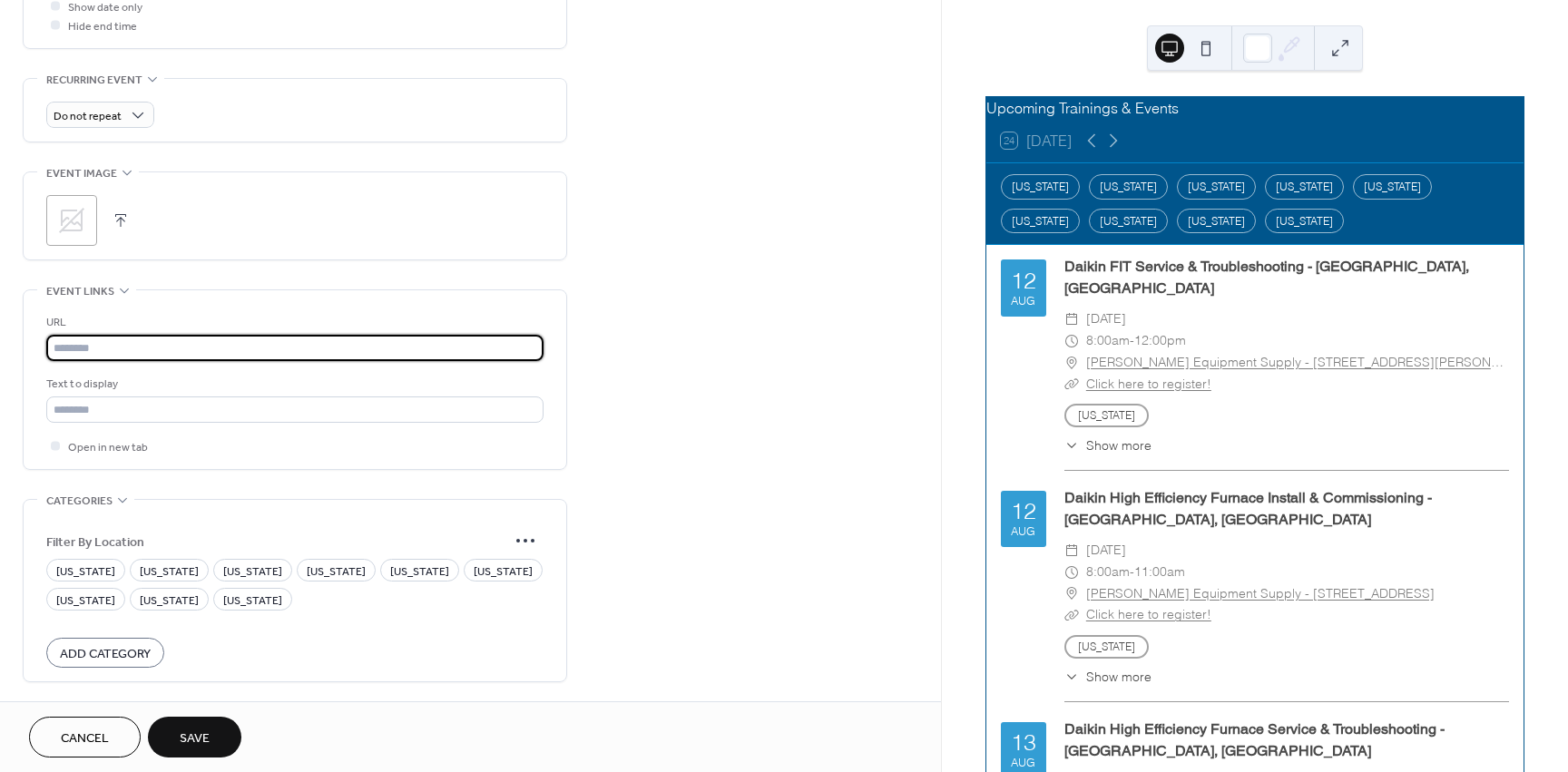 click at bounding box center (295, 347) 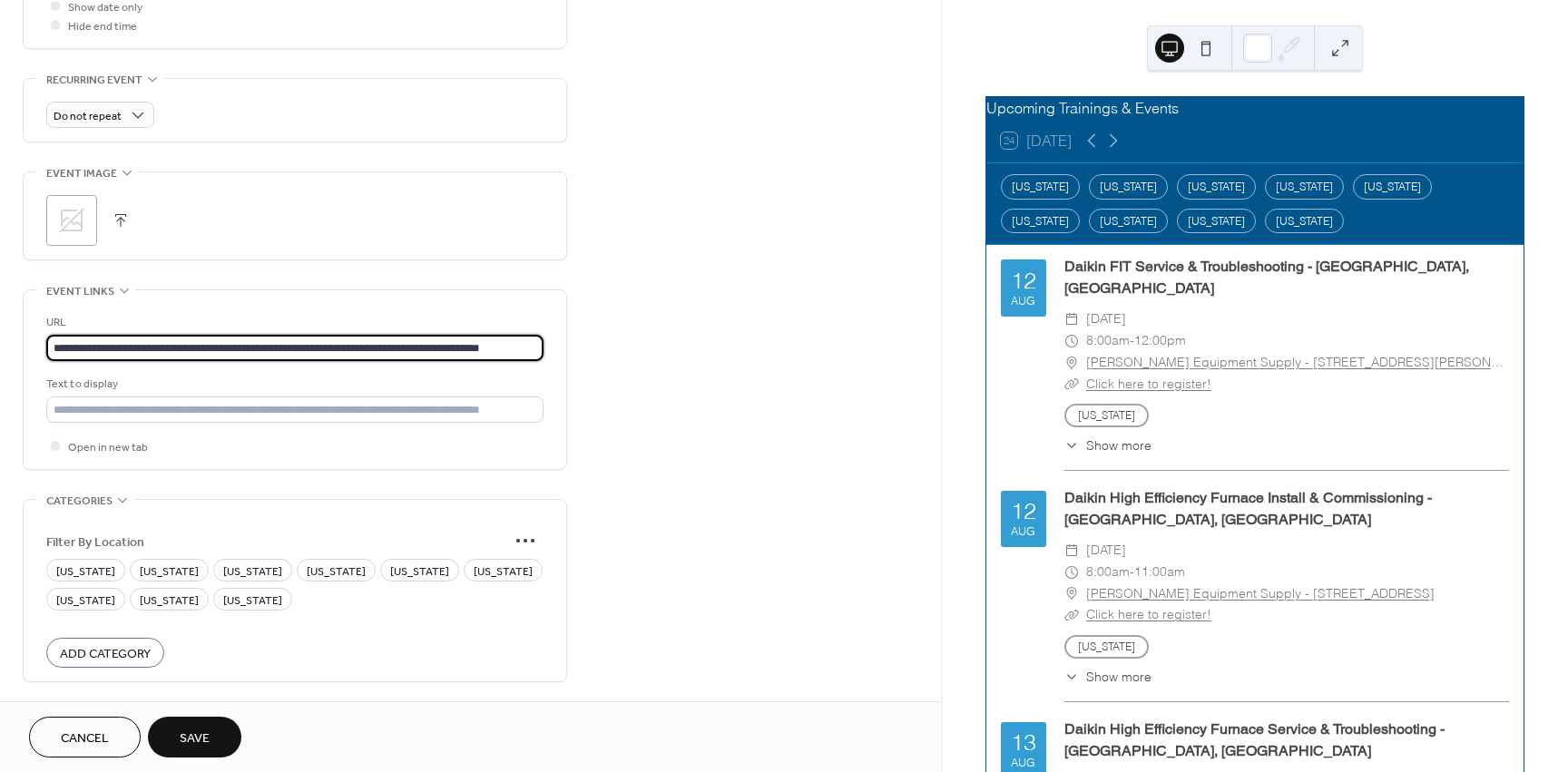 scroll, scrollTop: 0, scrollLeft: 2, axis: horizontal 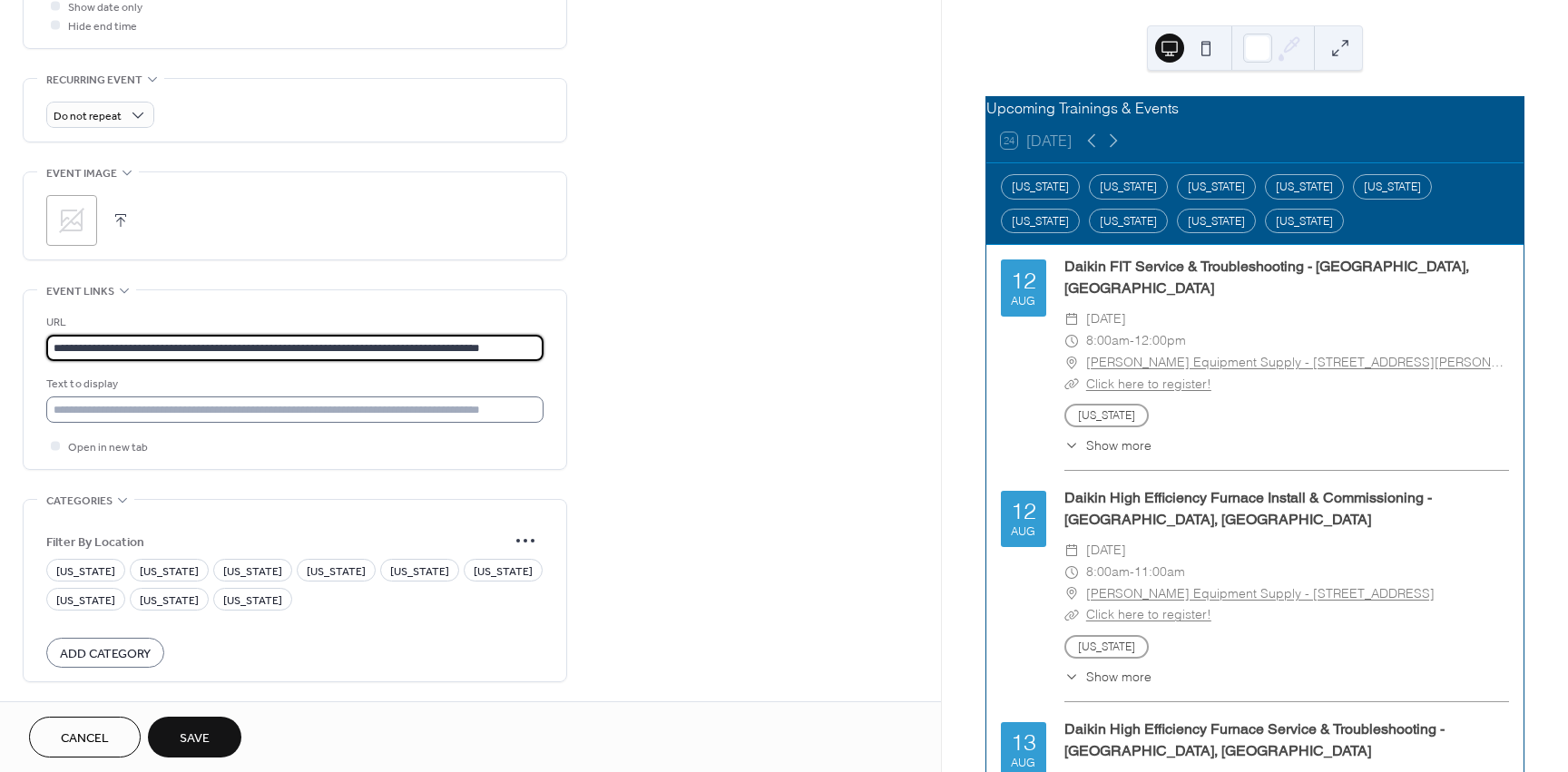 type on "**********" 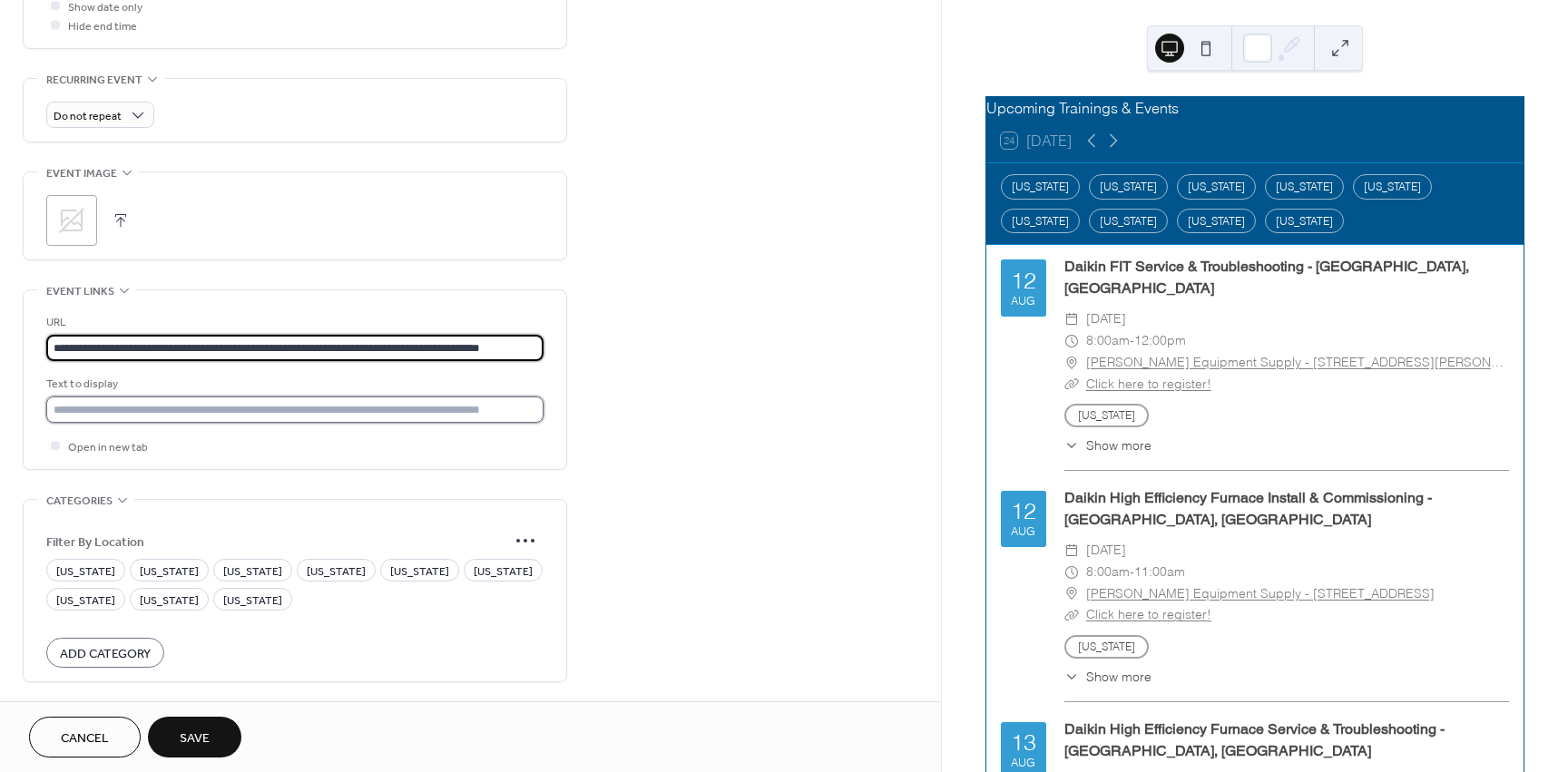 click at bounding box center [295, 409] 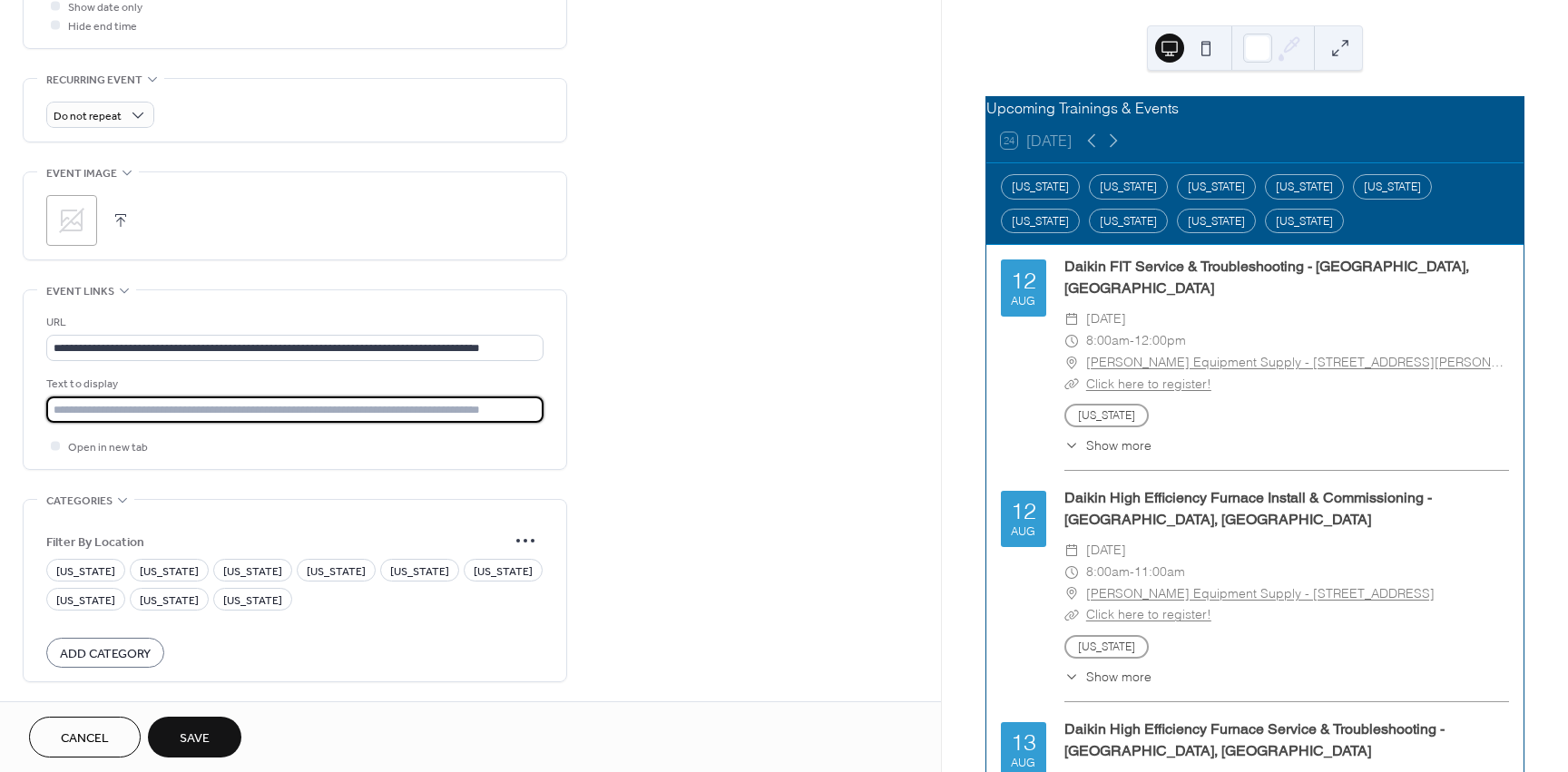 scroll, scrollTop: 0, scrollLeft: 0, axis: both 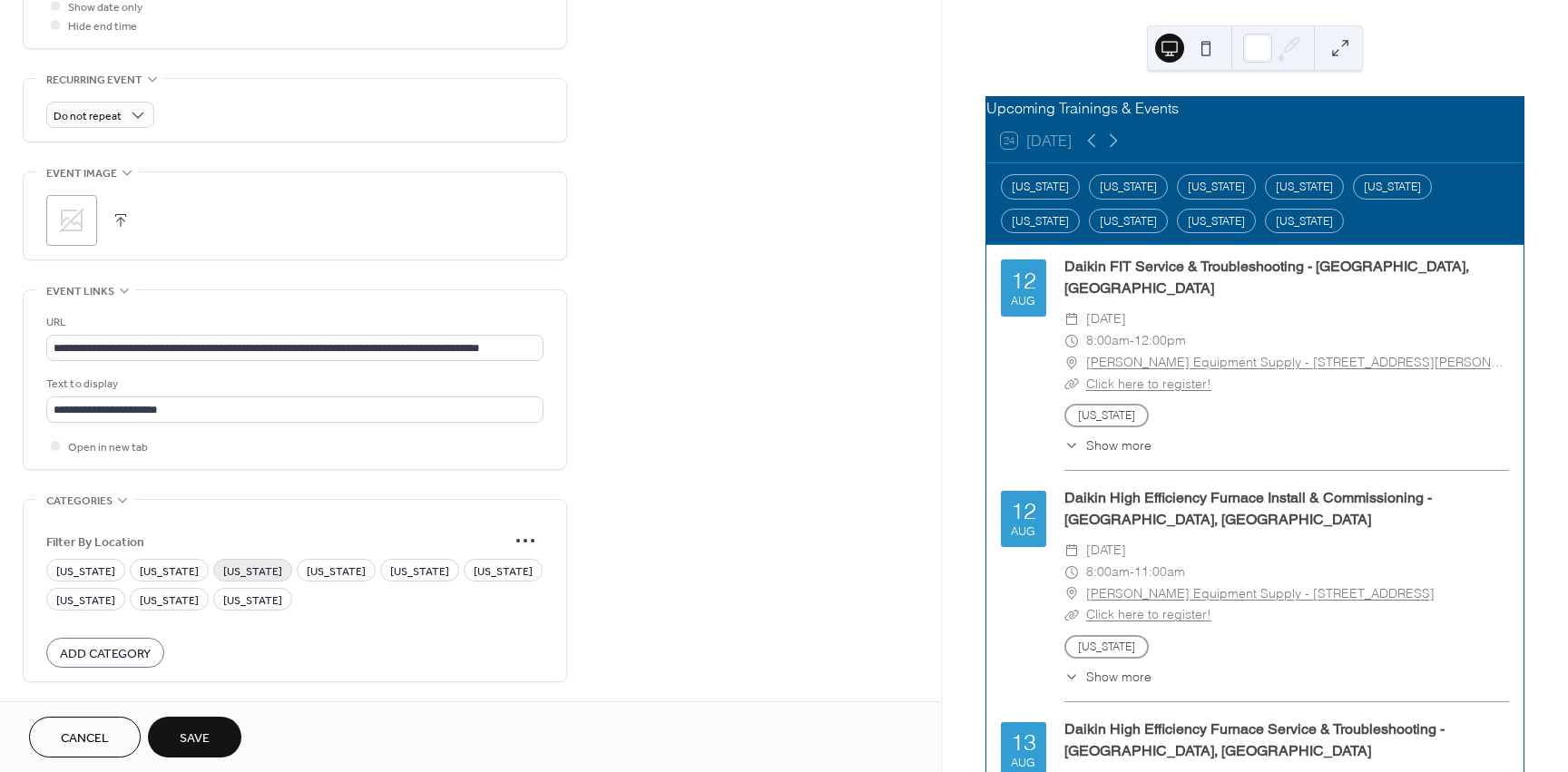 click on "[US_STATE]" at bounding box center [252, 572] 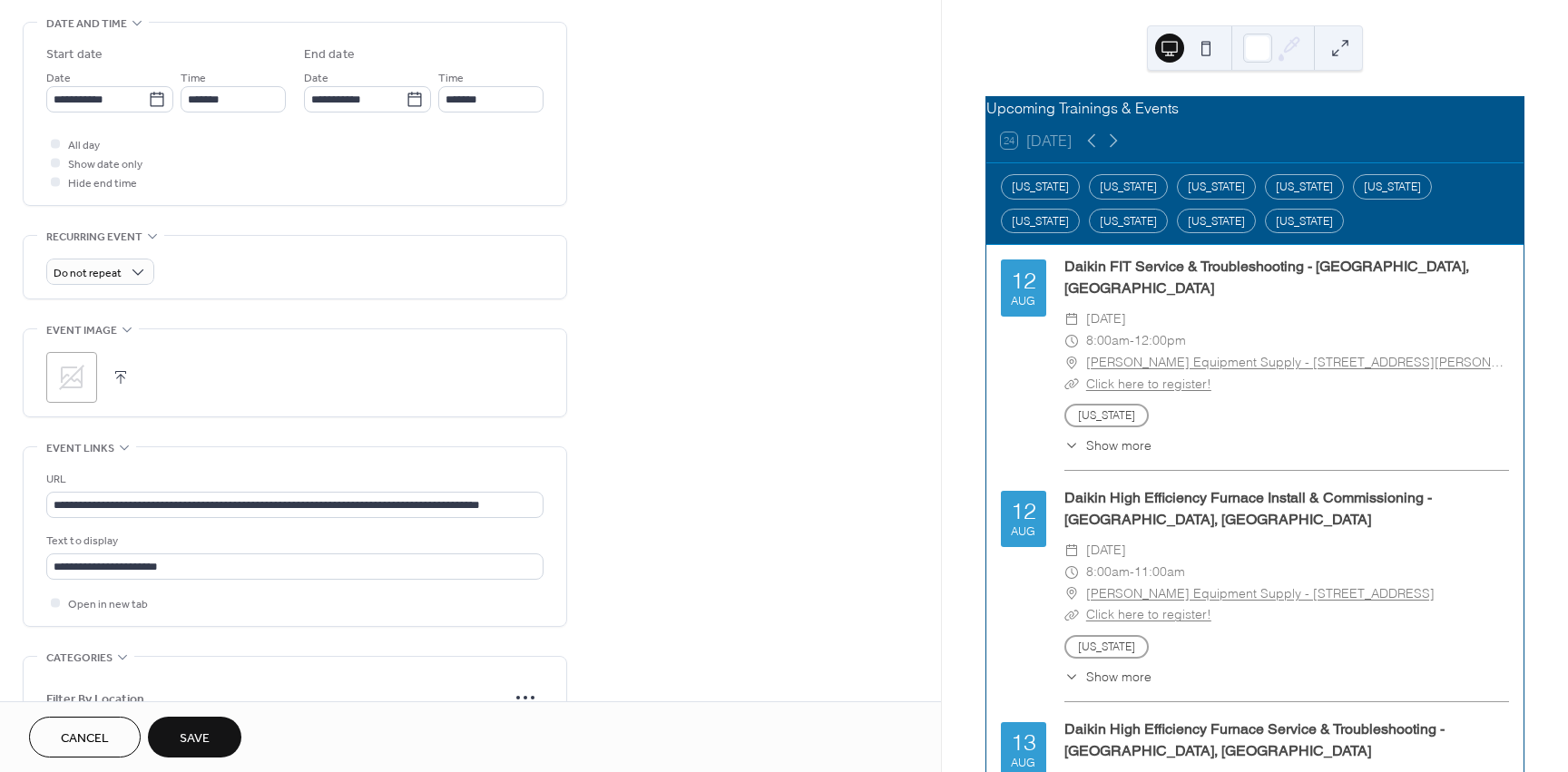 scroll, scrollTop: 635, scrollLeft: 0, axis: vertical 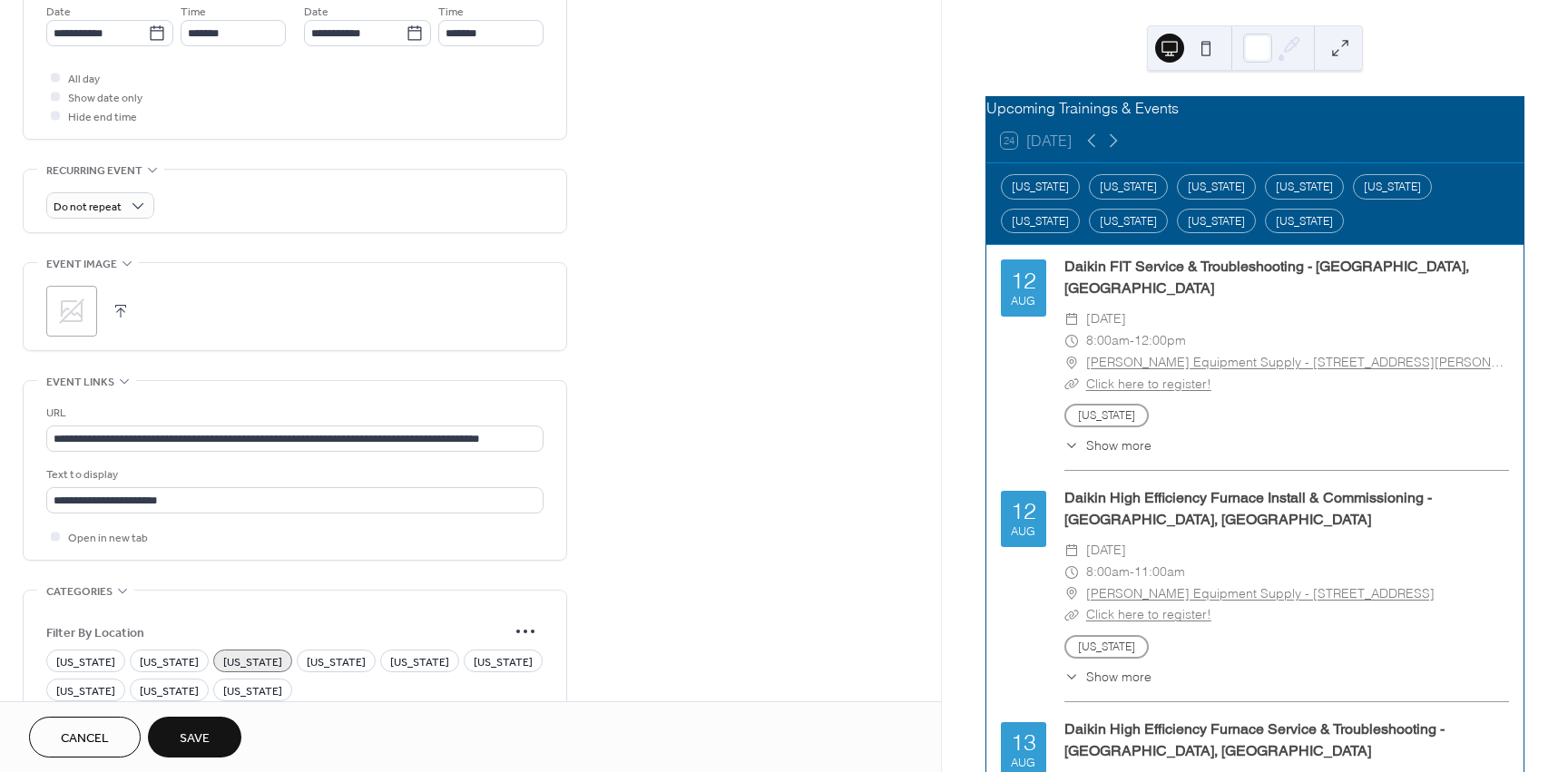 click on "Save" at bounding box center (194, 738) 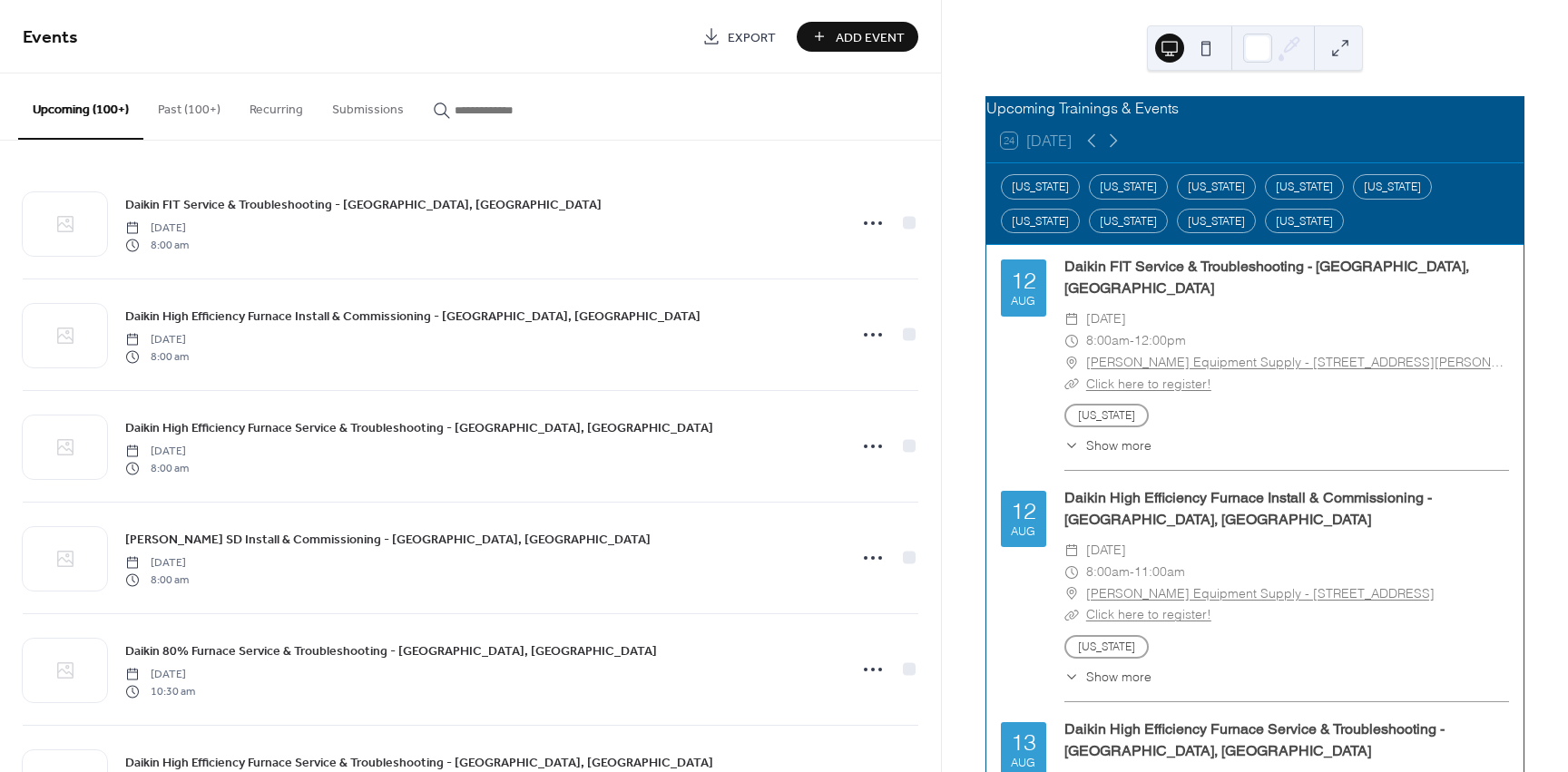 click at bounding box center (509, 110) 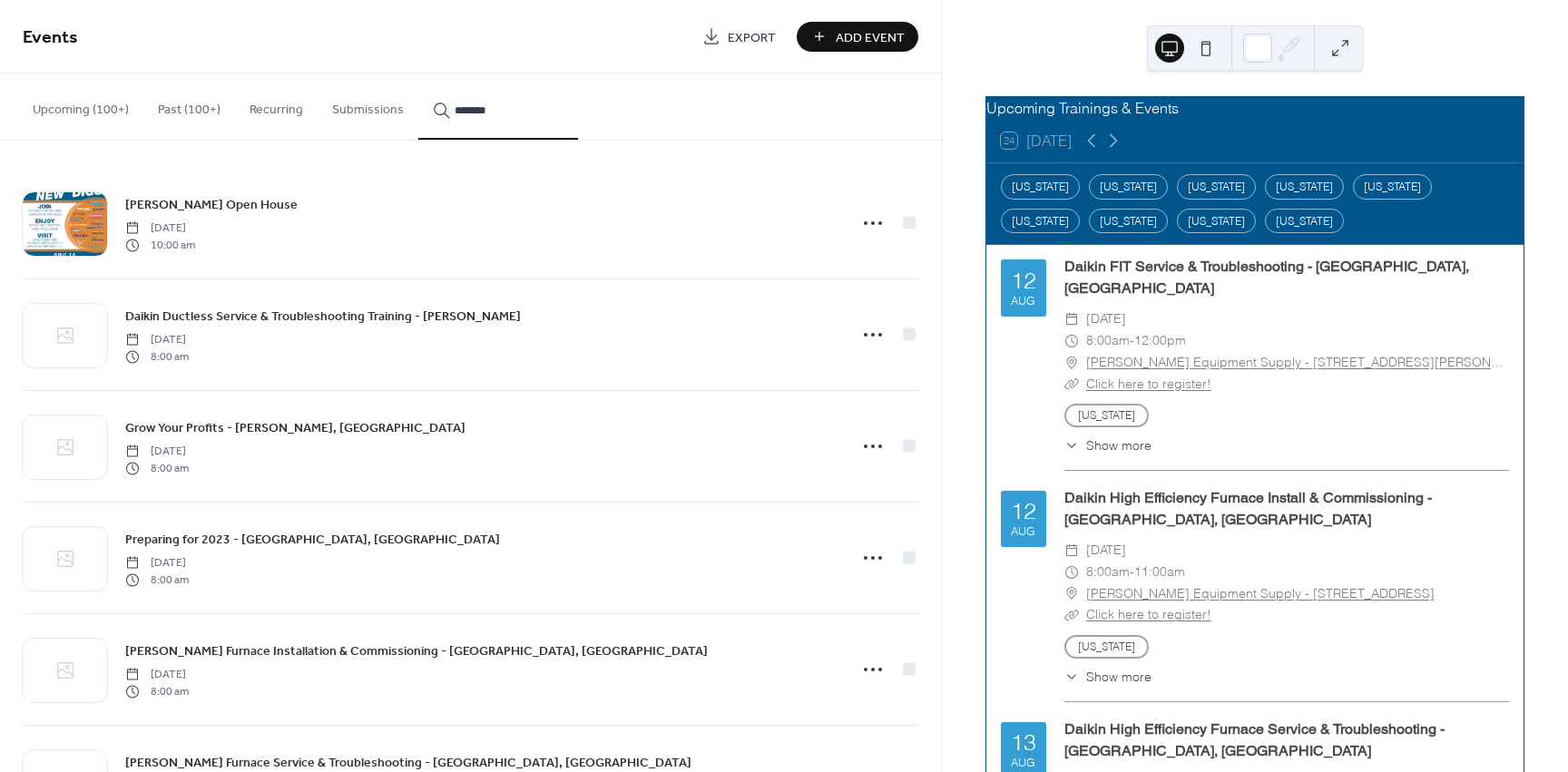 click on "******" at bounding box center (498, 106) 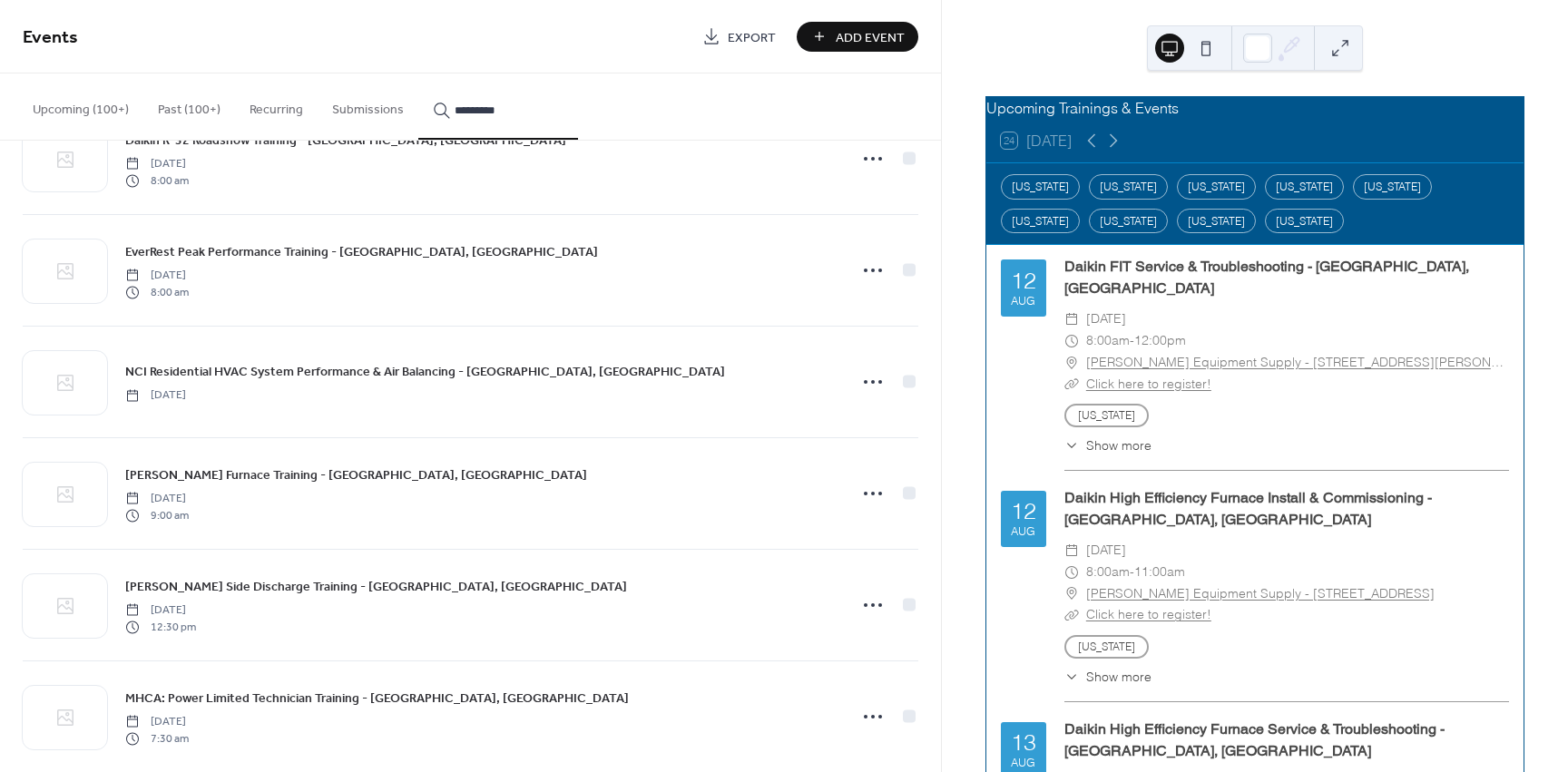 scroll, scrollTop: 3357, scrollLeft: 0, axis: vertical 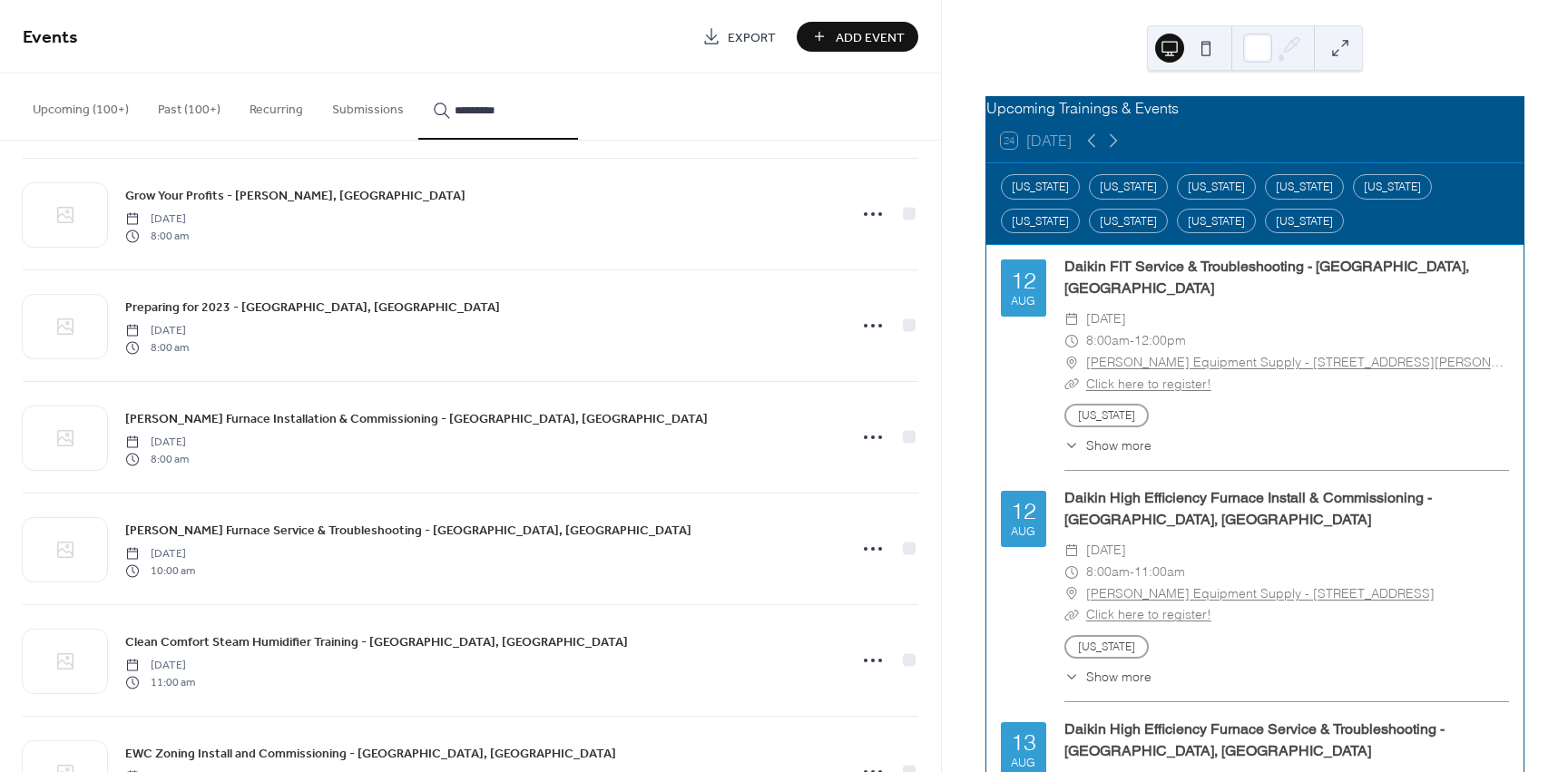 drag, startPoint x: 506, startPoint y: 117, endPoint x: 433, endPoint y: 111, distance: 73.2462 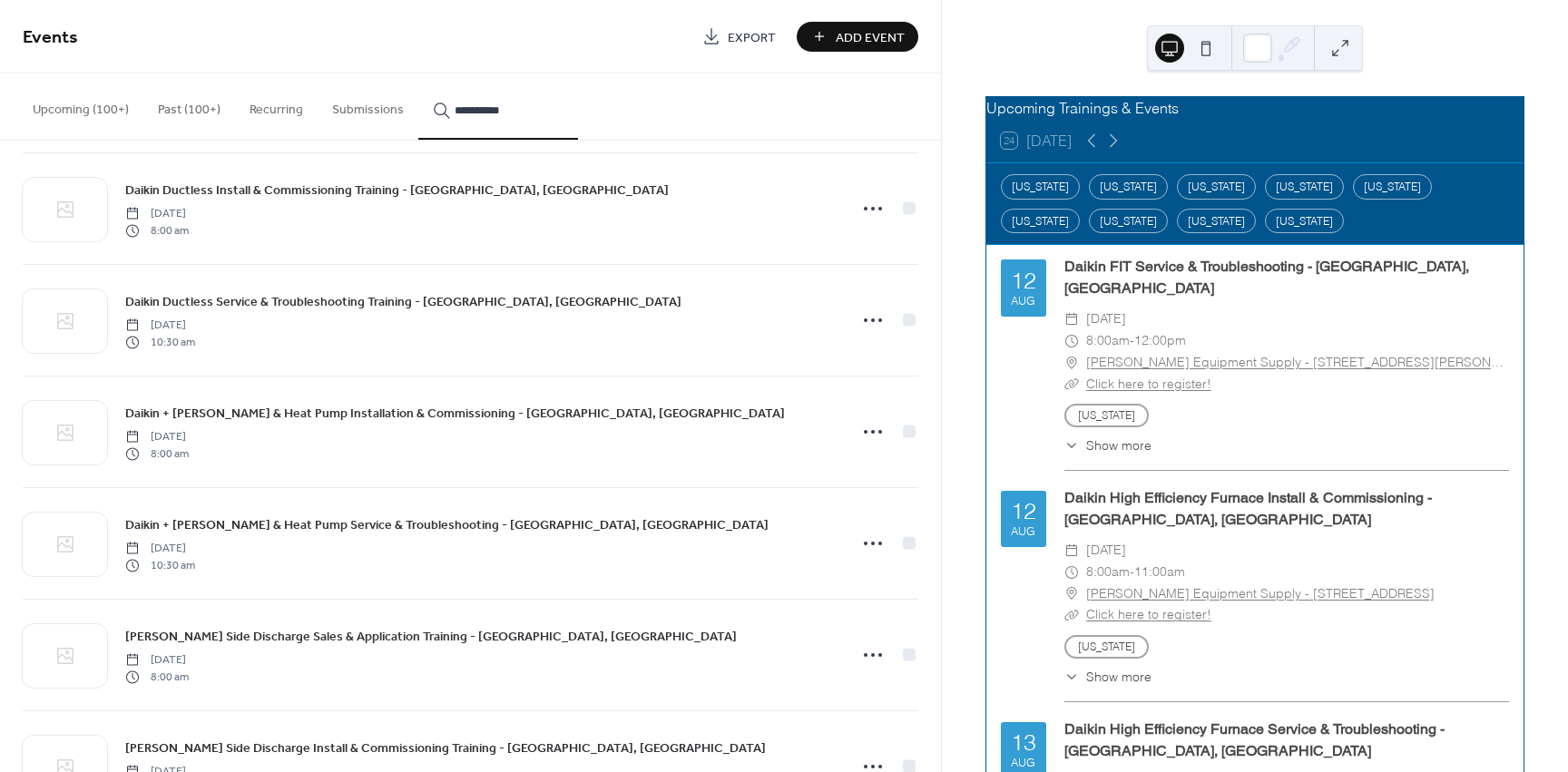 scroll, scrollTop: 181, scrollLeft: 0, axis: vertical 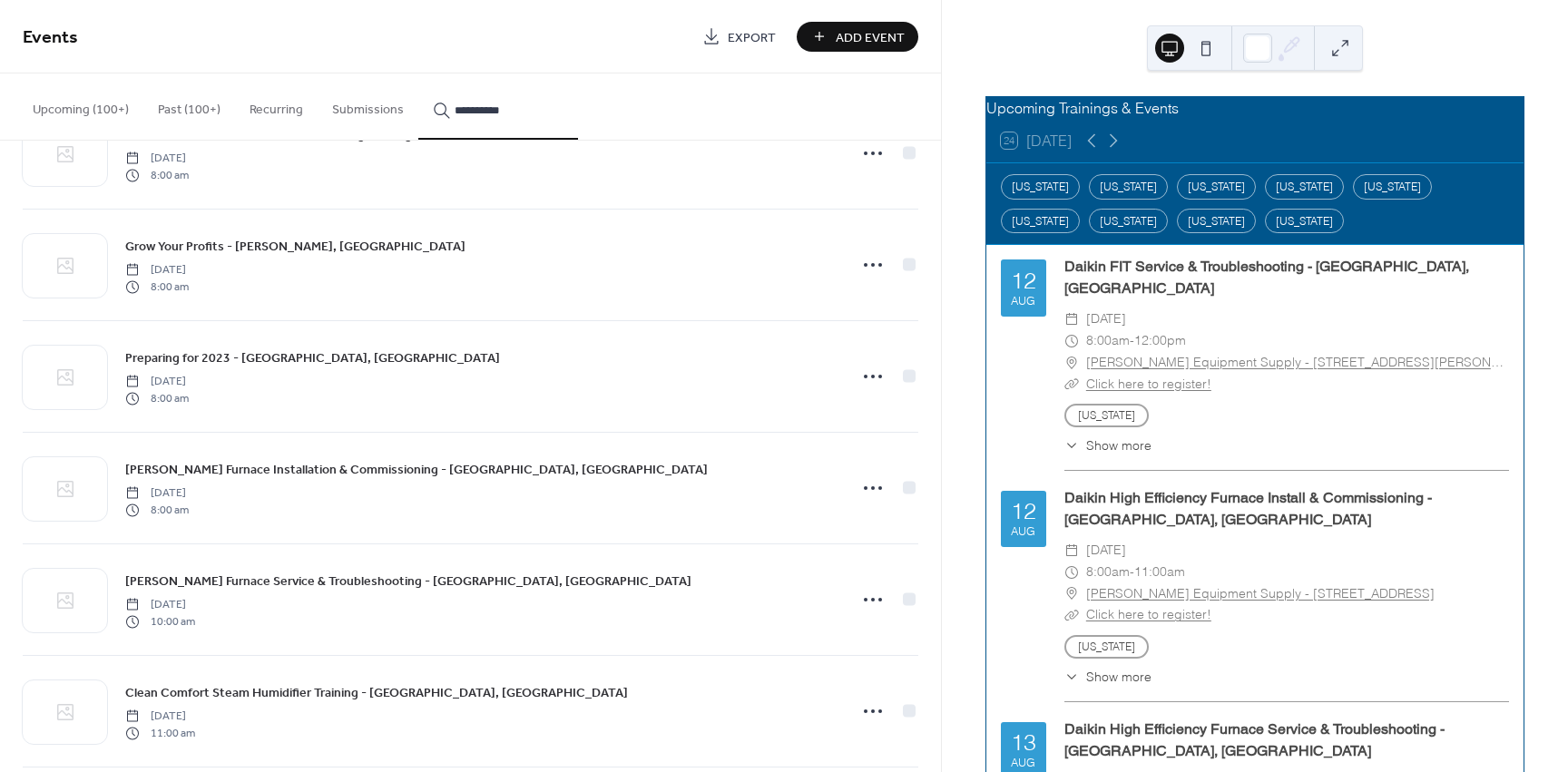 drag, startPoint x: 496, startPoint y: 106, endPoint x: 379, endPoint y: 103, distance: 117.03846 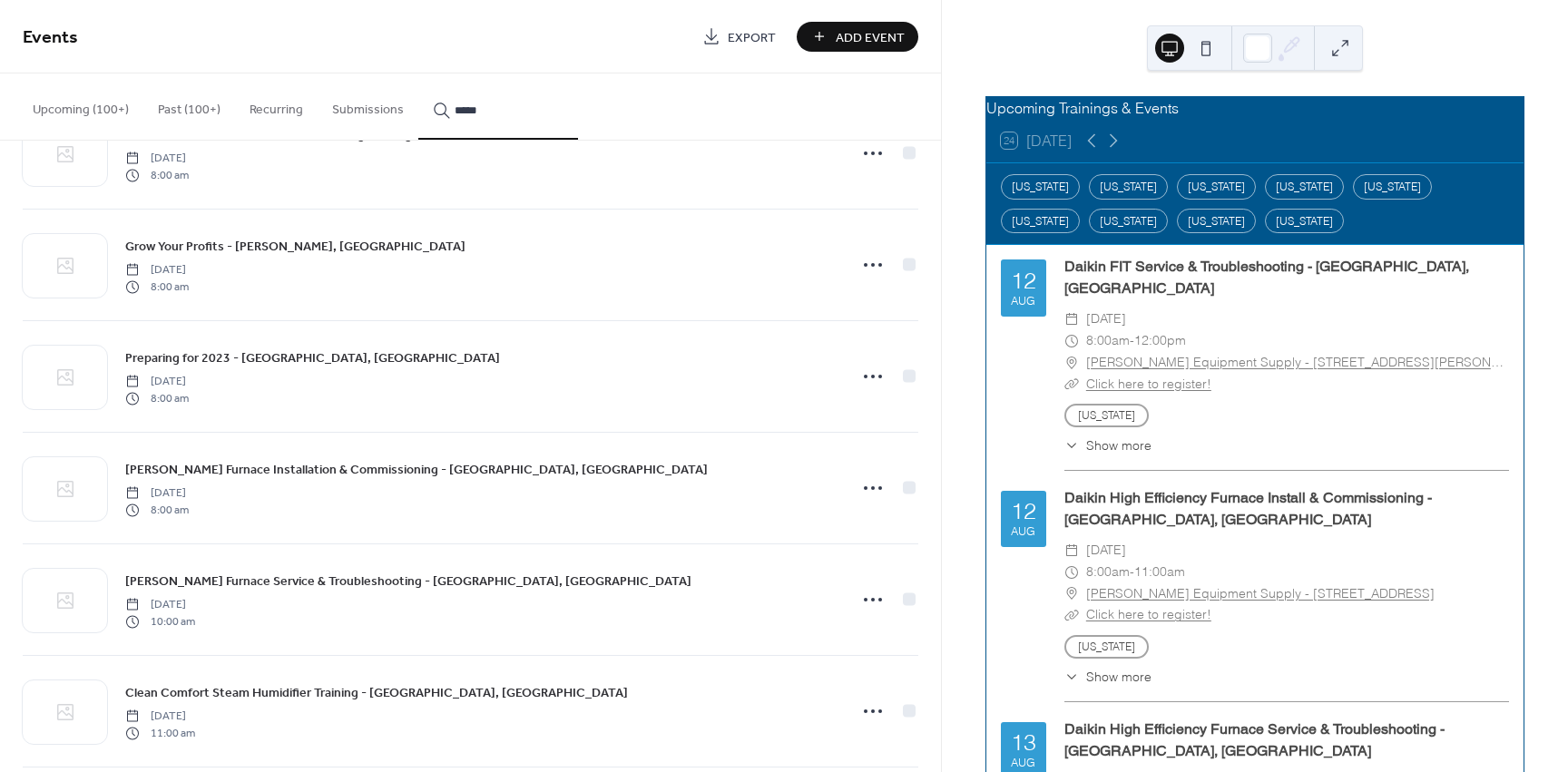 click on "Upcoming (100+)" at bounding box center (81, 105) 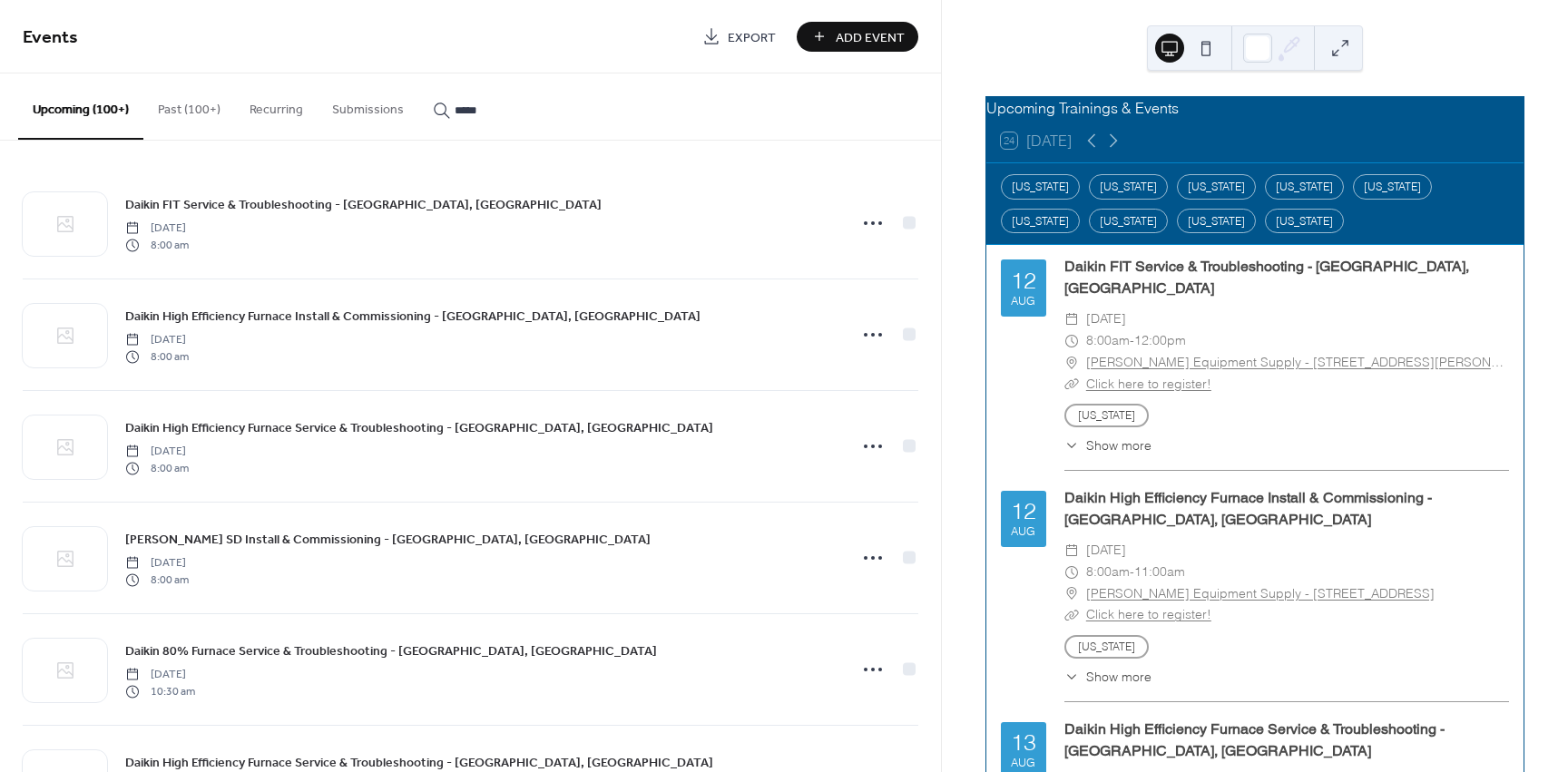 click on "*****" at bounding box center [509, 110] 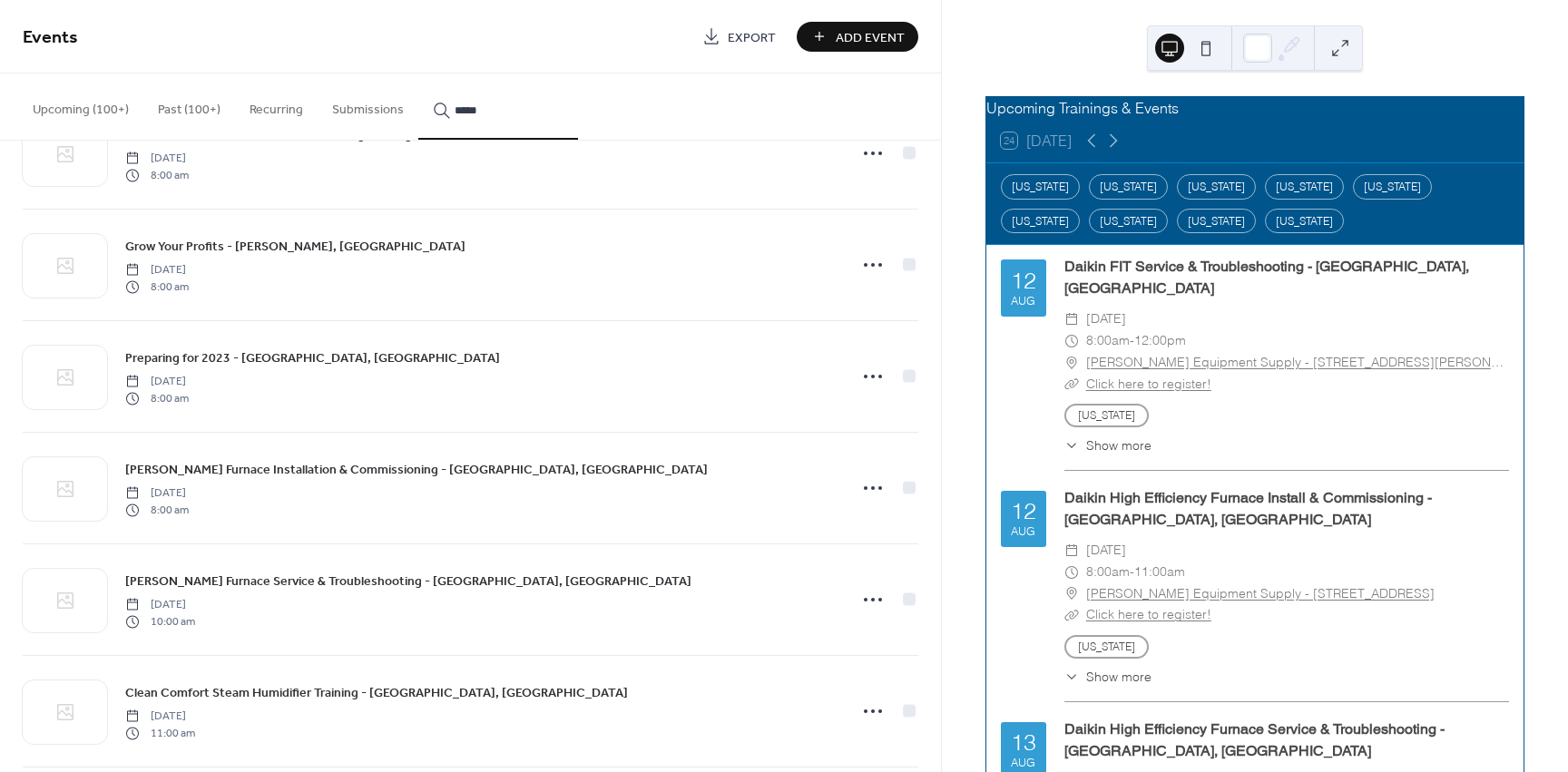 click on "*****" at bounding box center (509, 110) 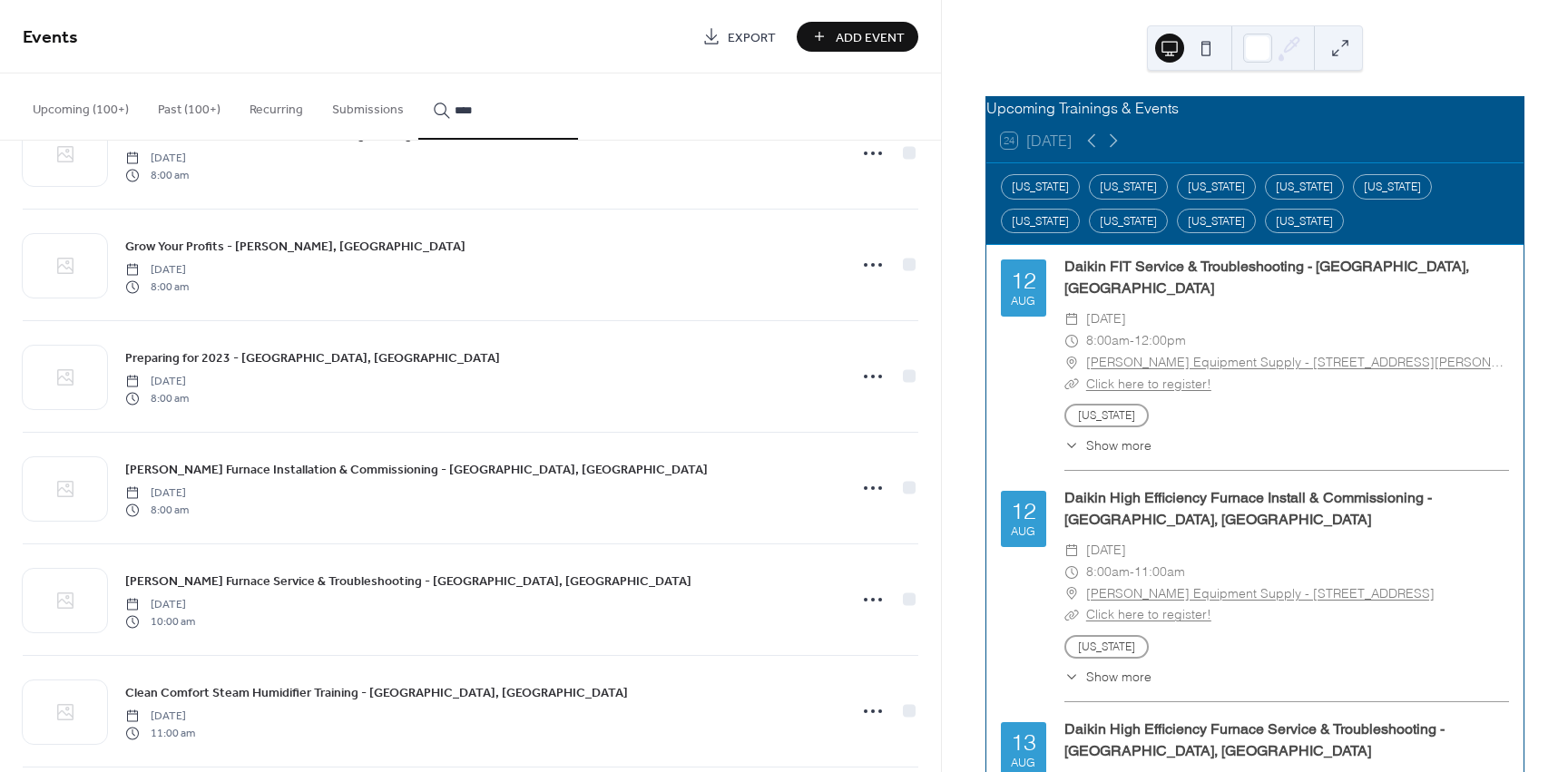 type on "*****" 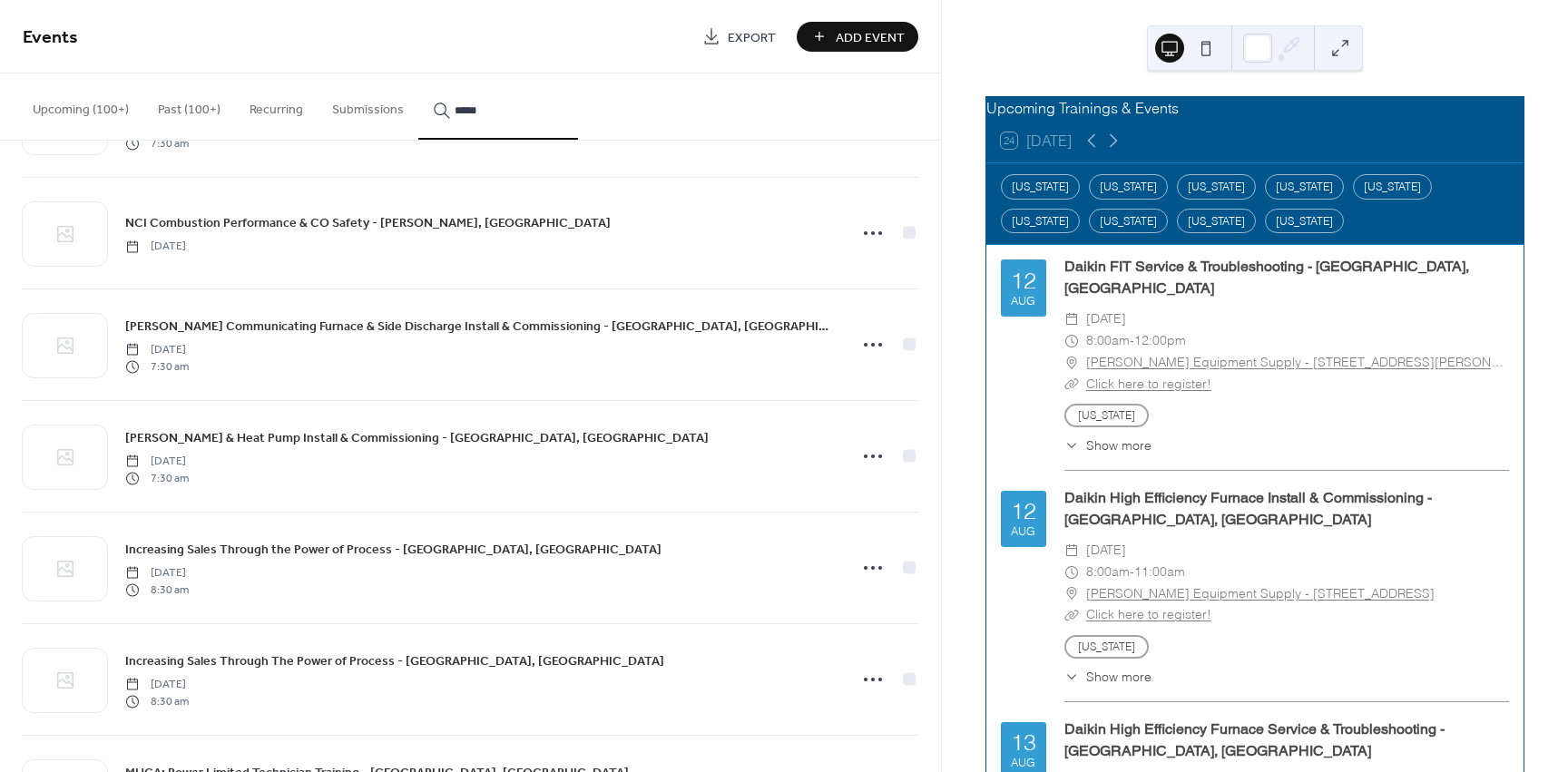 scroll, scrollTop: 6675, scrollLeft: 0, axis: vertical 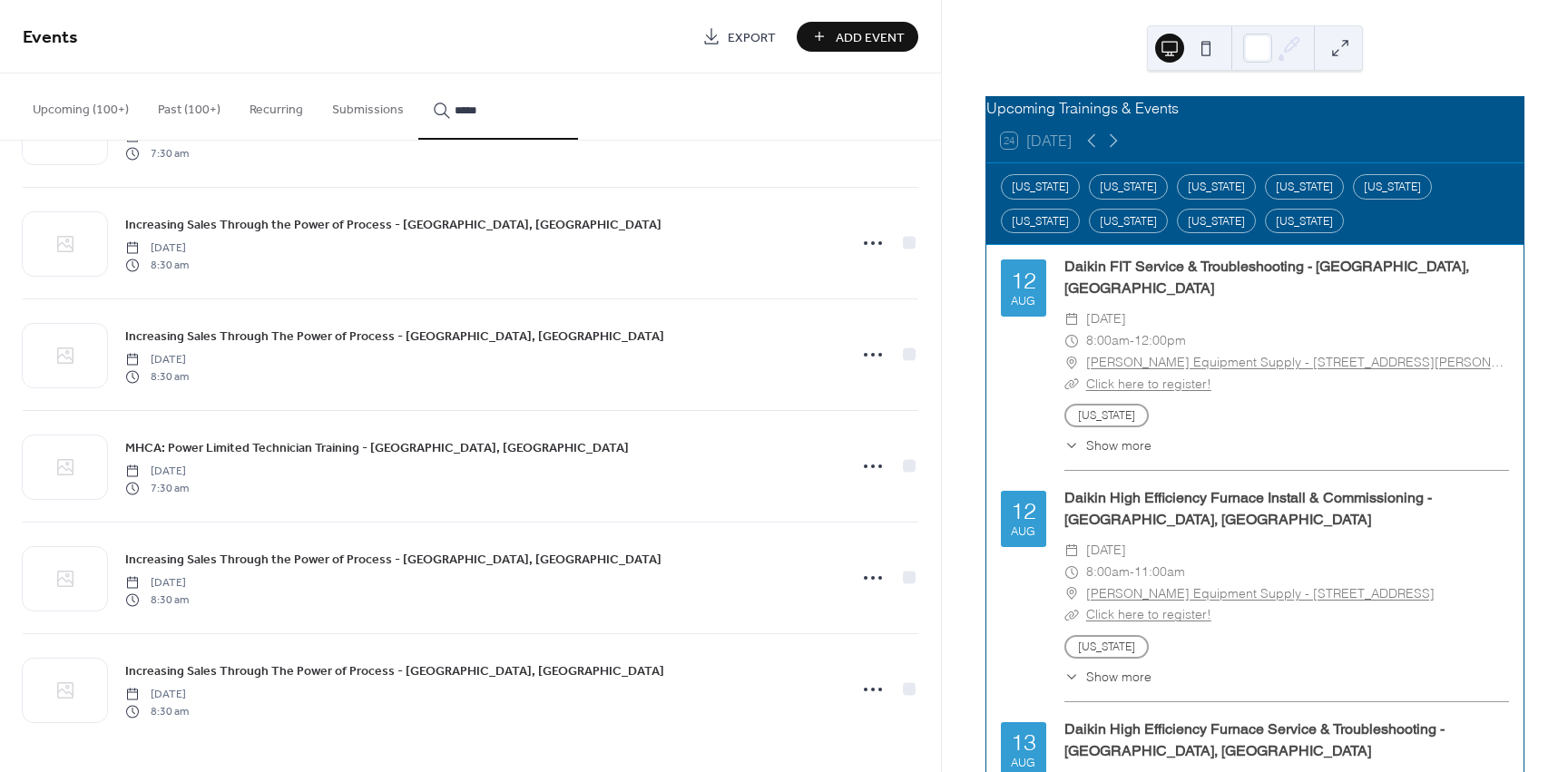 click 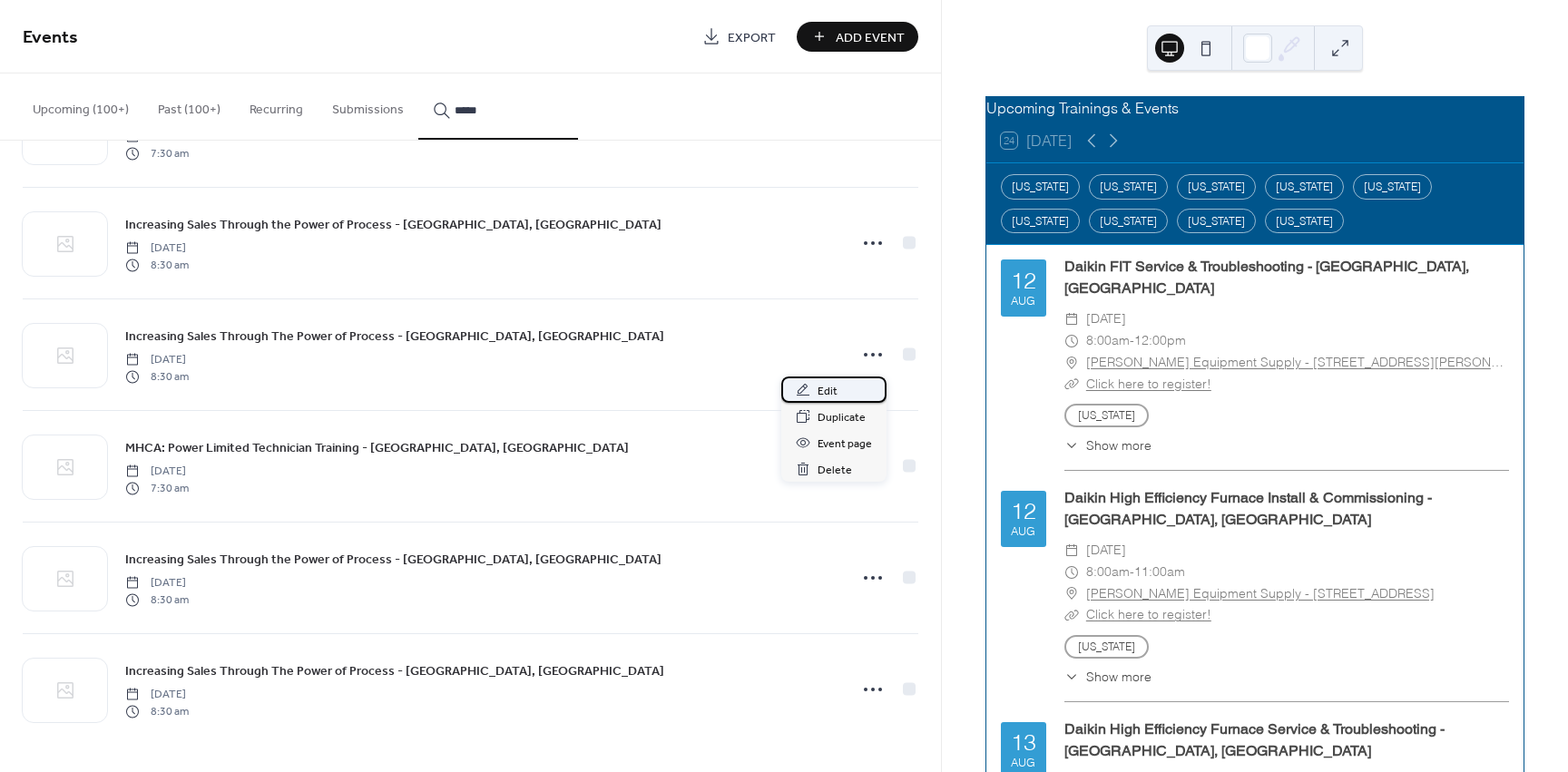 click on "Edit" at bounding box center (834, 389) 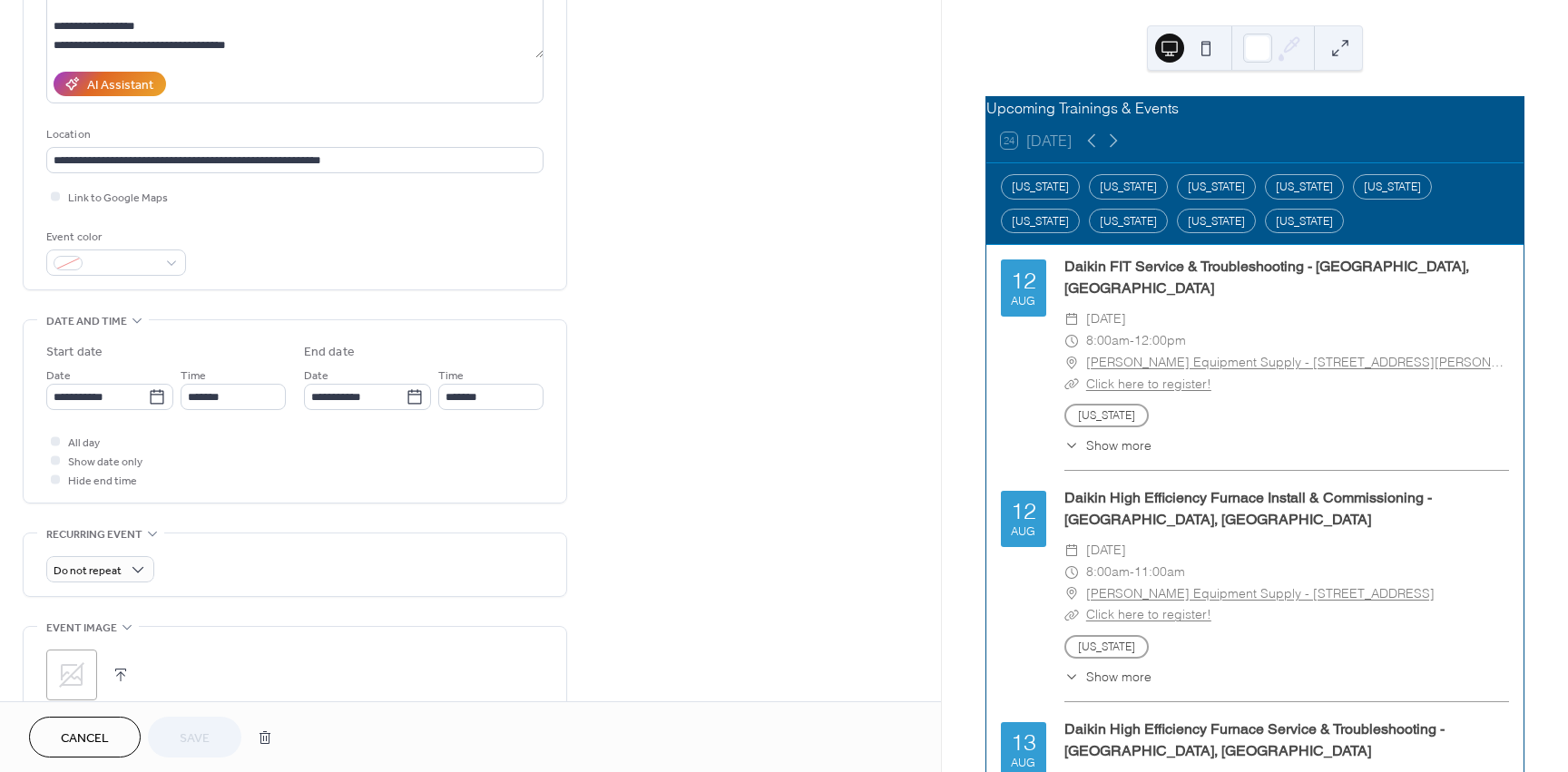 scroll, scrollTop: 272, scrollLeft: 0, axis: vertical 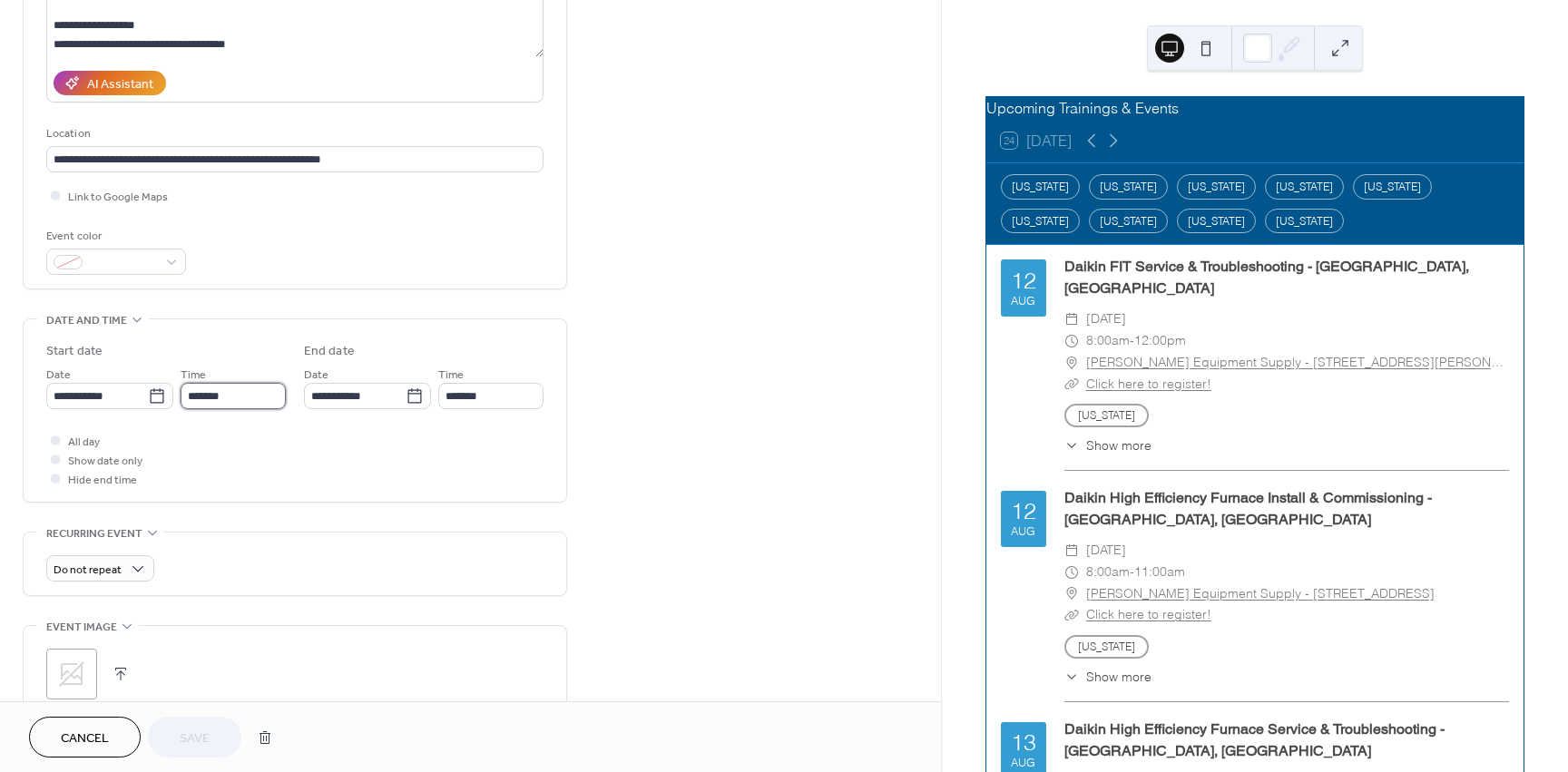 click on "*******" at bounding box center (233, 396) 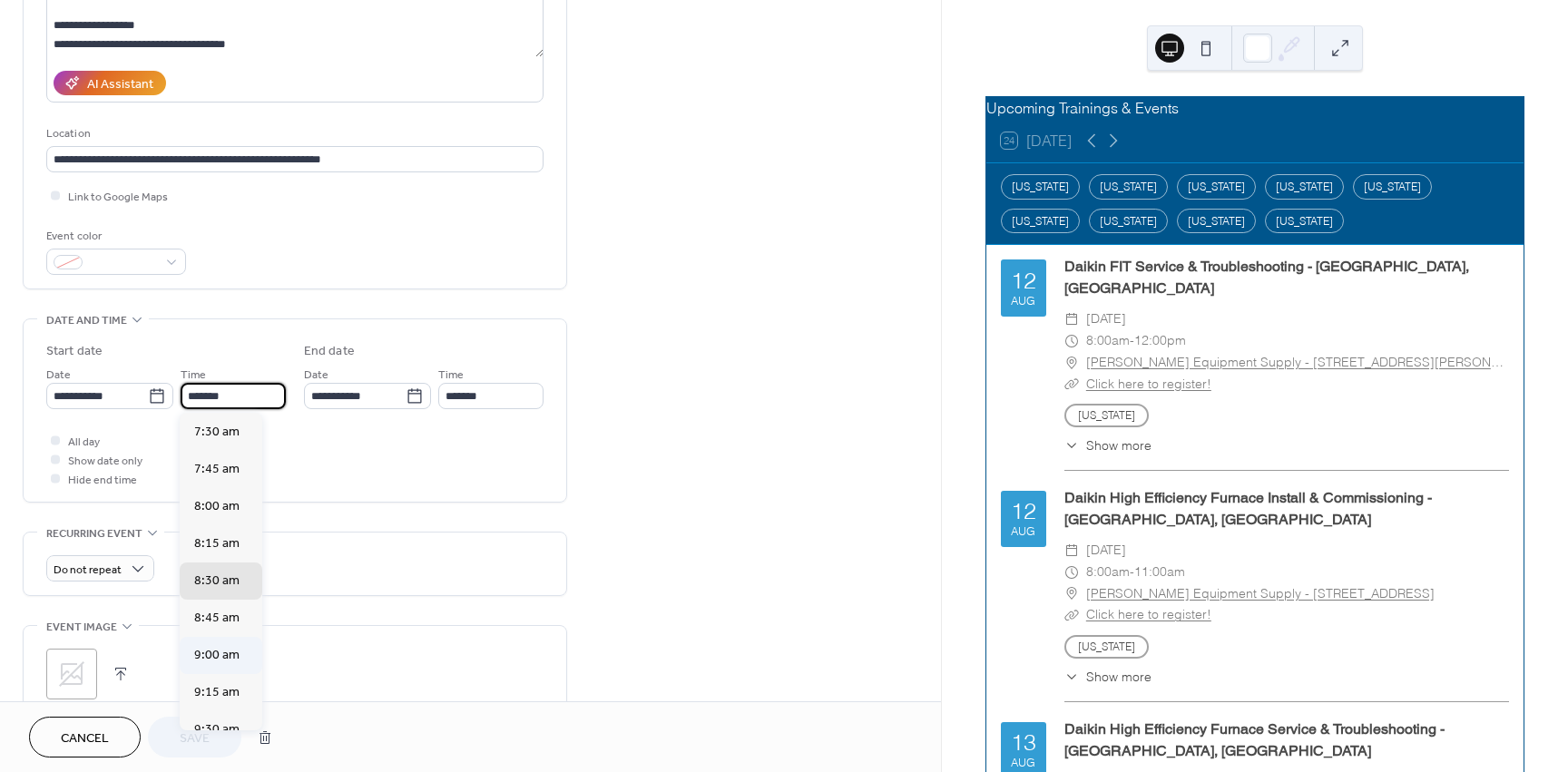 scroll, scrollTop: 1083, scrollLeft: 0, axis: vertical 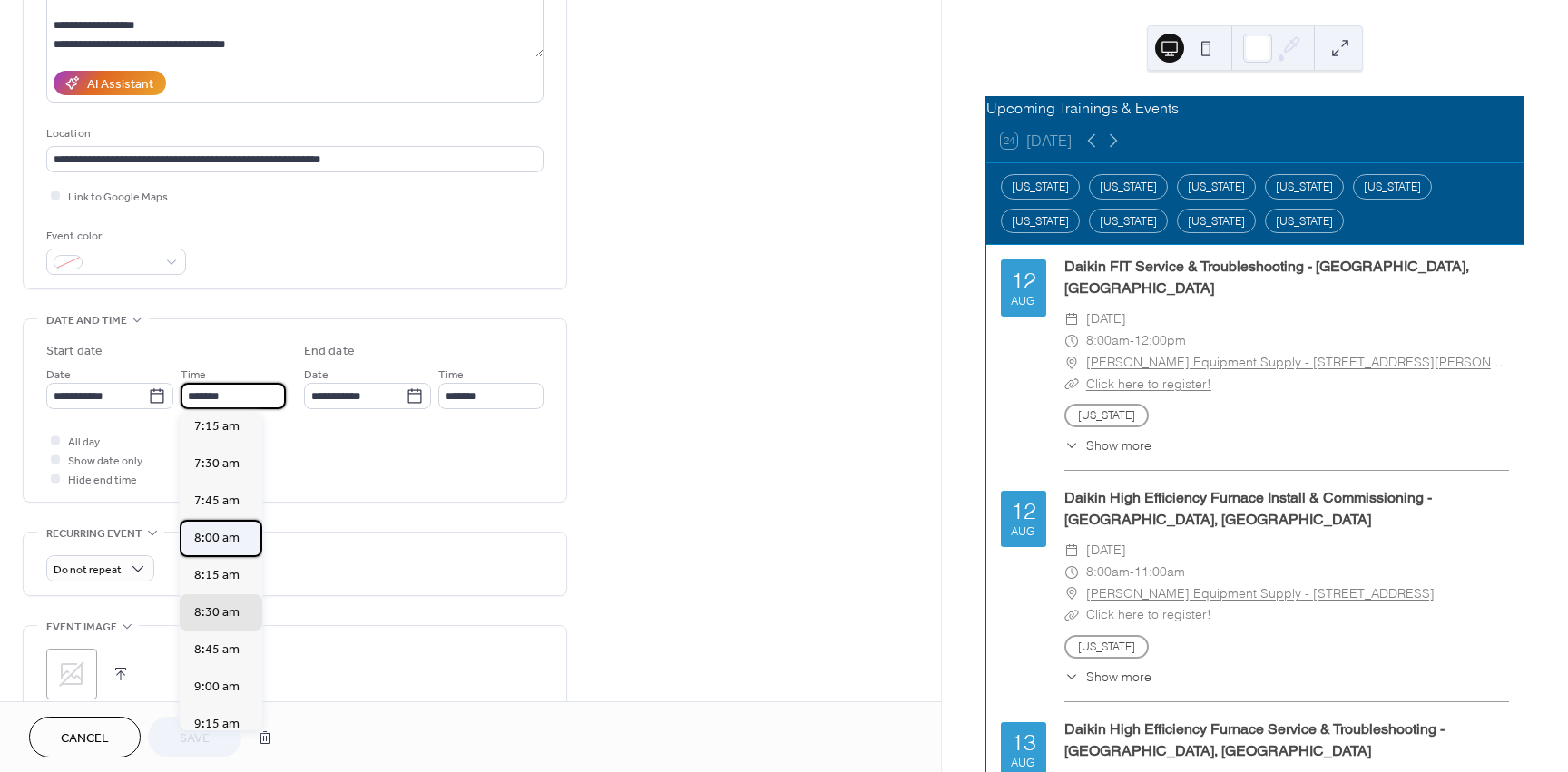 click on "8:00 am" at bounding box center (217, 538) 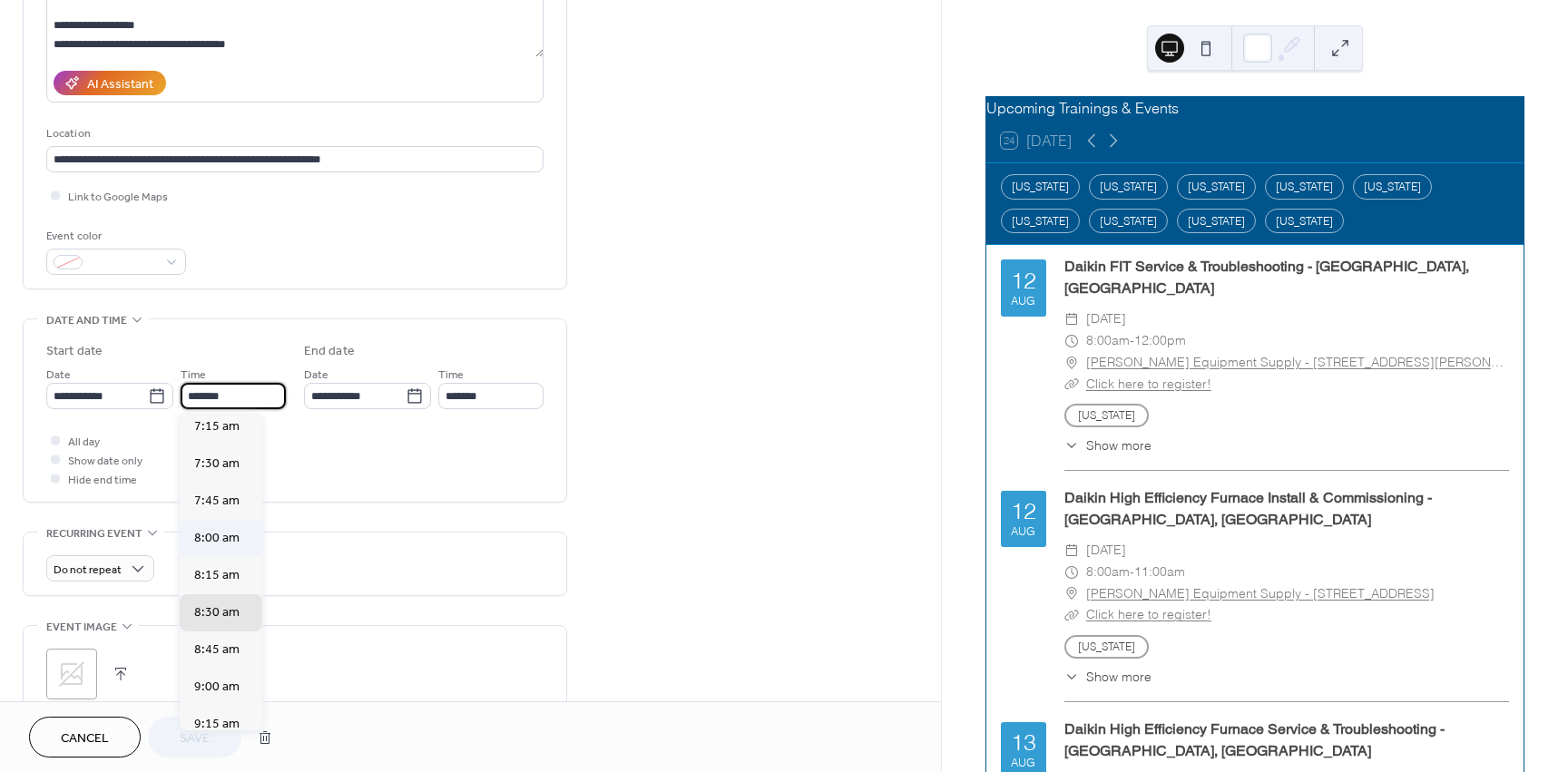 type on "*******" 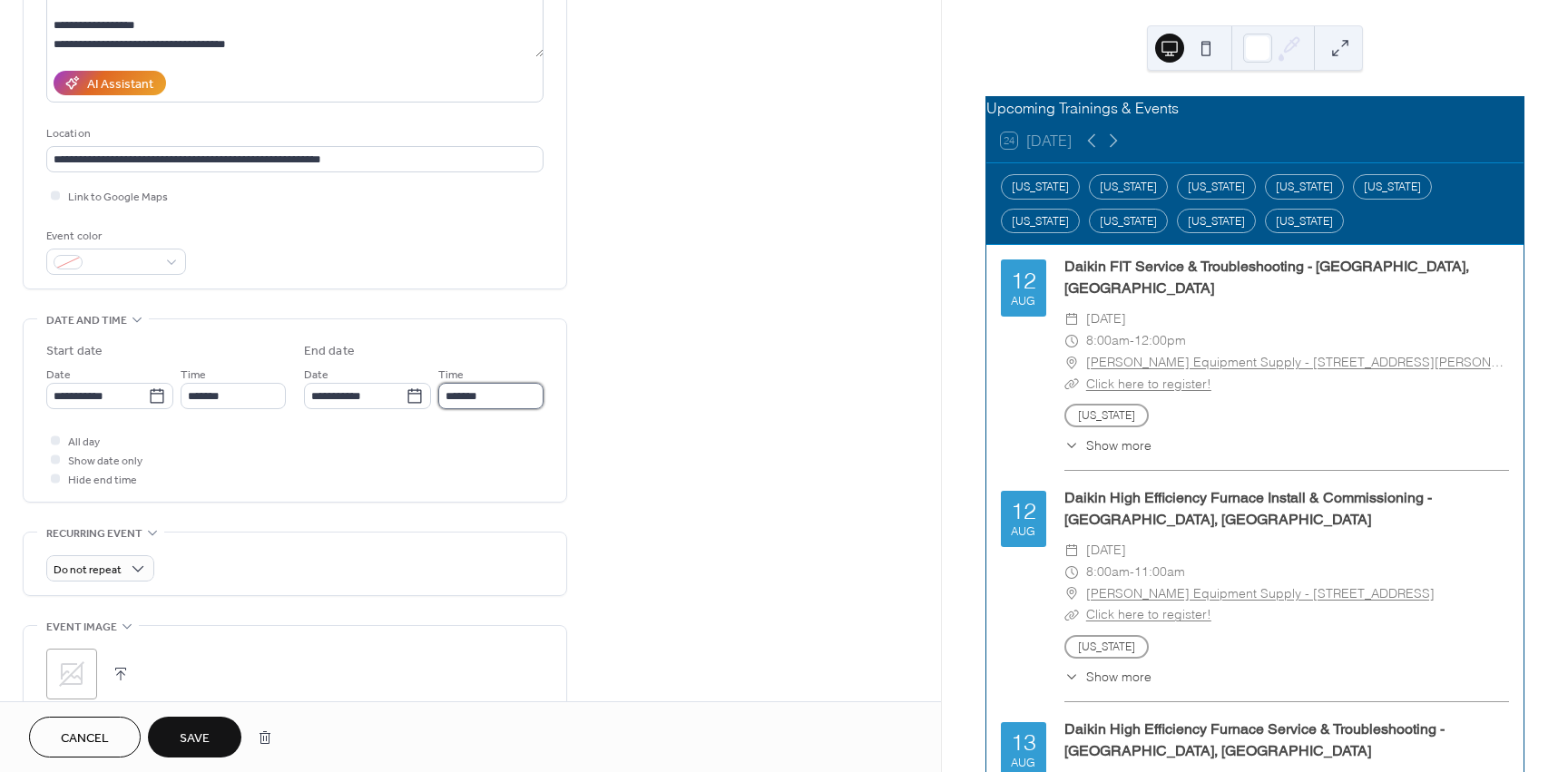 click on "*******" at bounding box center [491, 396] 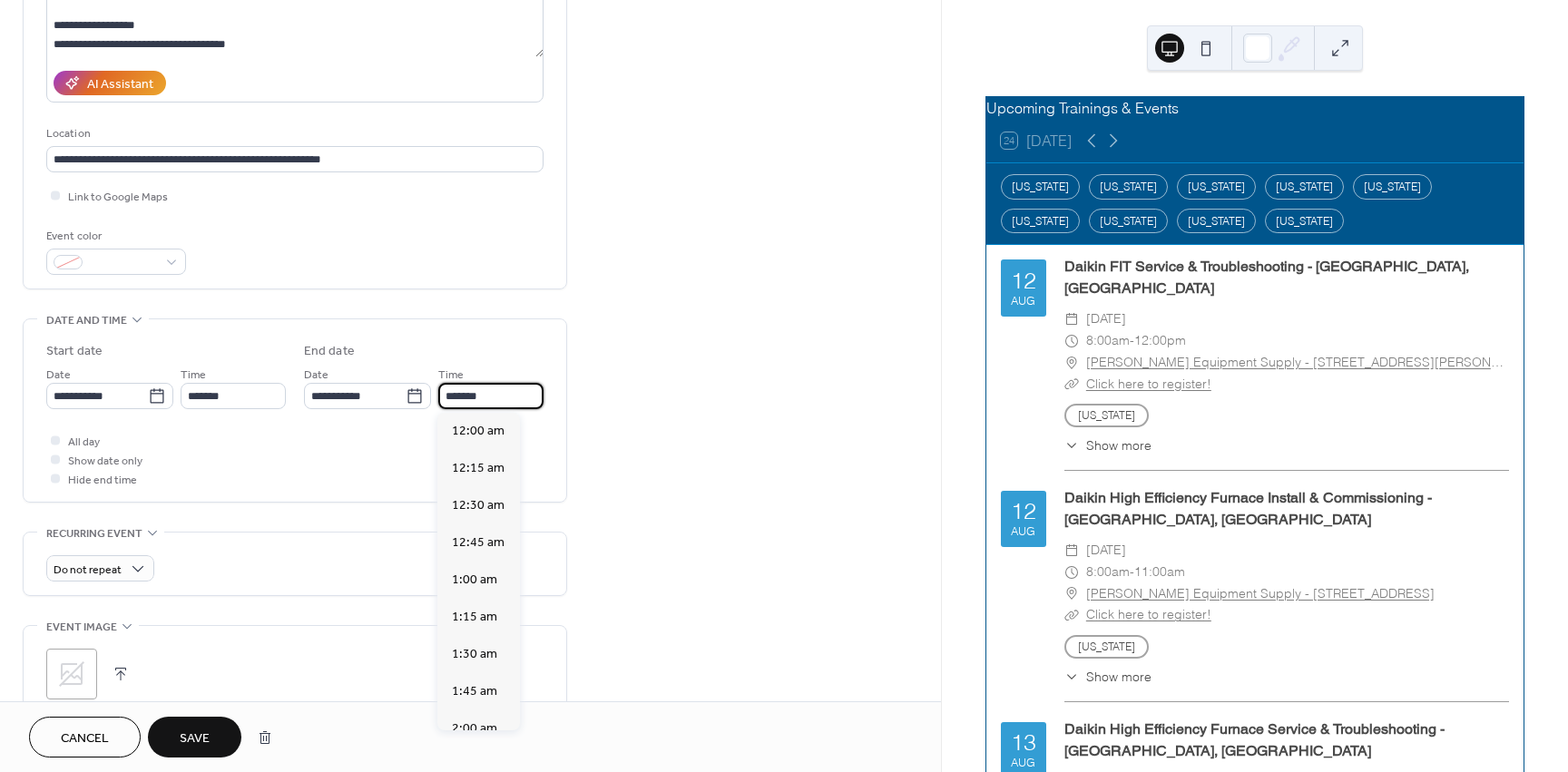 scroll, scrollTop: 2306, scrollLeft: 0, axis: vertical 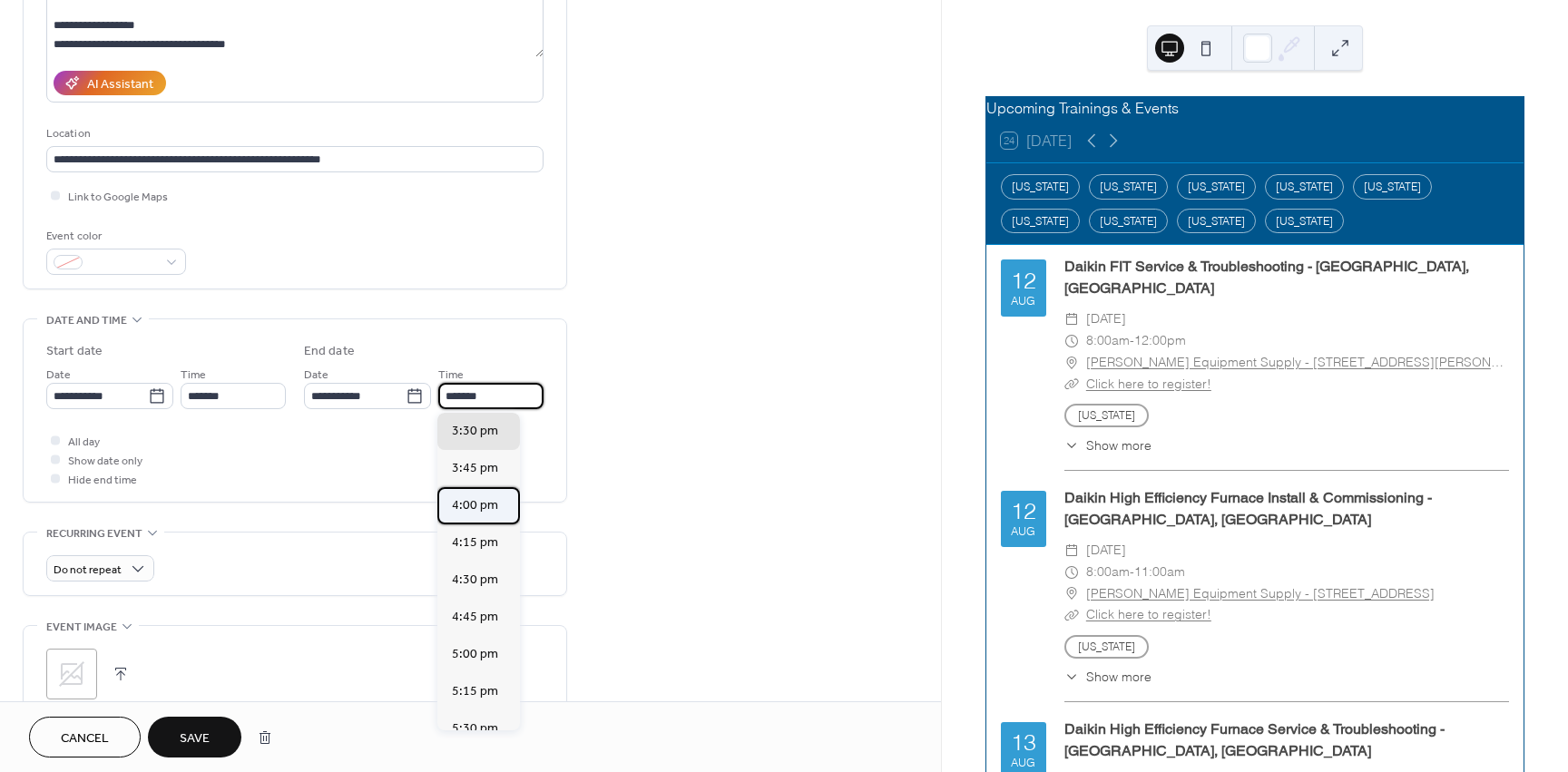 click on "4:00 pm" at bounding box center [475, 505] 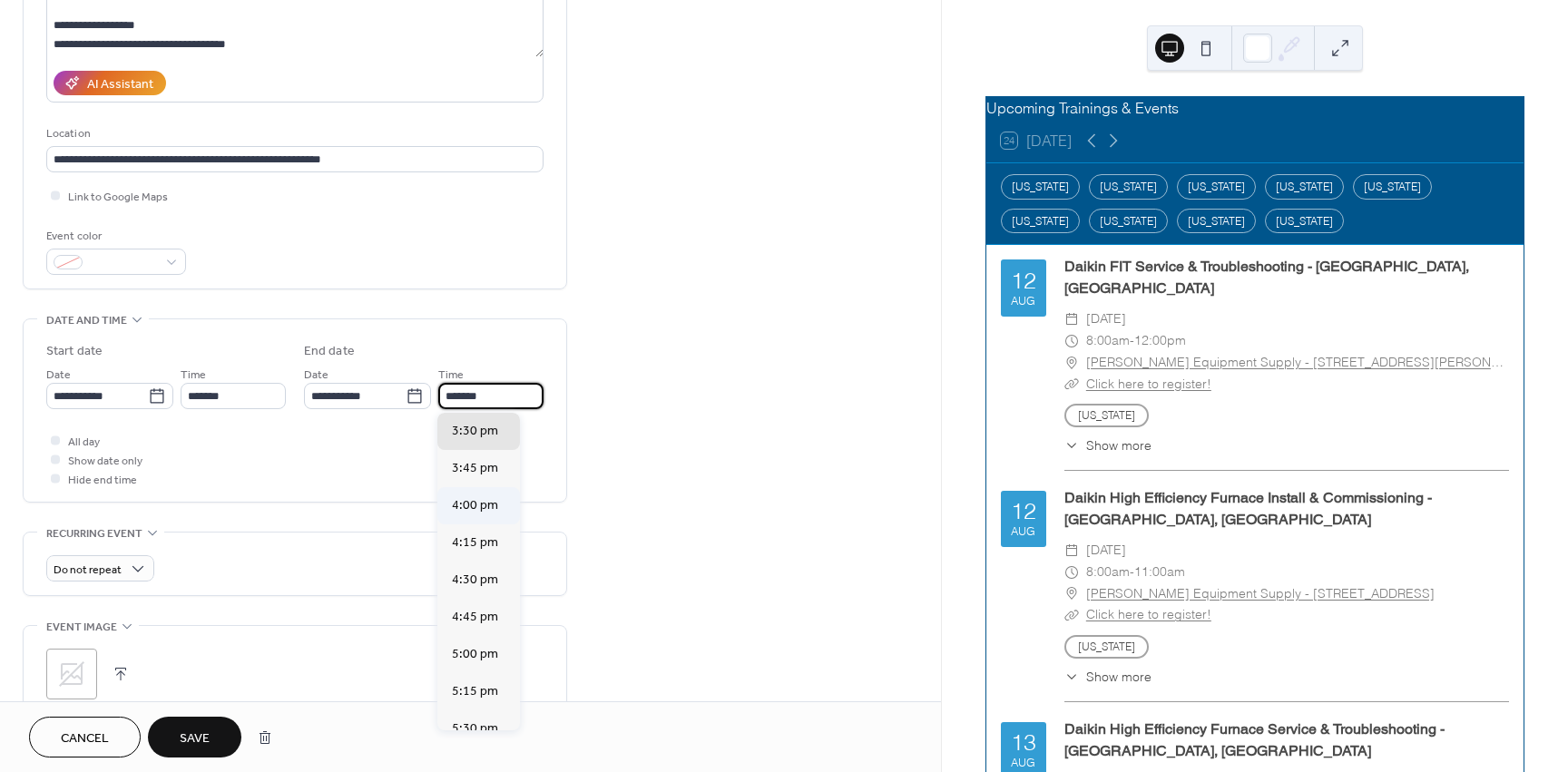 type on "*******" 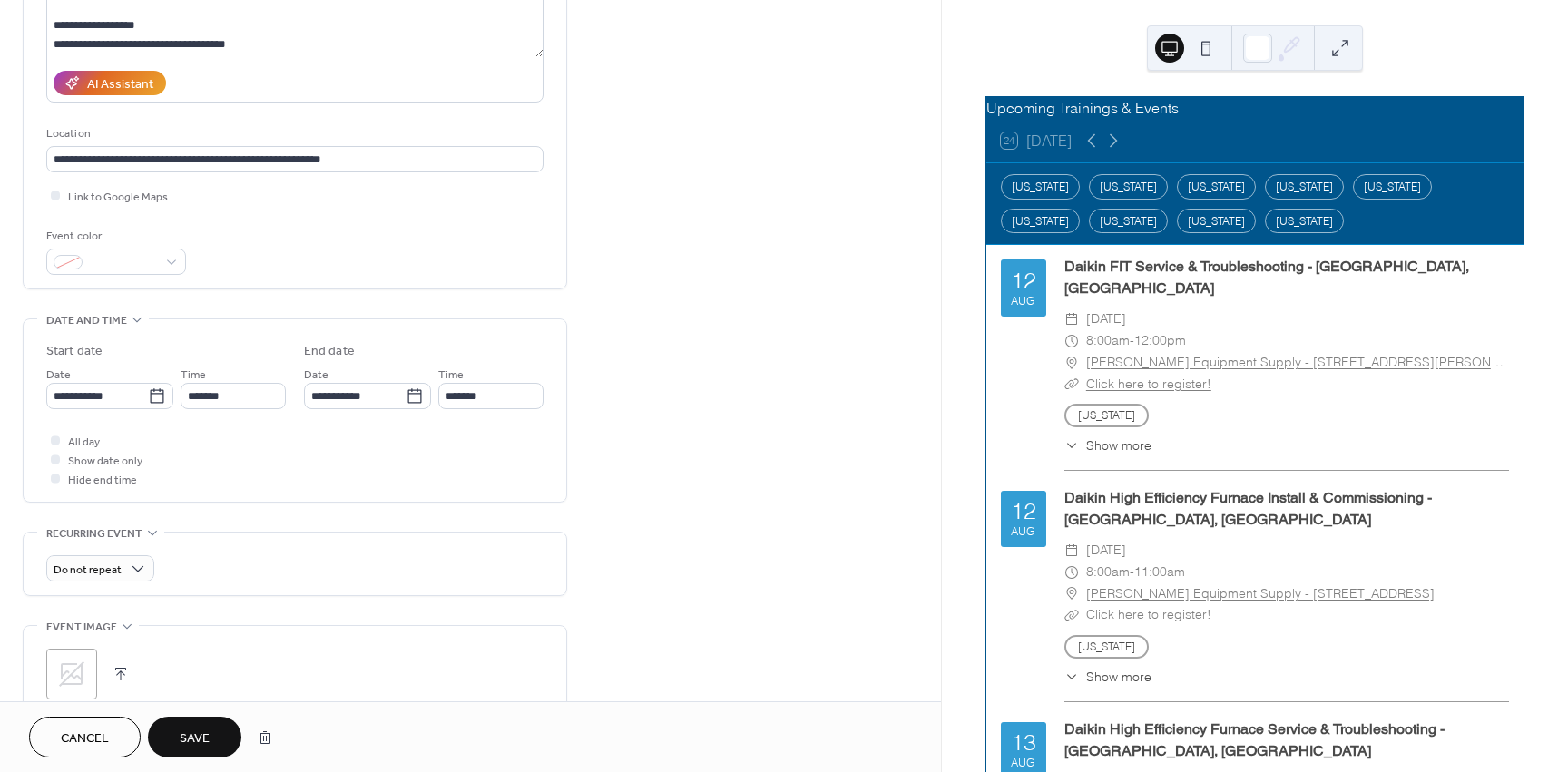 click on "Save" at bounding box center (194, 737) 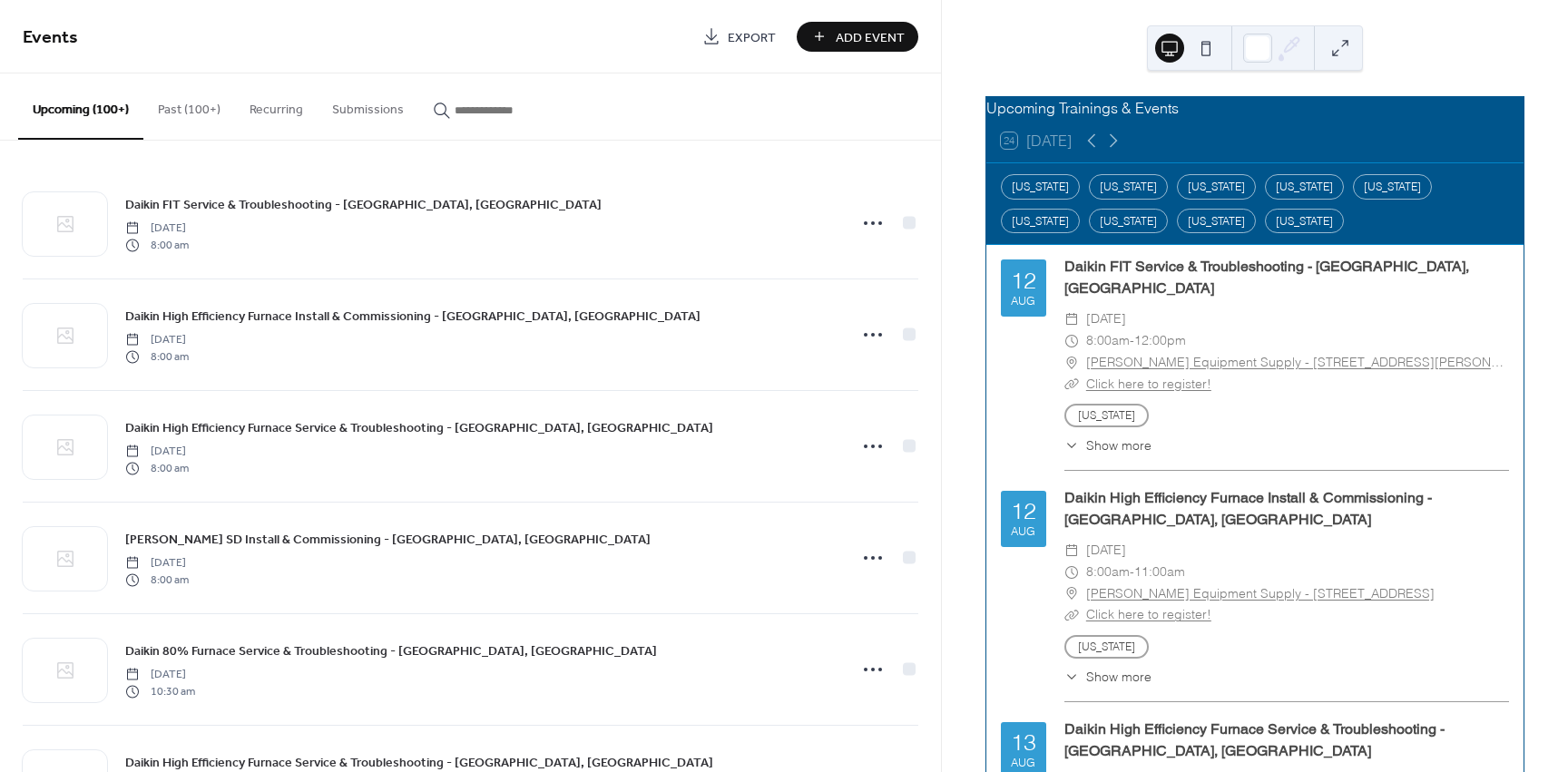 click at bounding box center (509, 110) 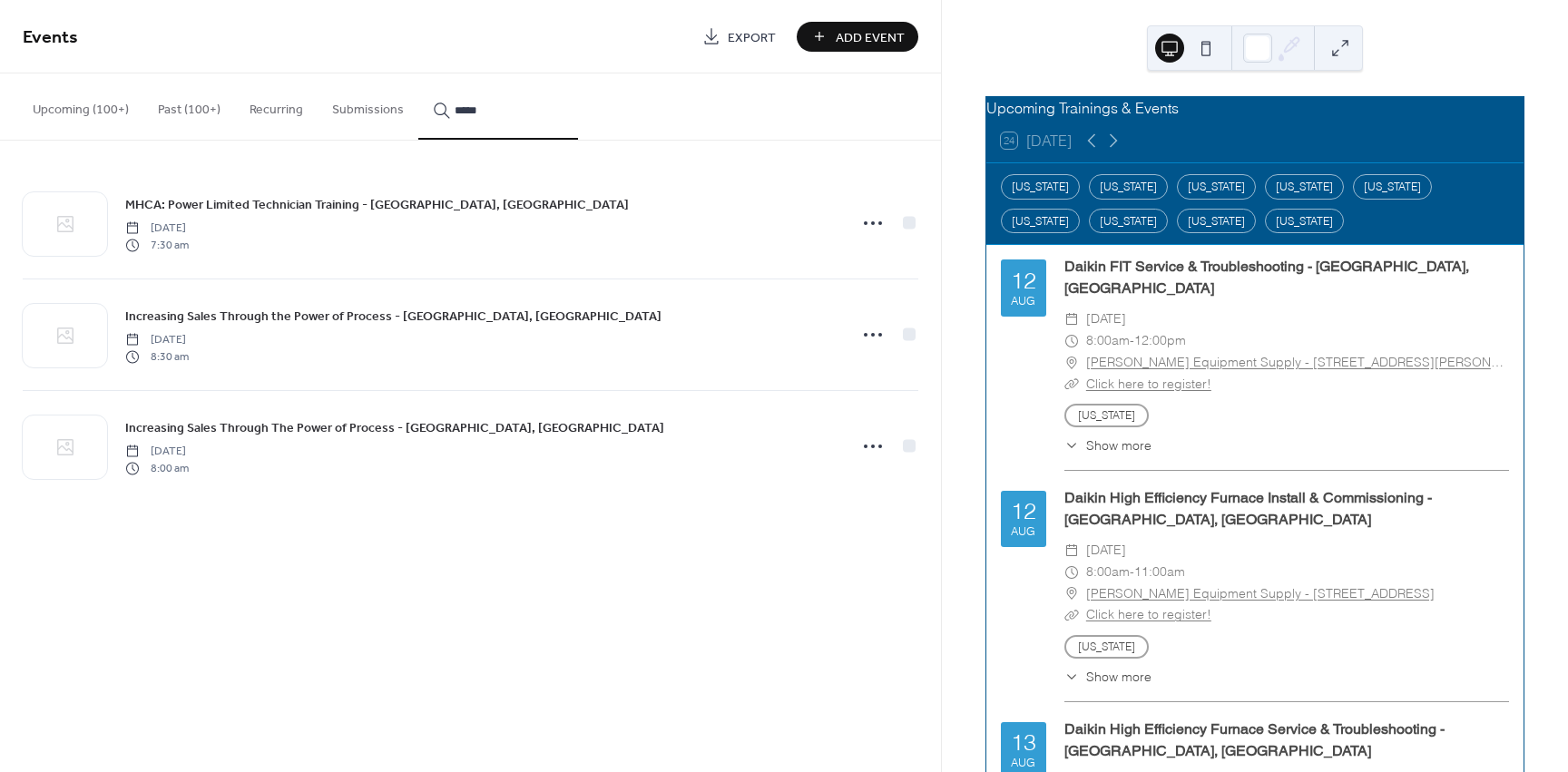 type on "*****" 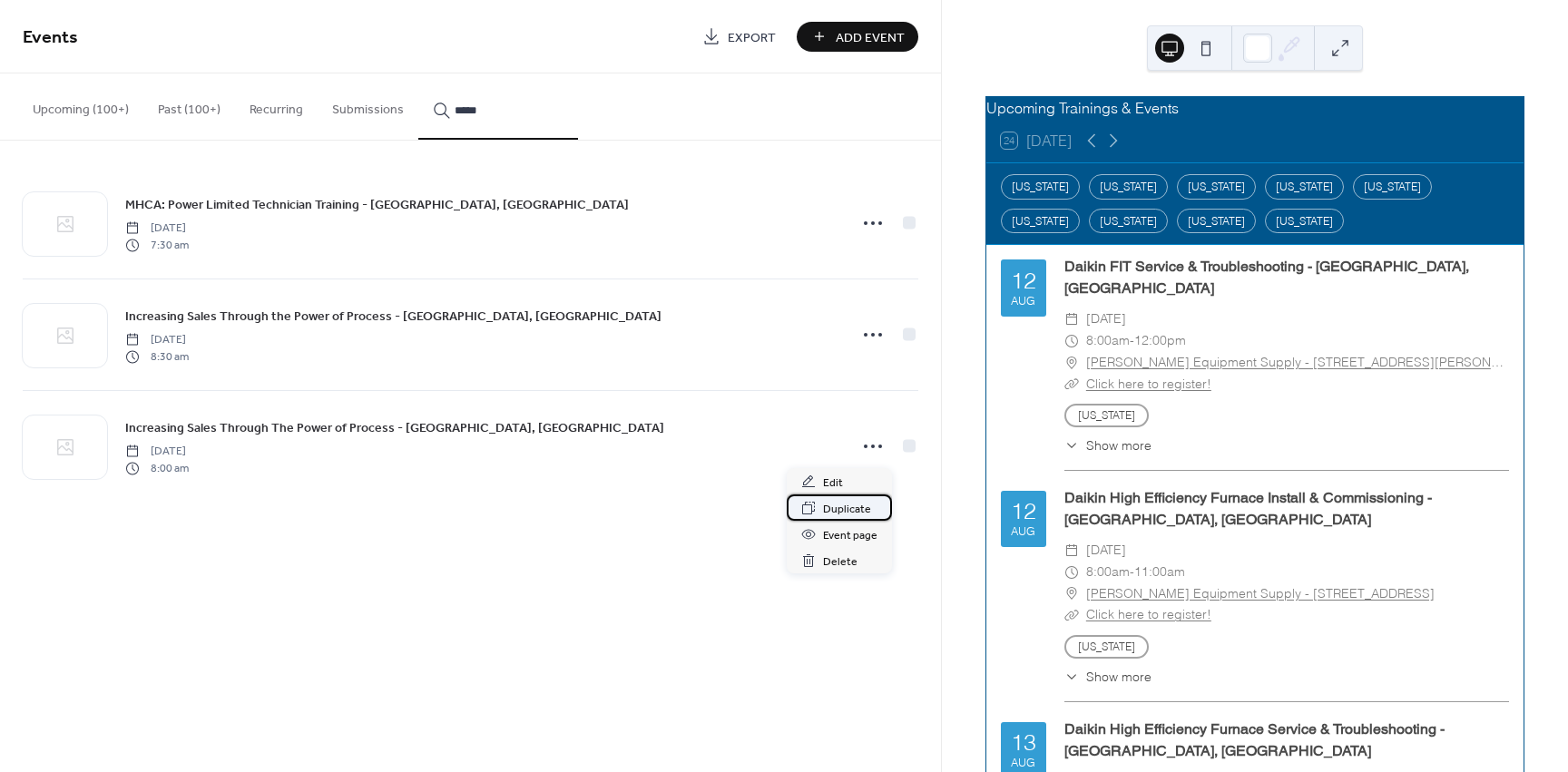 click on "Duplicate" at bounding box center (847, 509) 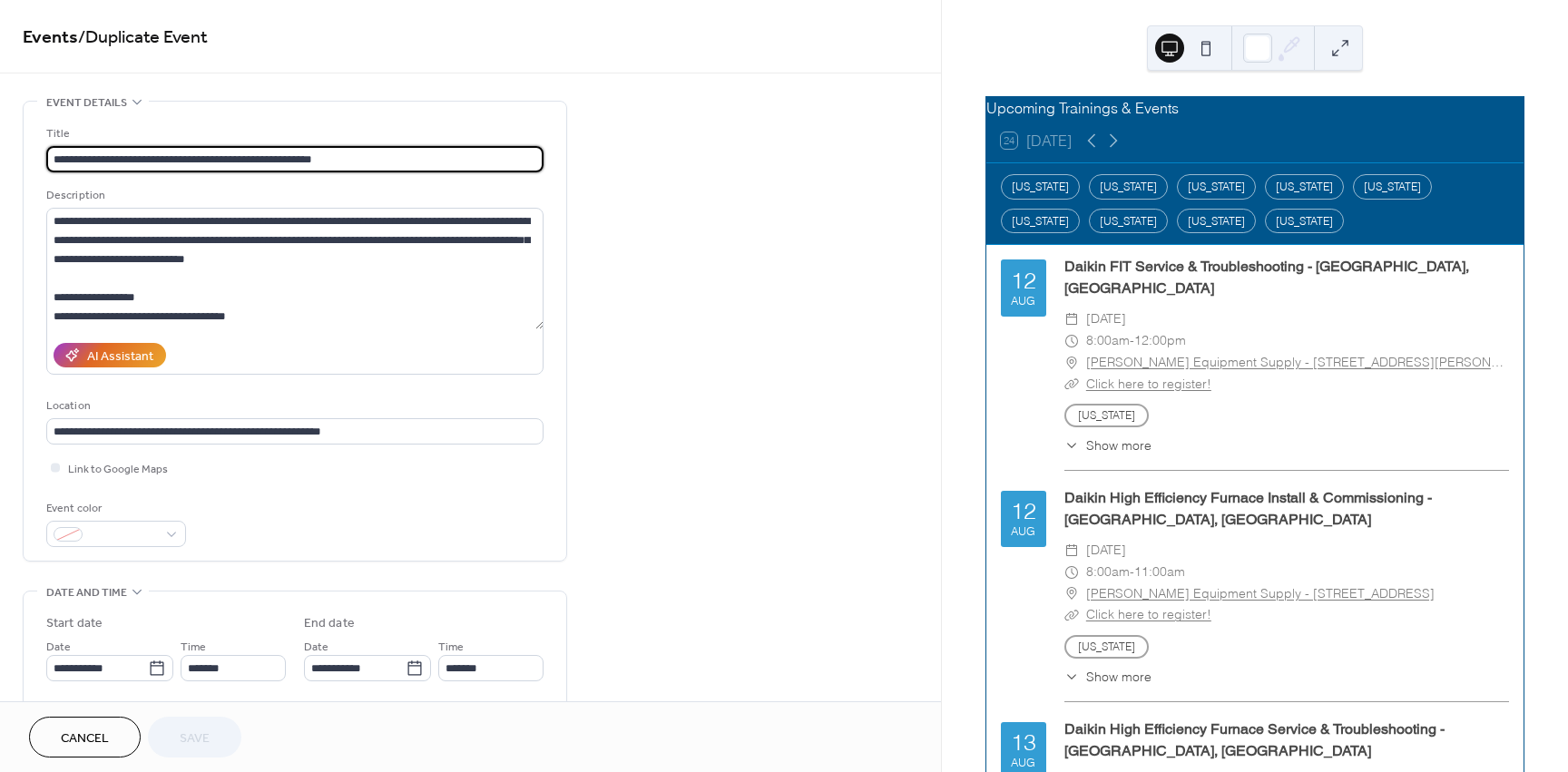 drag, startPoint x: 334, startPoint y: 159, endPoint x: 289, endPoint y: 157, distance: 45.0444 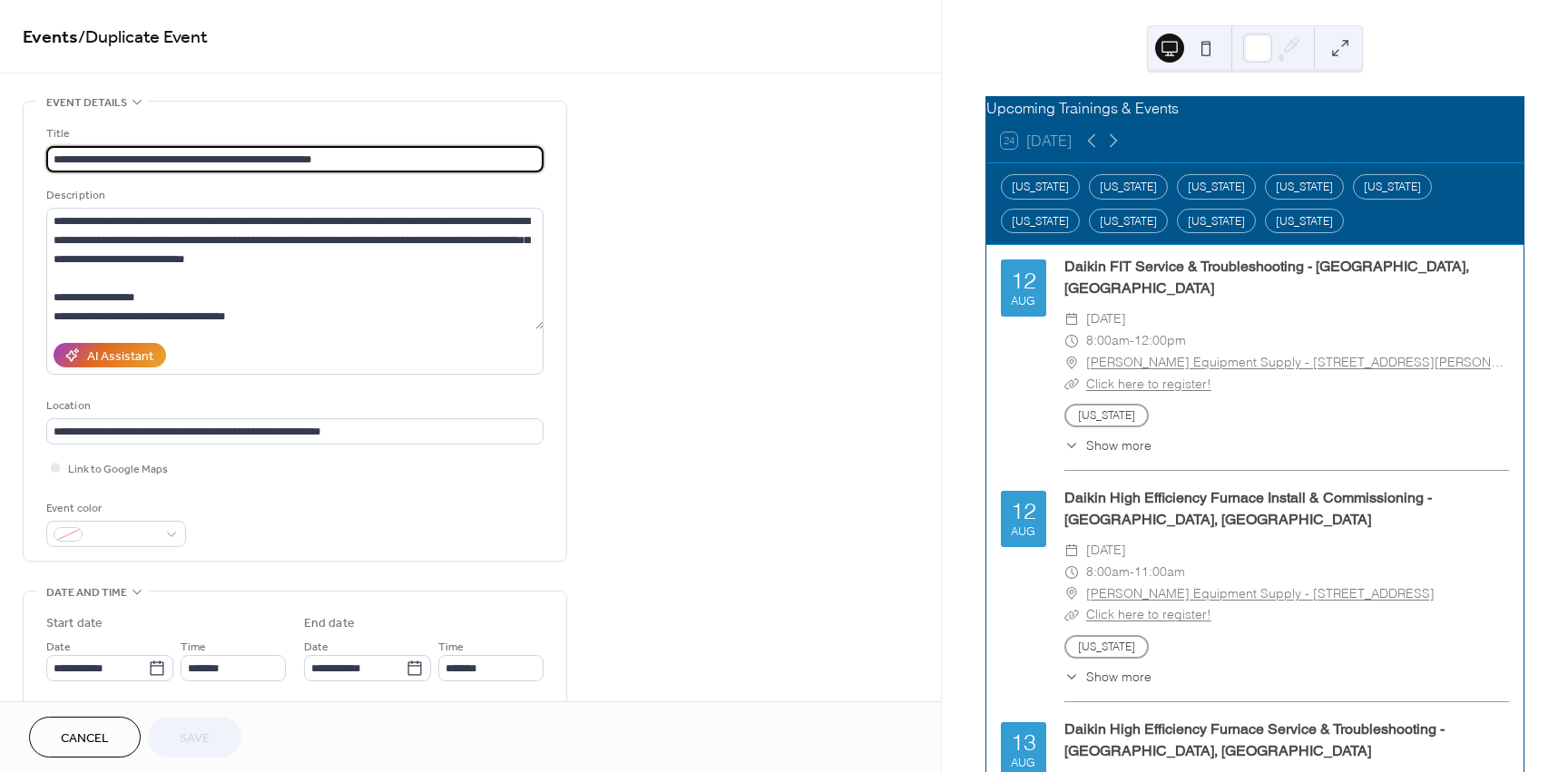 click on "**********" at bounding box center [295, 159] 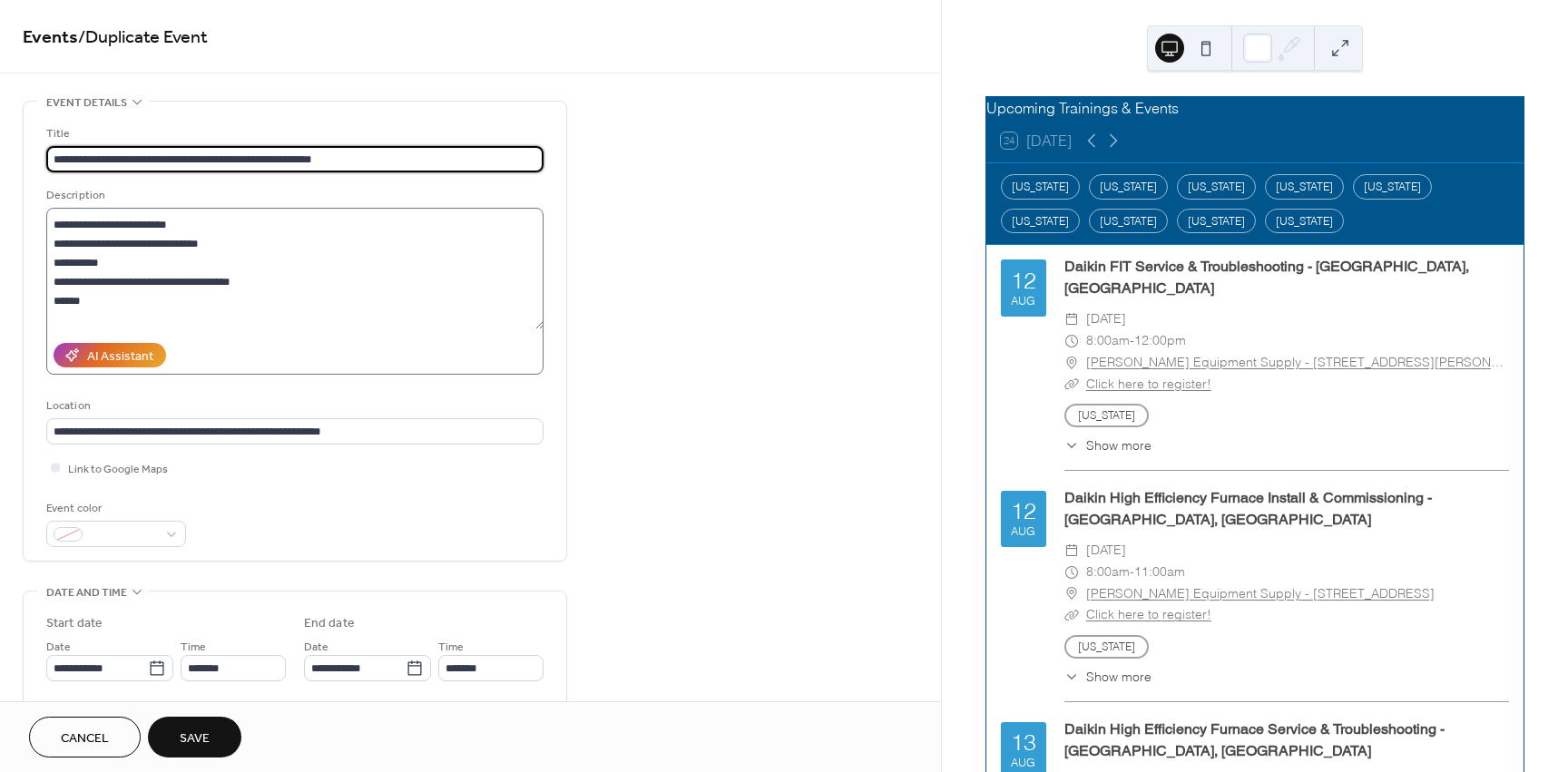 scroll, scrollTop: 171, scrollLeft: 0, axis: vertical 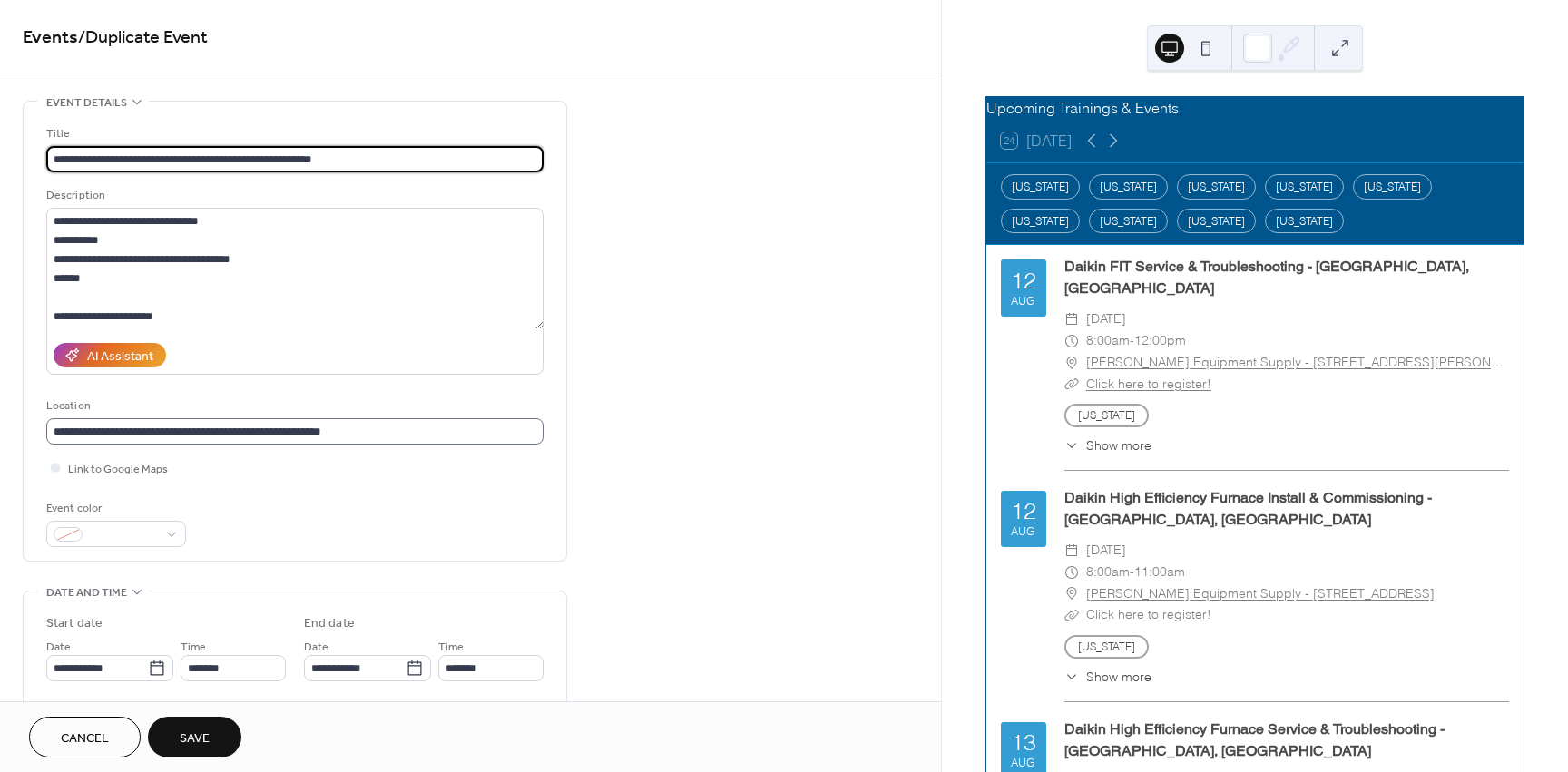 type on "**********" 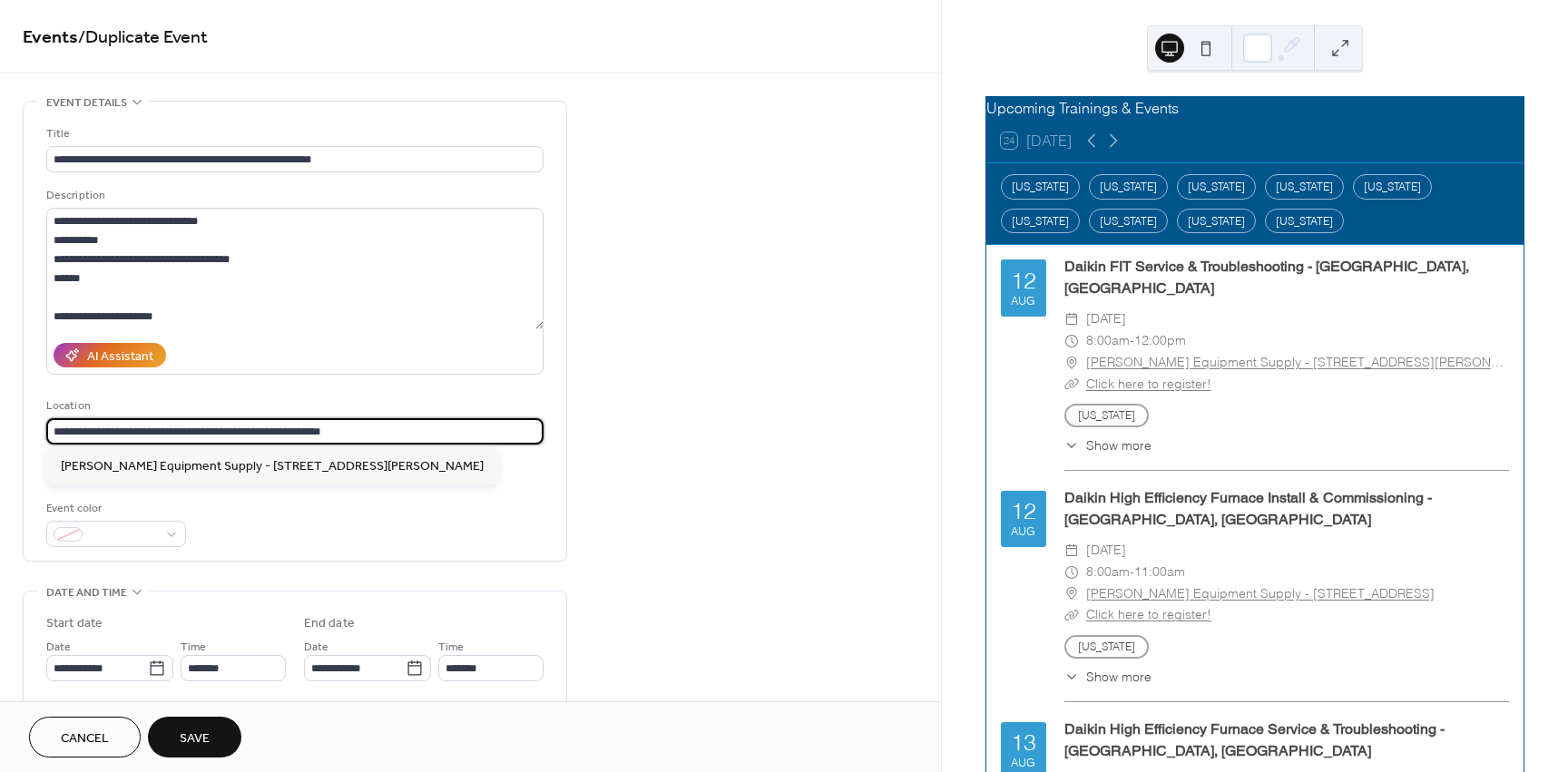 click on "**********" at bounding box center (295, 431) 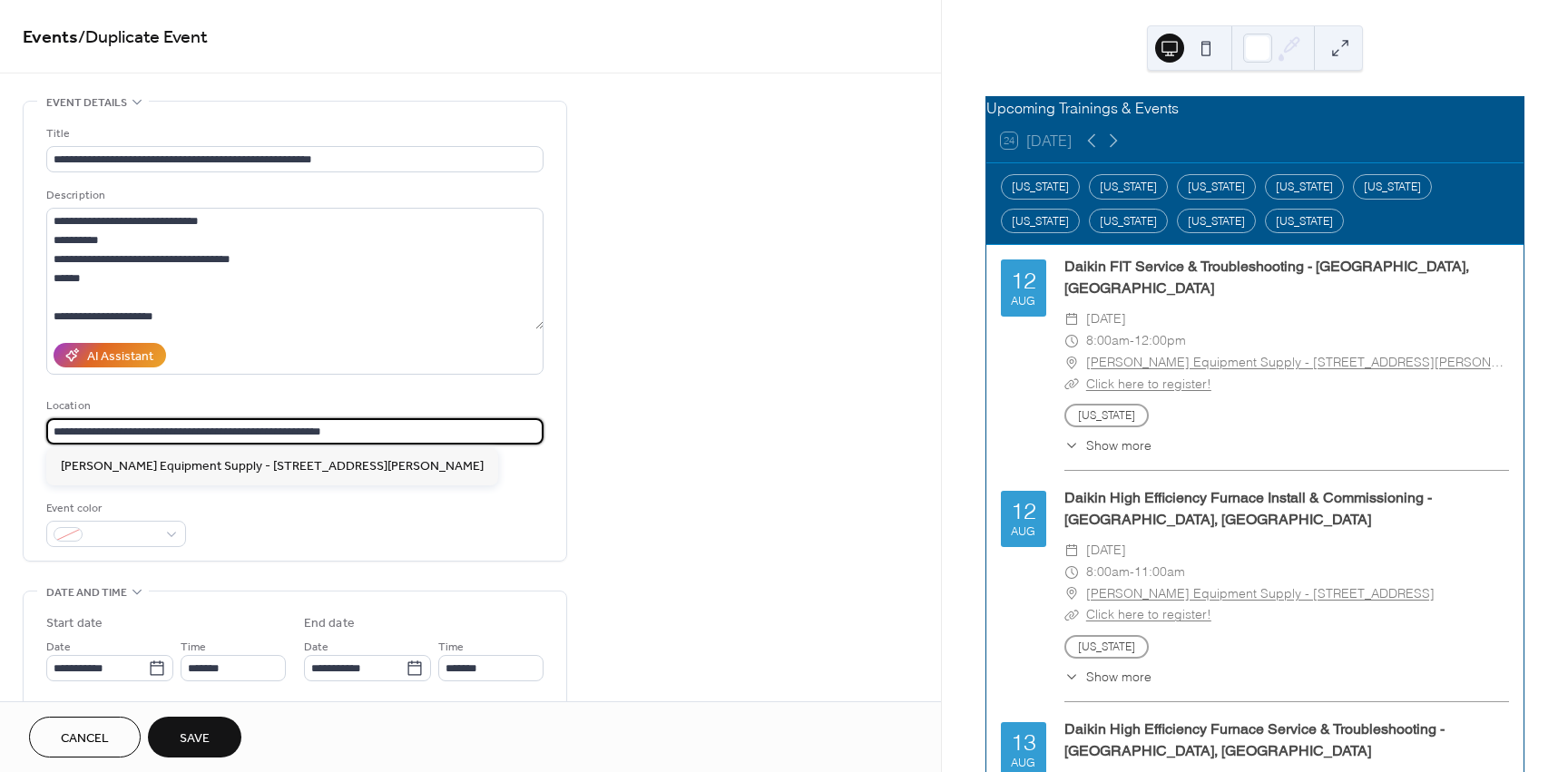 scroll, scrollTop: 1, scrollLeft: 0, axis: vertical 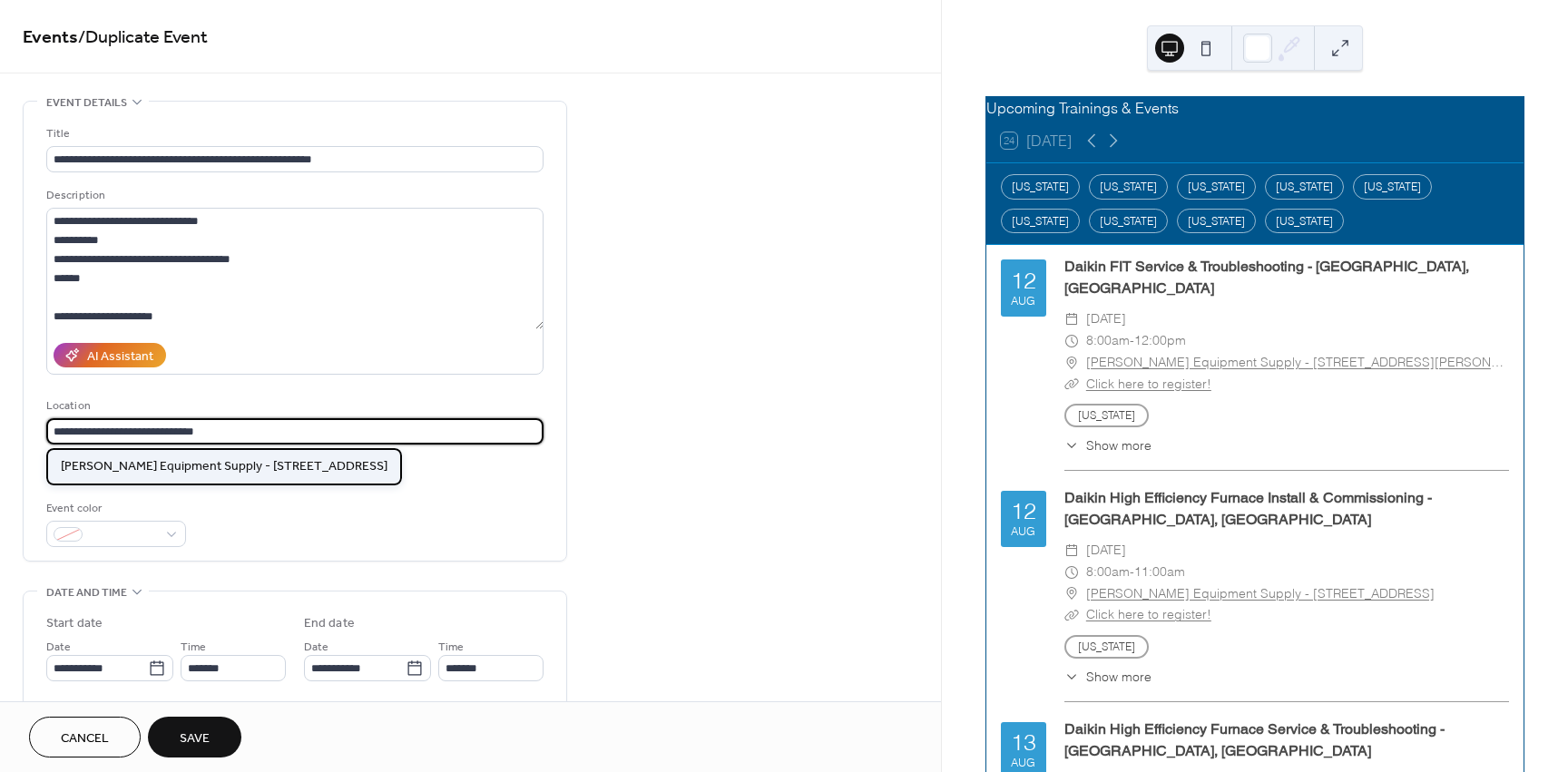 click on "[PERSON_NAME] Equipment Supply - [STREET_ADDRESS]" at bounding box center (224, 466) 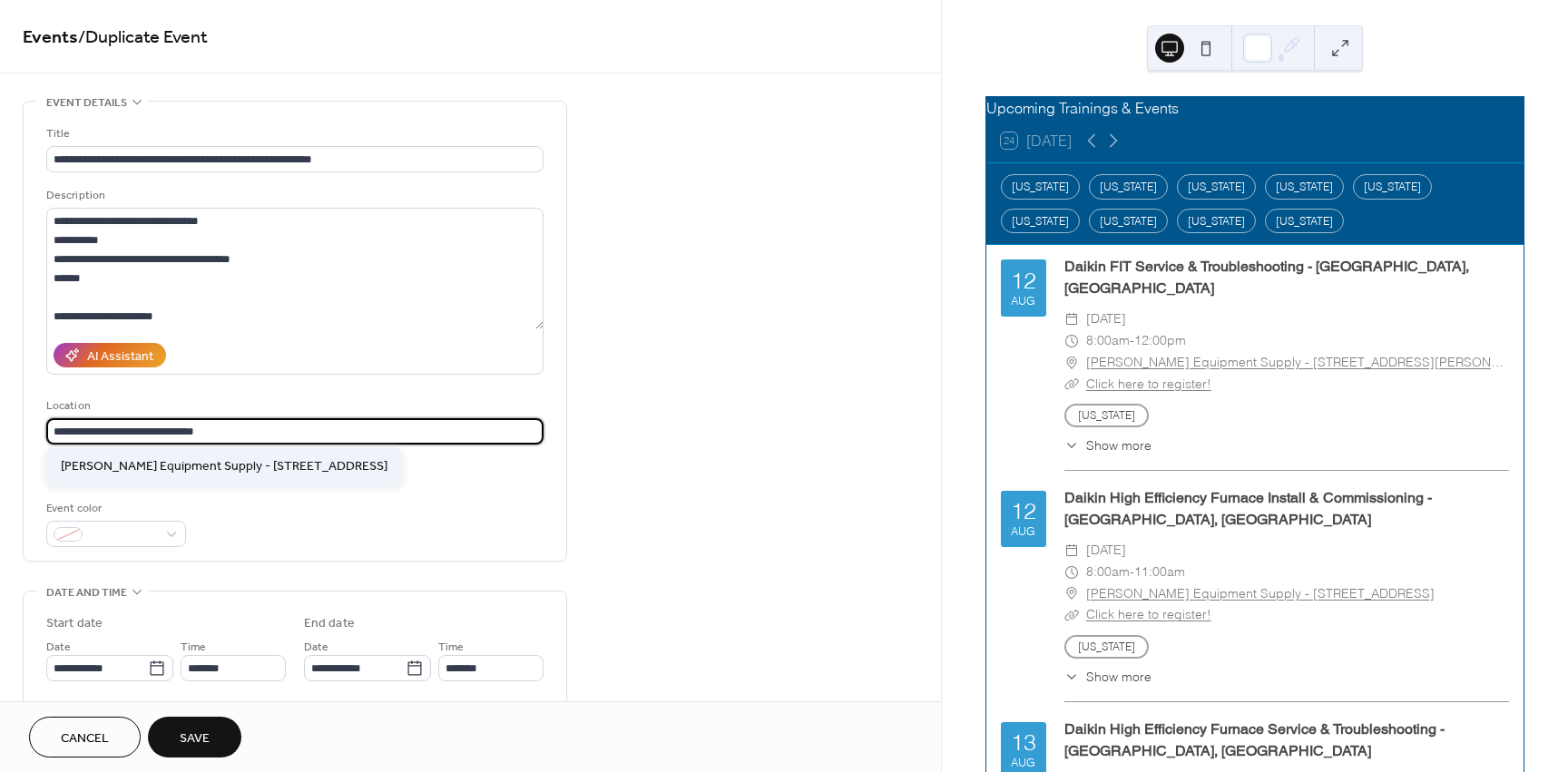type on "**********" 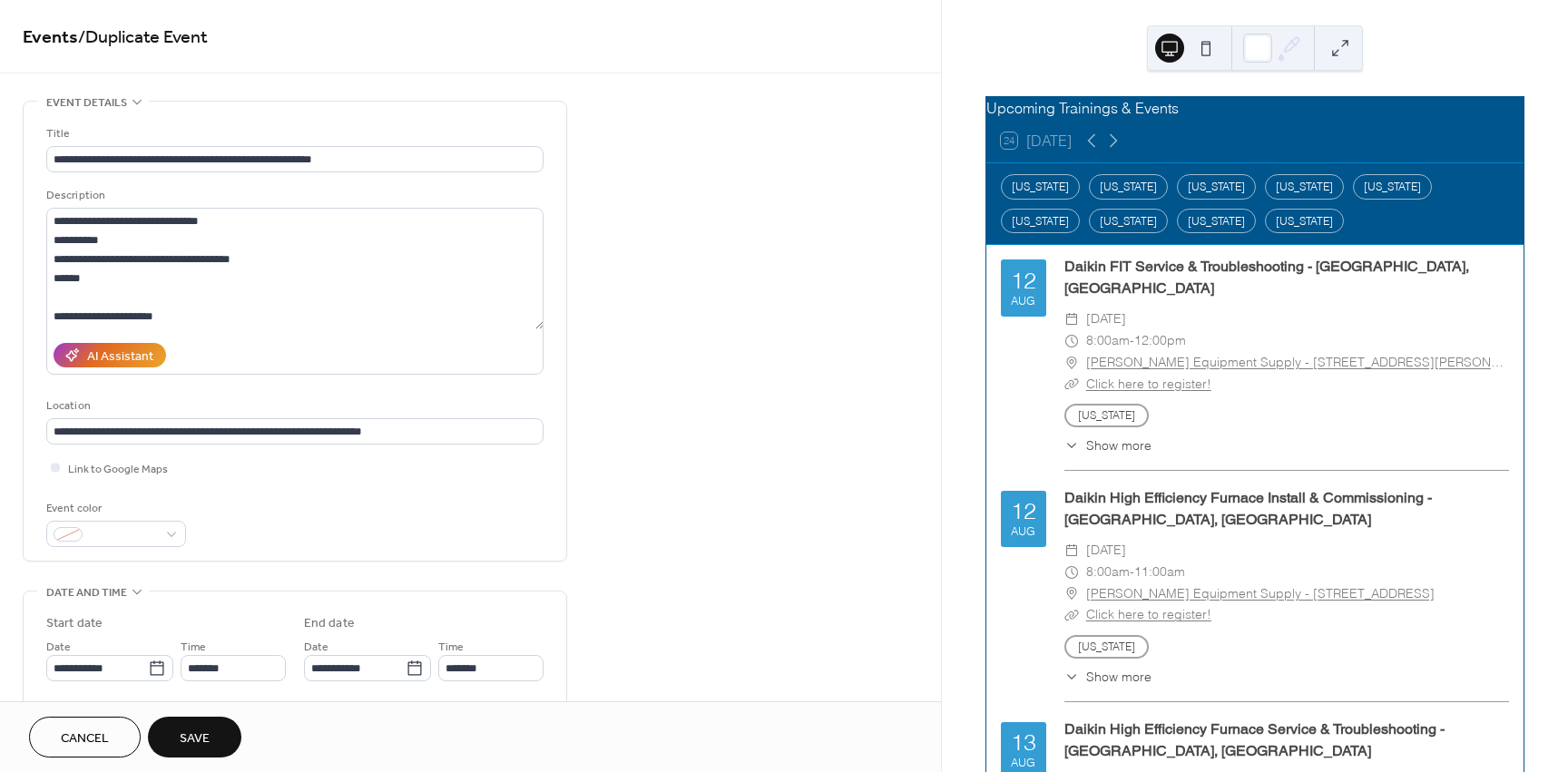 scroll, scrollTop: 0, scrollLeft: 0, axis: both 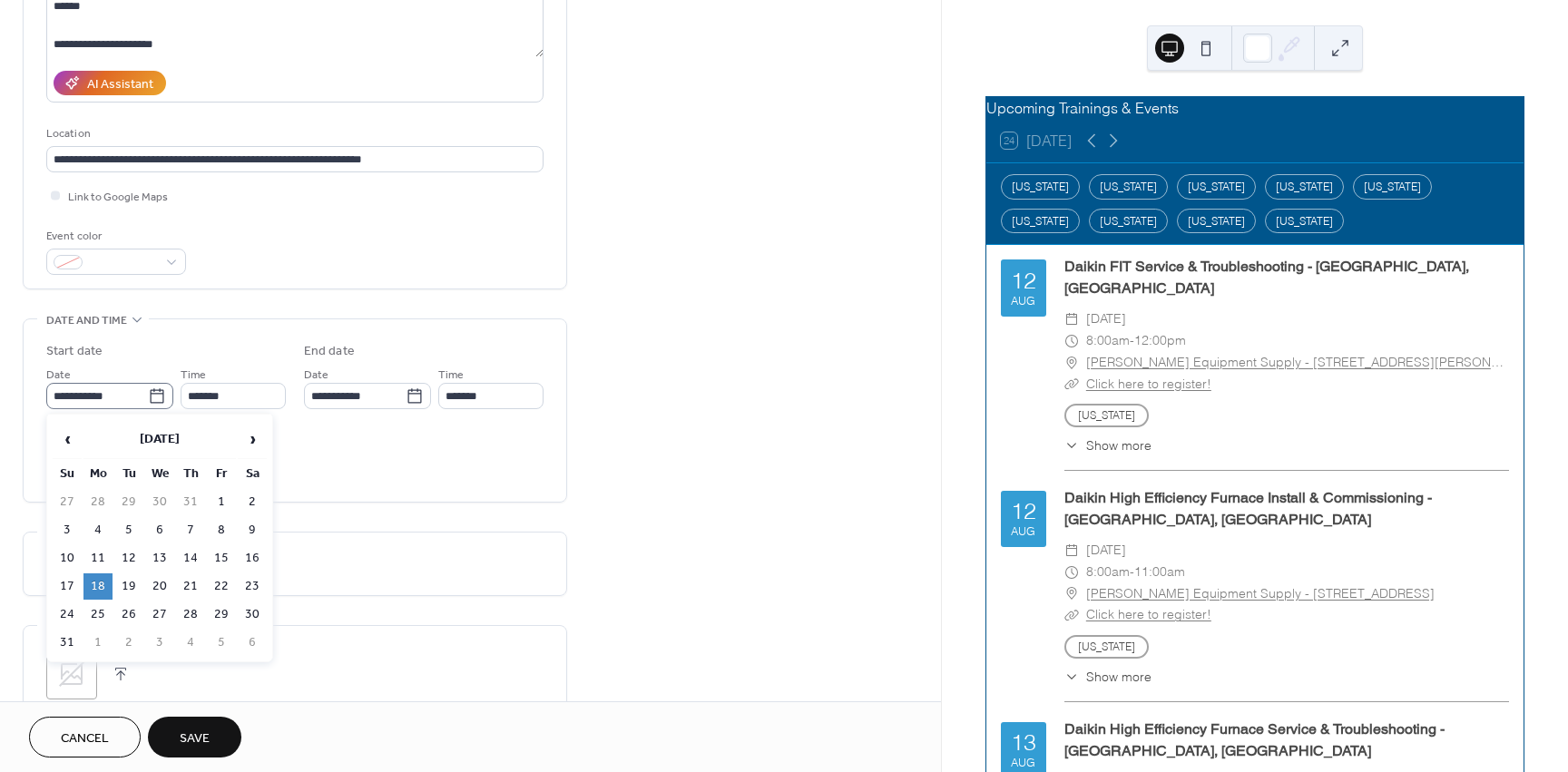 click 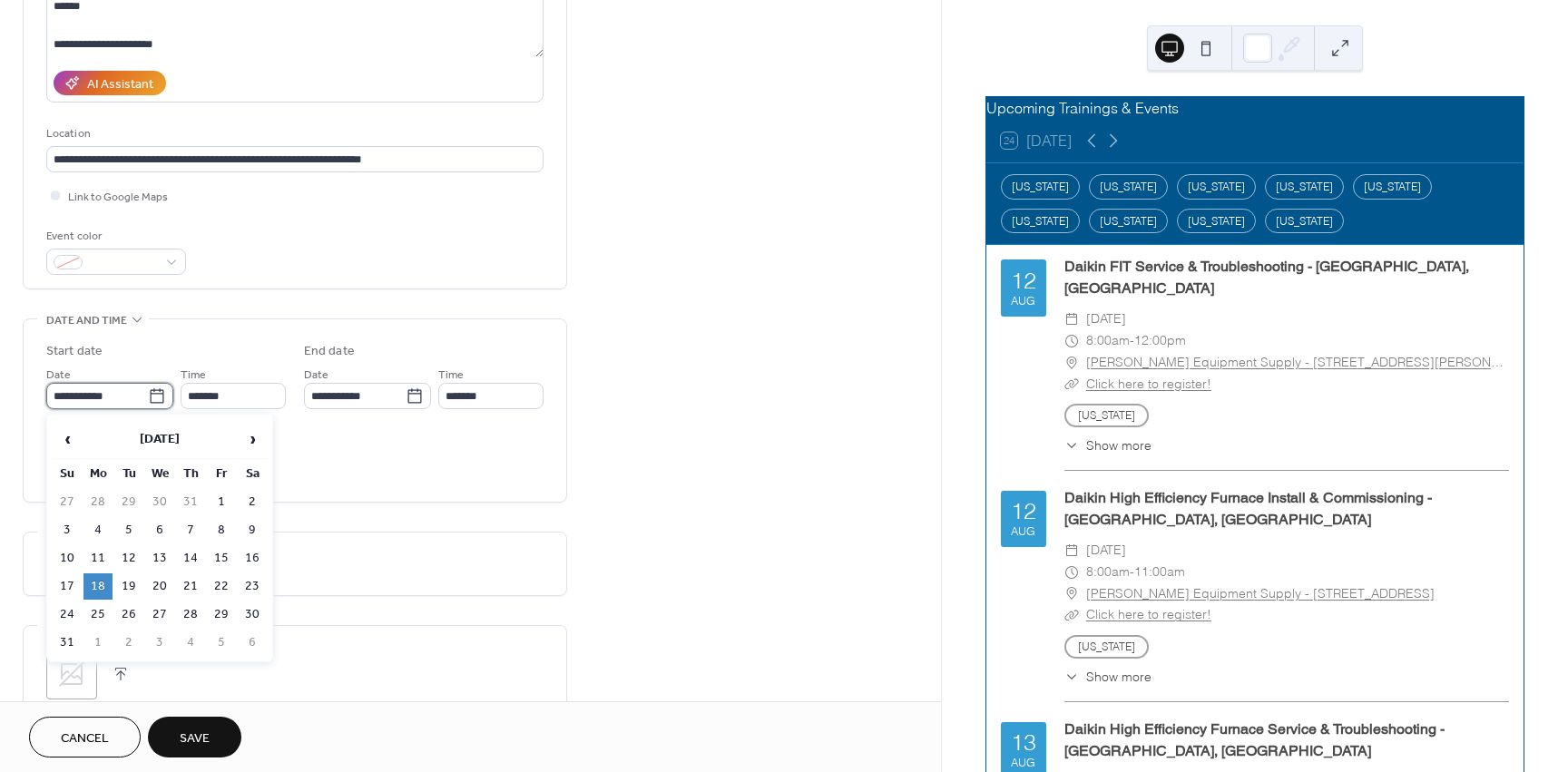 click on "**********" at bounding box center (97, 396) 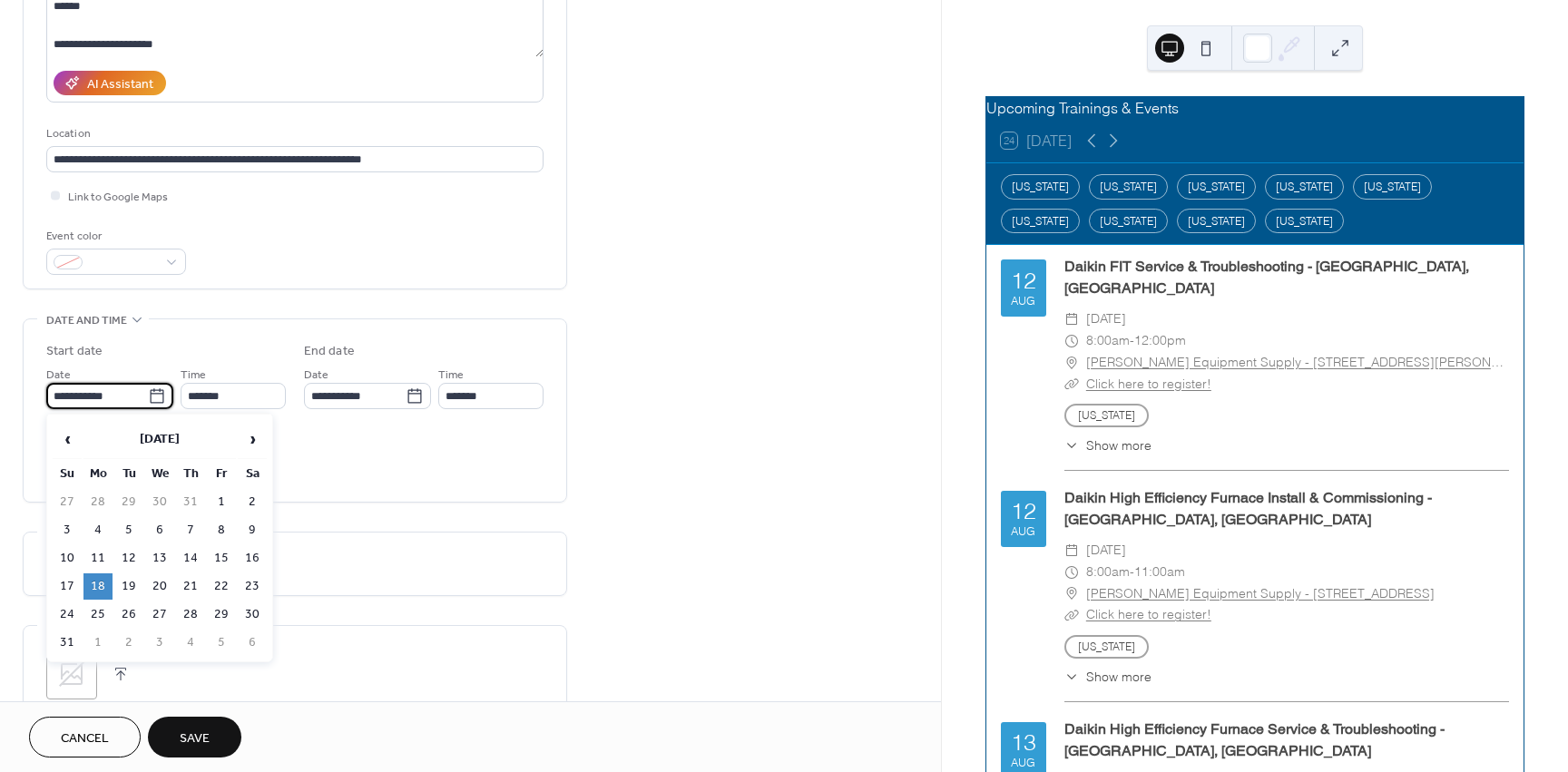 click on "21" at bounding box center (191, 586) 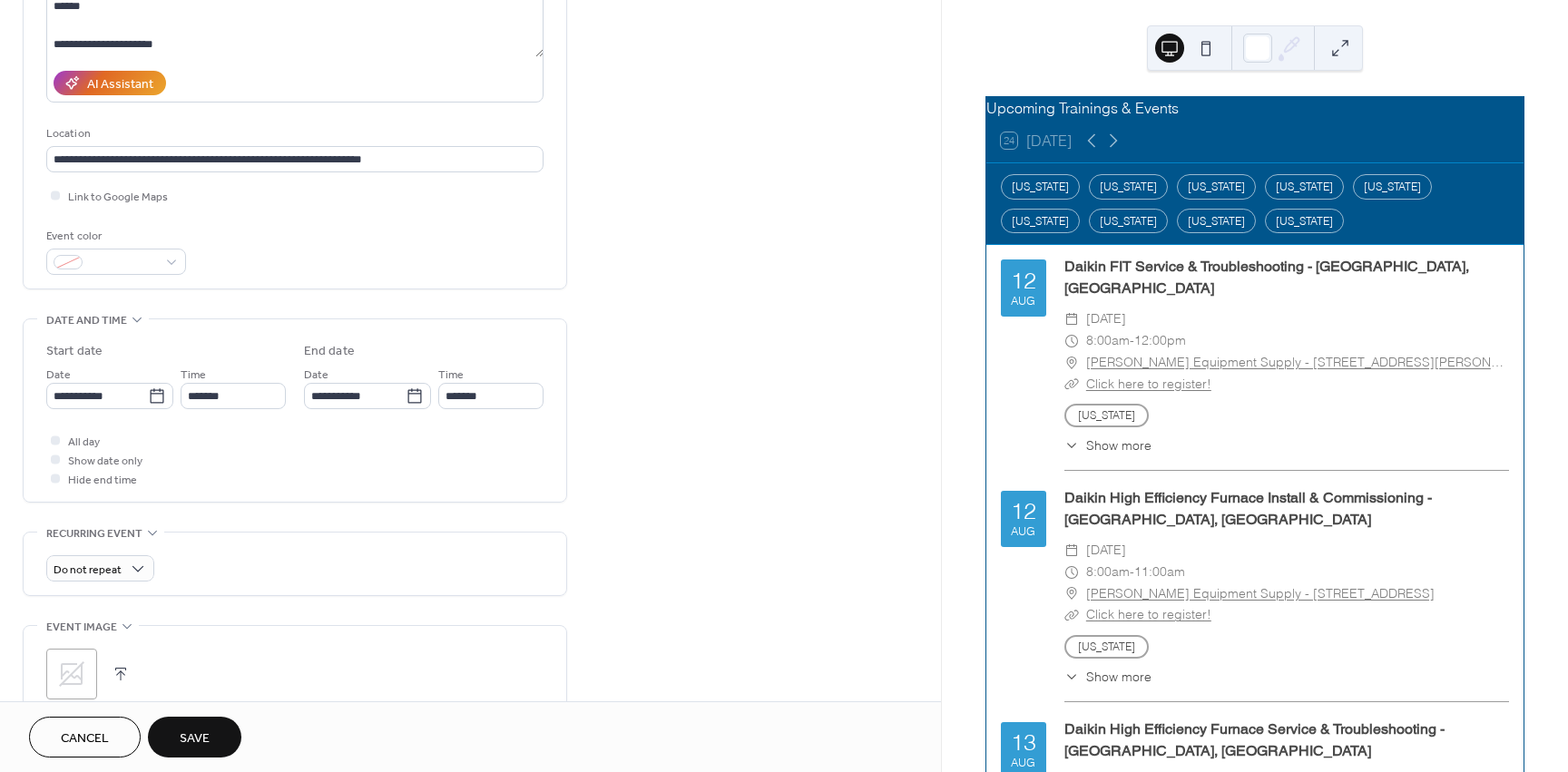 click on "**********" at bounding box center [470, 524] 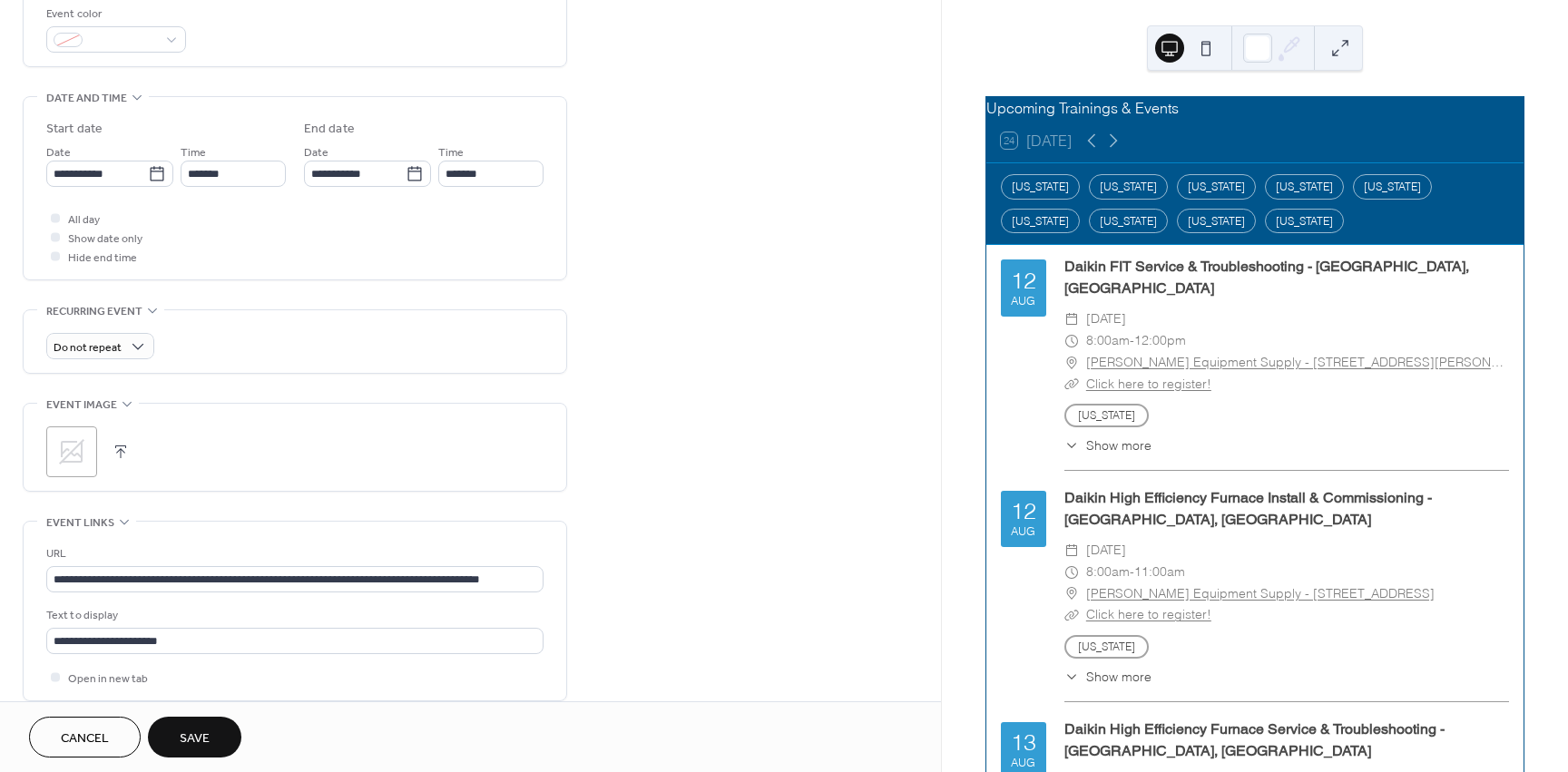 scroll, scrollTop: 635, scrollLeft: 0, axis: vertical 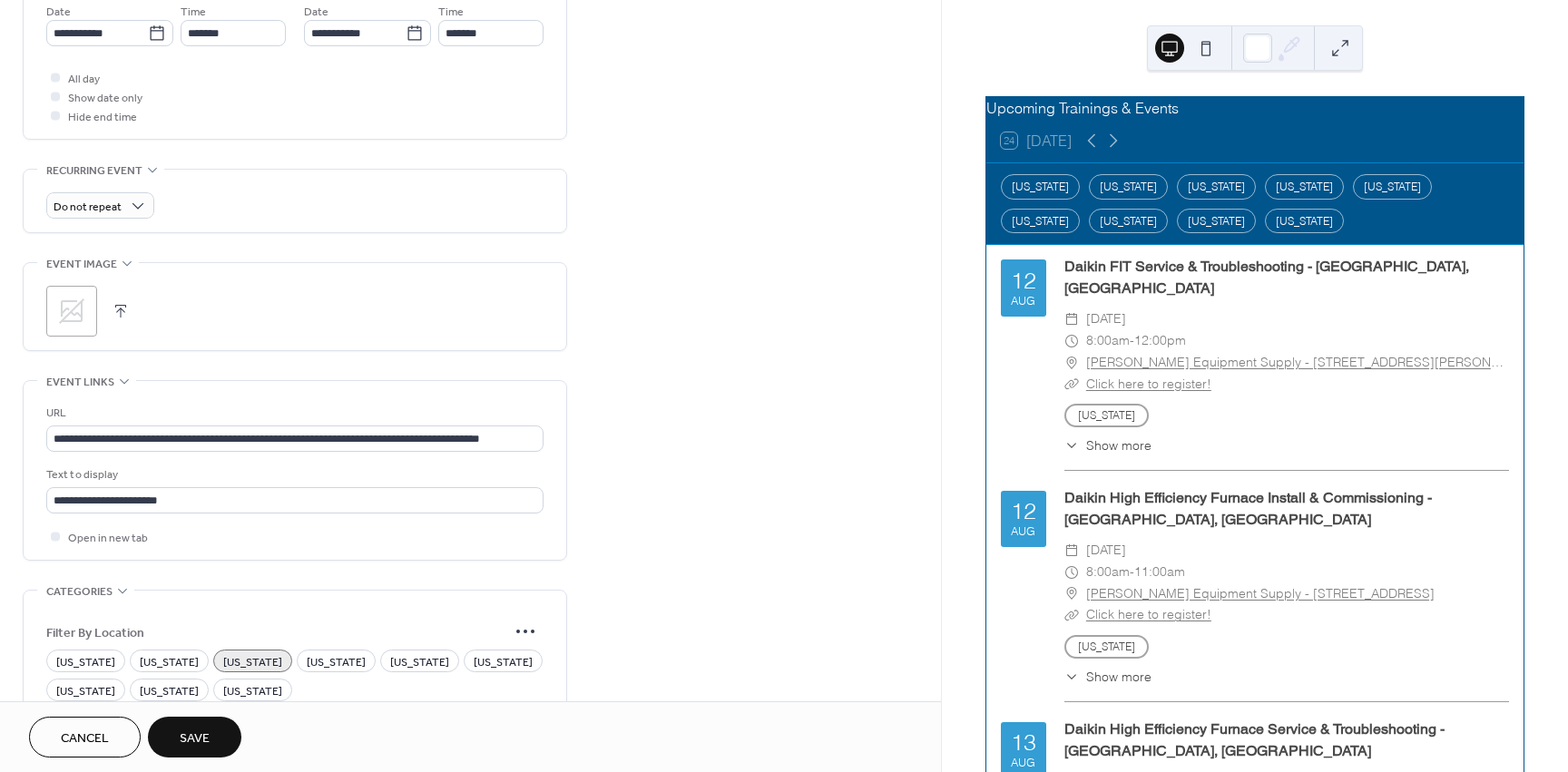 click on "[US_STATE]" at bounding box center (252, 662) 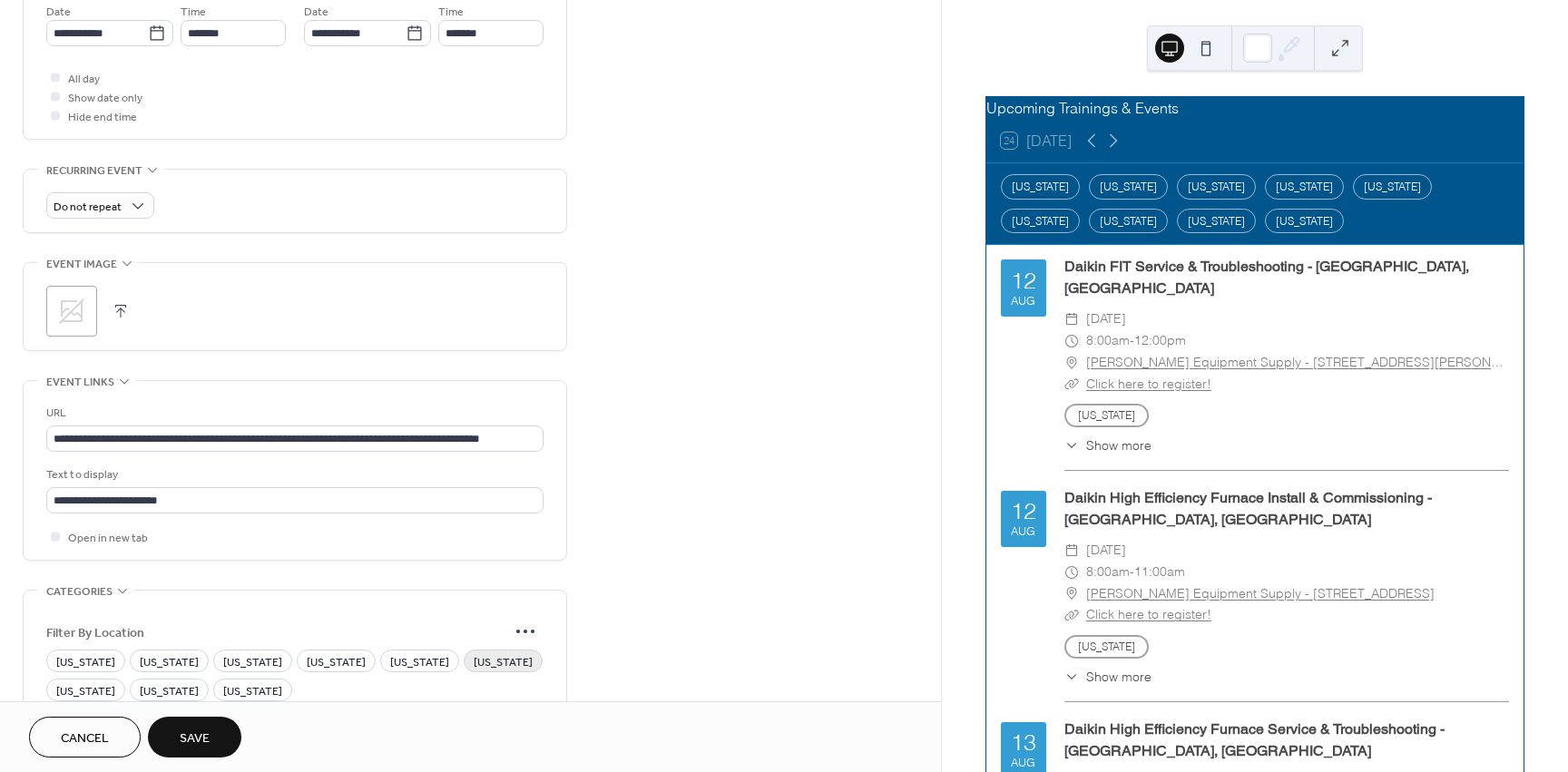 click on "[US_STATE]" at bounding box center [503, 662] 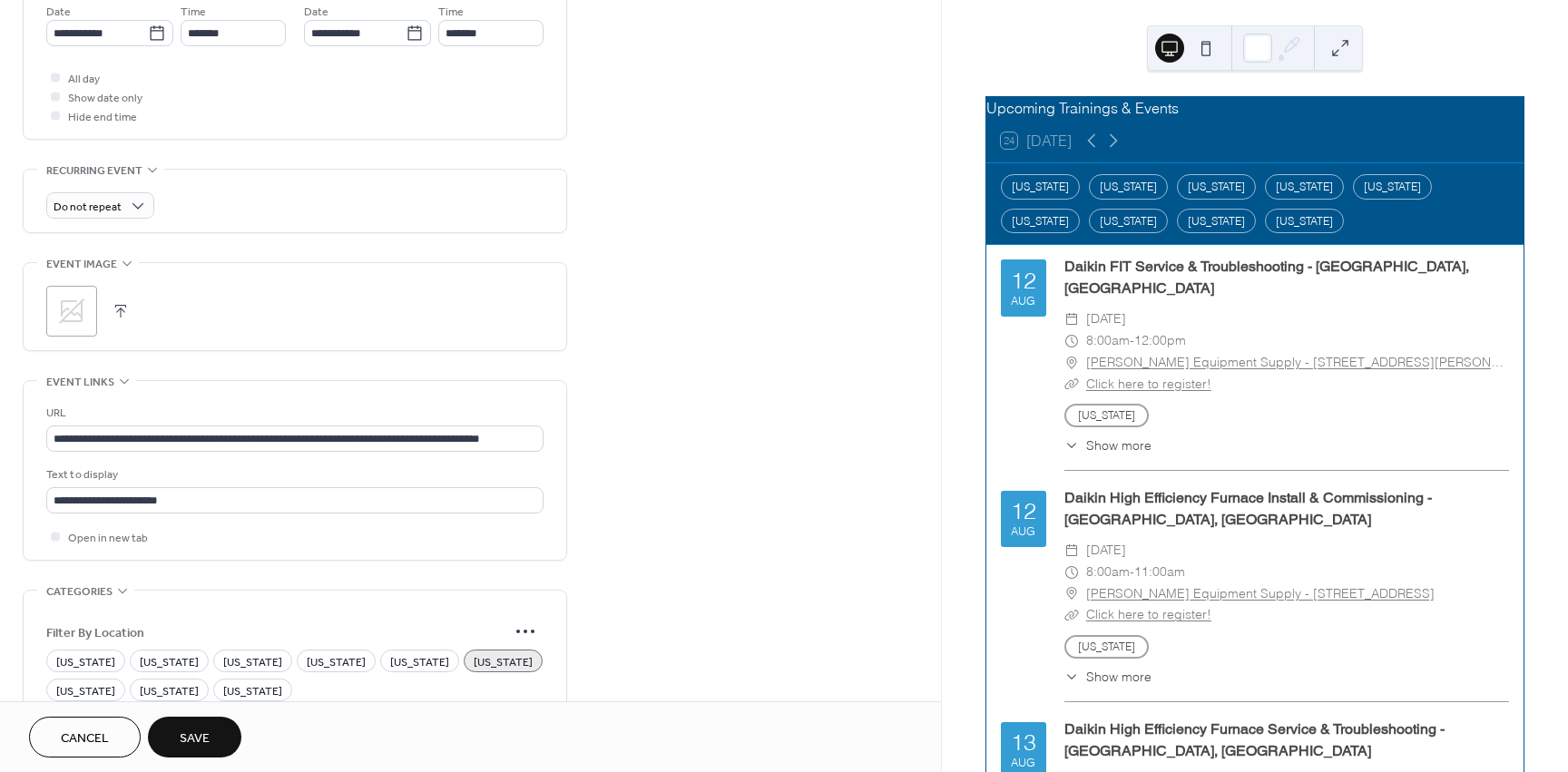 click on "Save" at bounding box center (194, 737) 